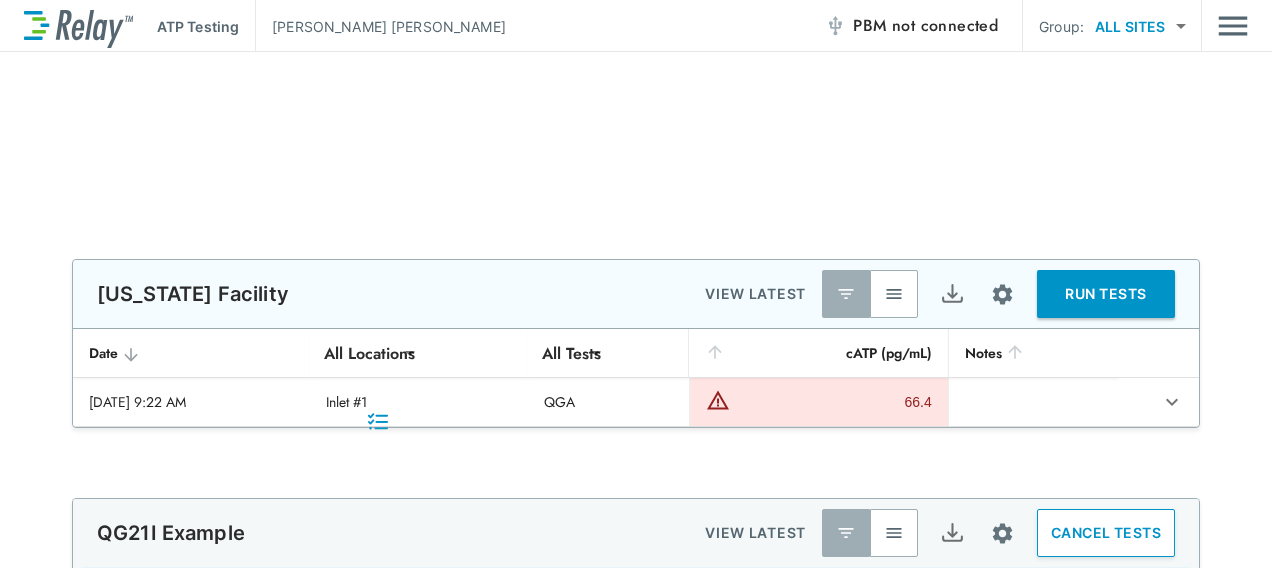 scroll, scrollTop: 0, scrollLeft: 0, axis: both 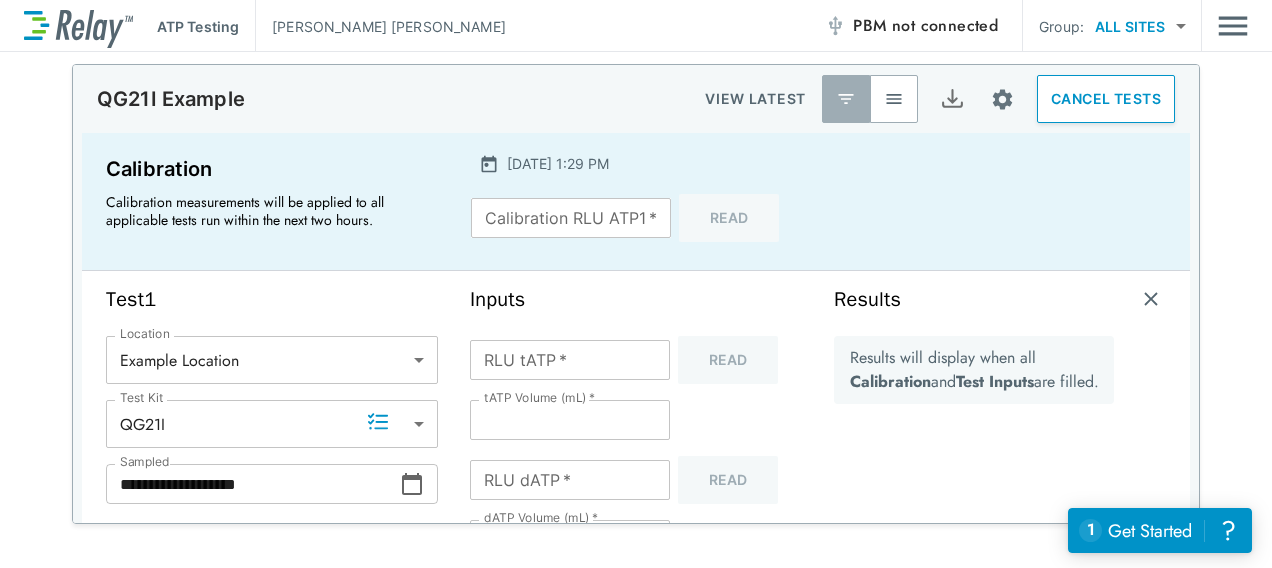 click on "**********" at bounding box center (636, 284) 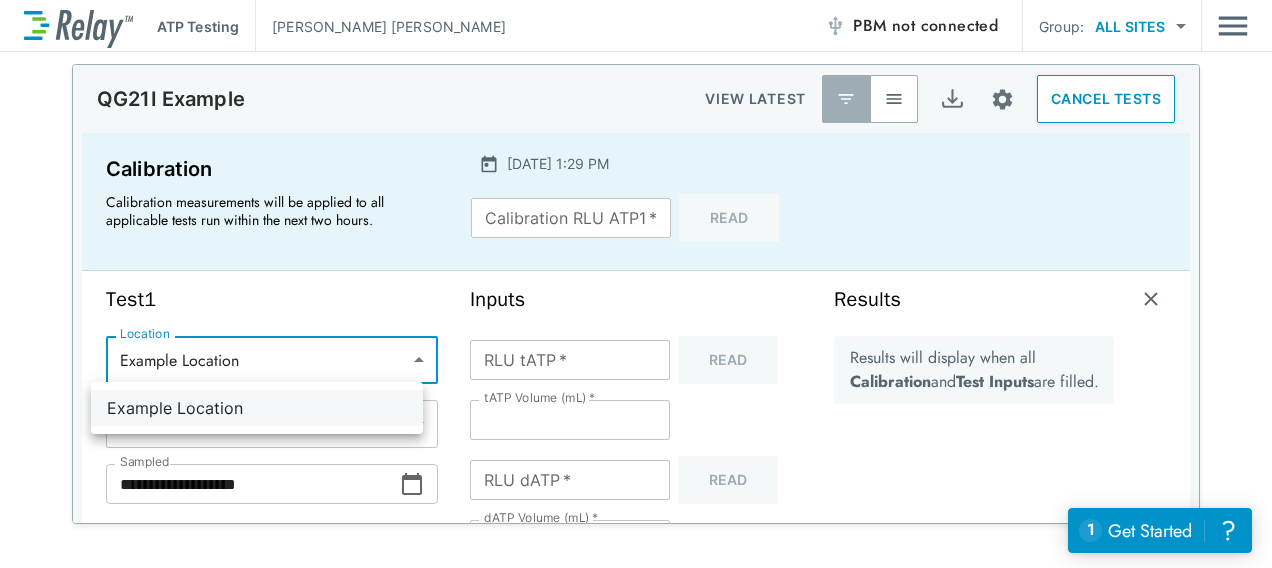 click on "Example Location" at bounding box center [257, 408] 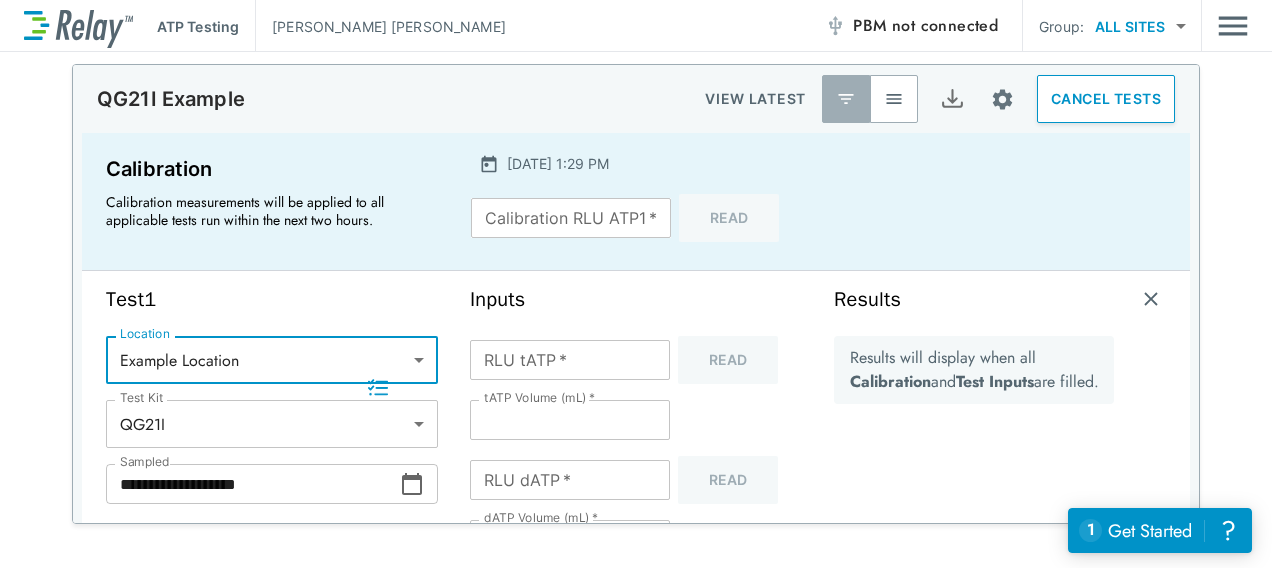 scroll, scrollTop: 100, scrollLeft: 0, axis: vertical 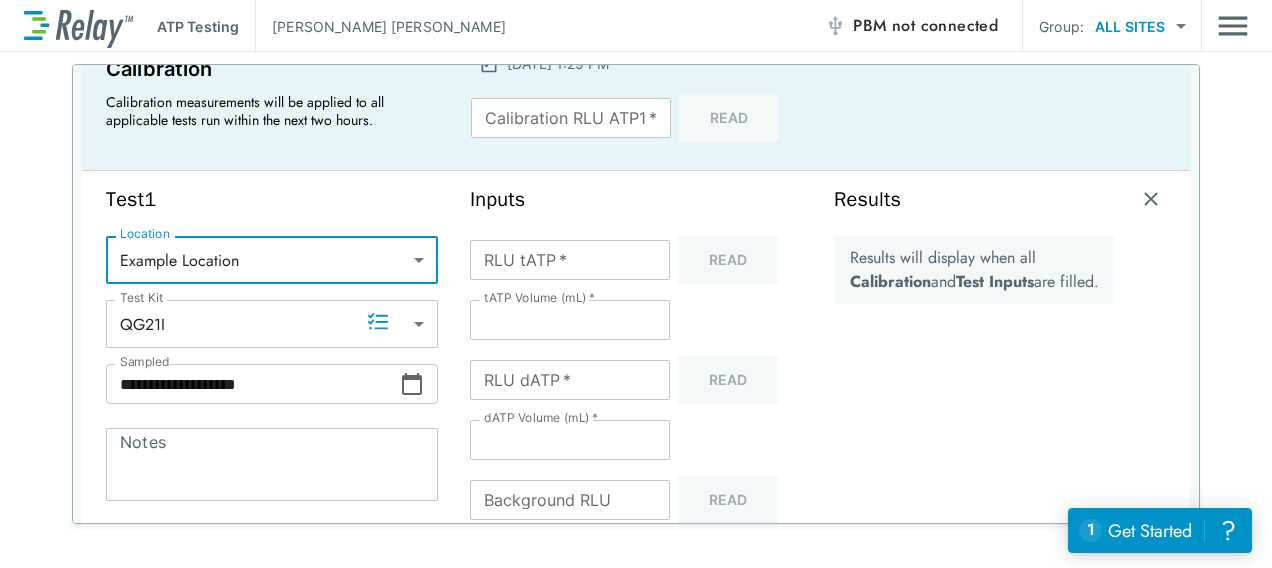 click on "RLU tATP   *" at bounding box center [570, 260] 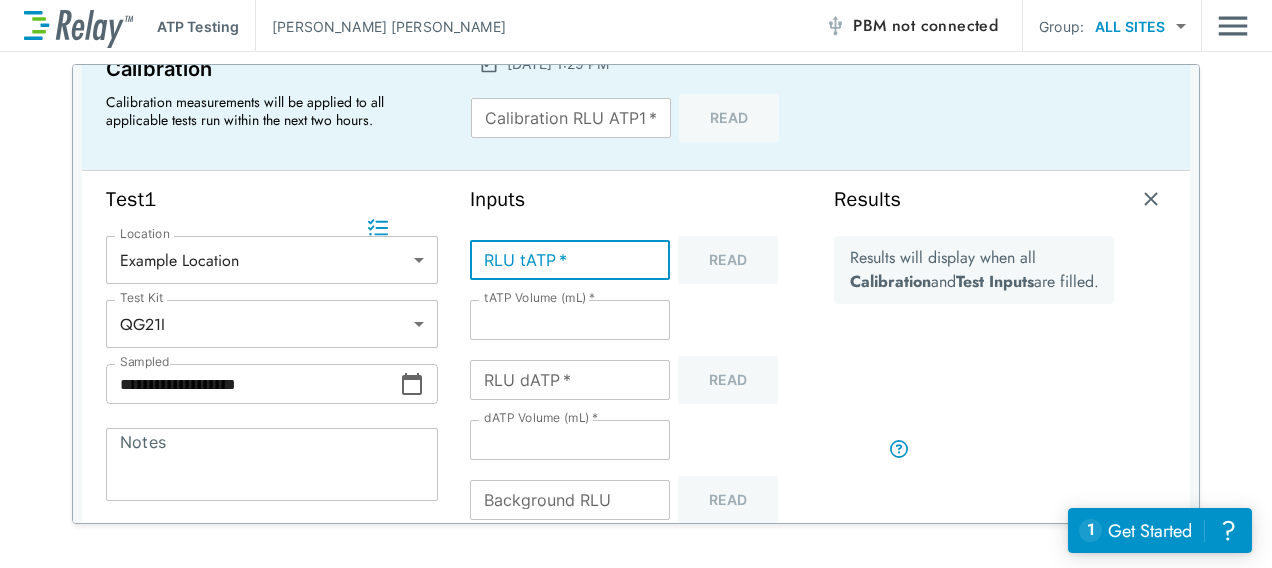 scroll, scrollTop: 200, scrollLeft: 0, axis: vertical 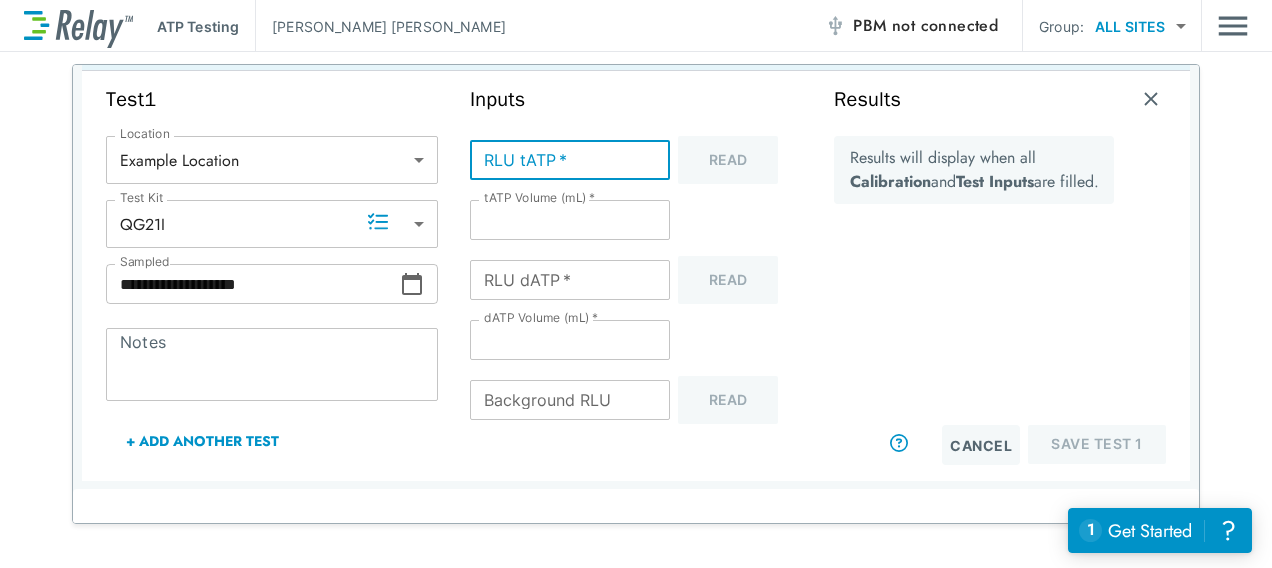 click on "Background RLU" at bounding box center (570, 400) 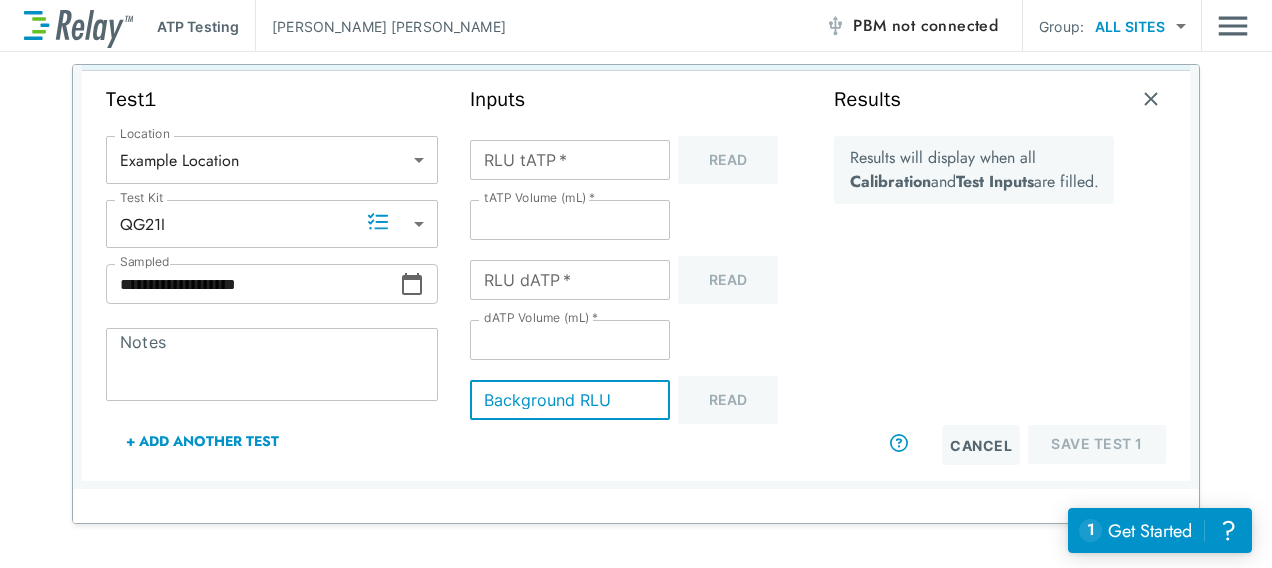 click on "*" at bounding box center [570, 400] 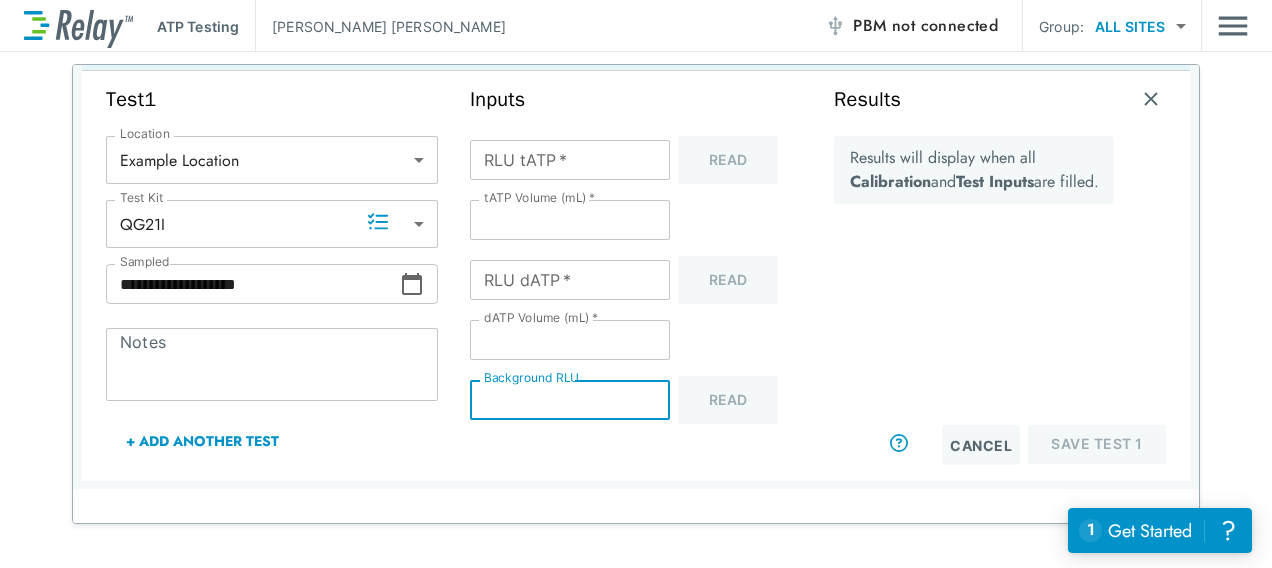 click on "*" at bounding box center (570, 400) 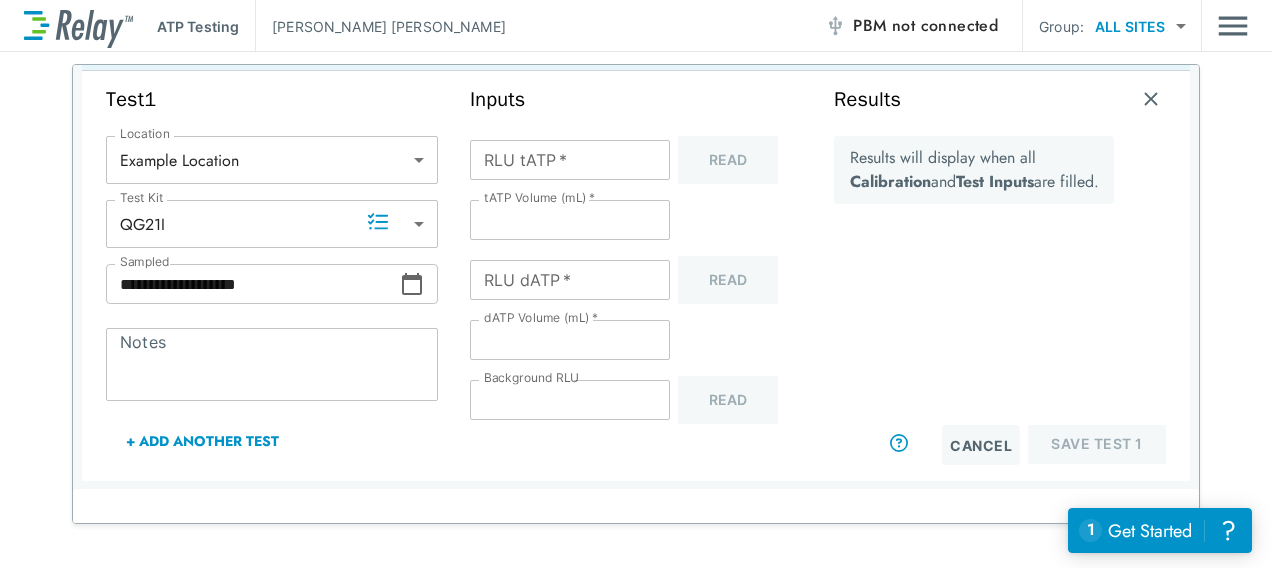 click on "Background RLU * Background RLU Read" at bounding box center [636, 400] 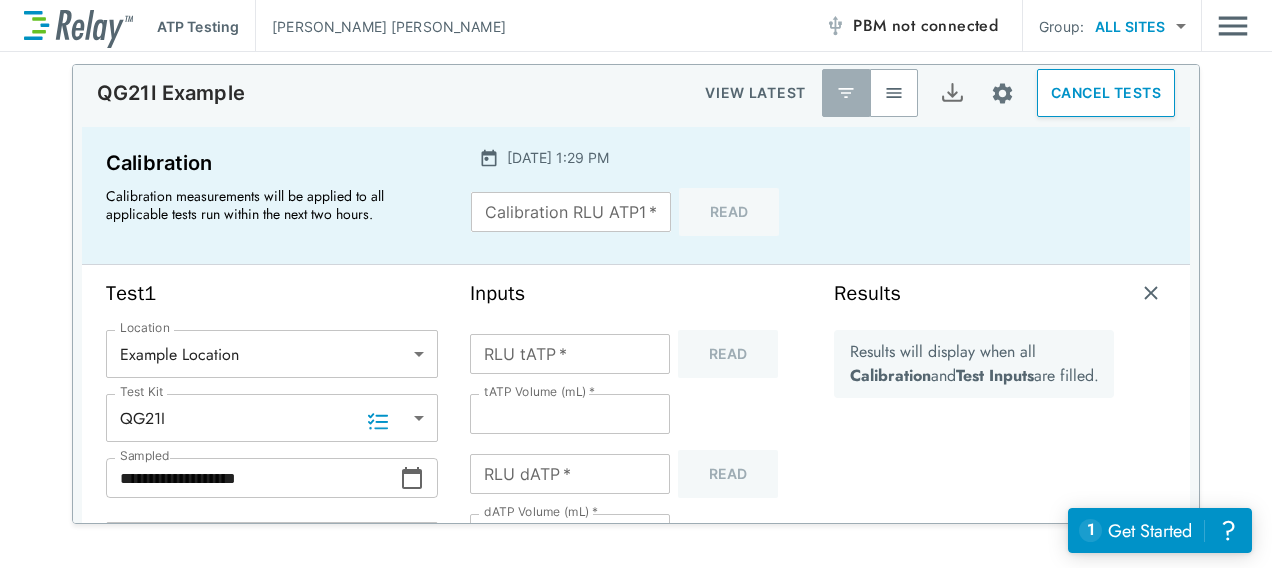 scroll, scrollTop: 0, scrollLeft: 0, axis: both 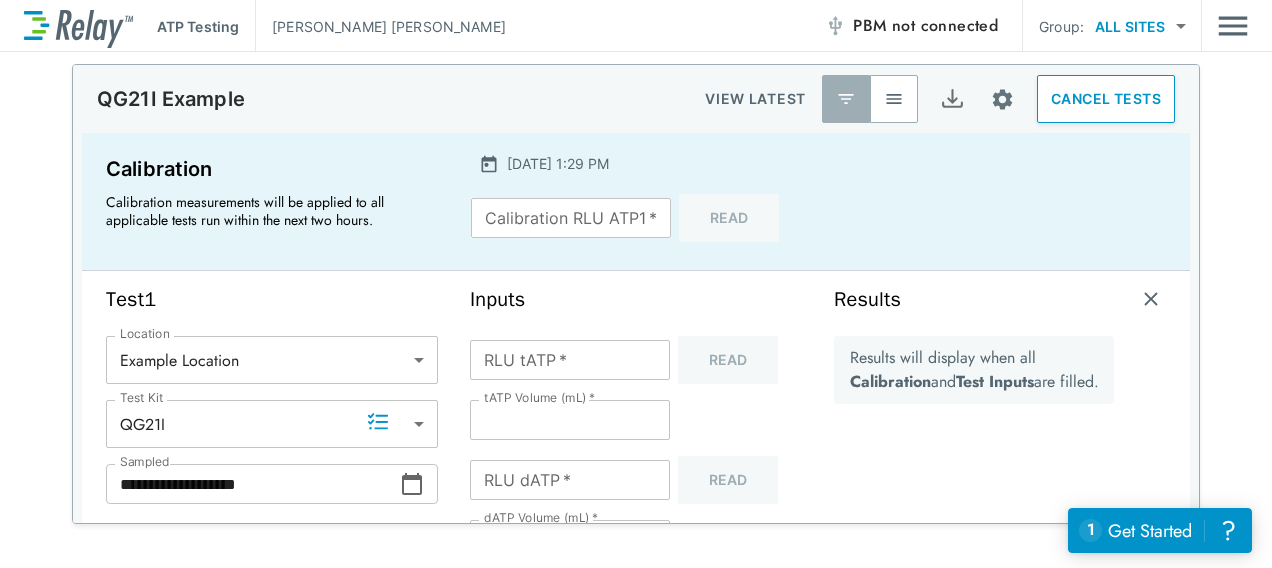 click on "Calibration RLU ATP1   *" at bounding box center (571, 218) 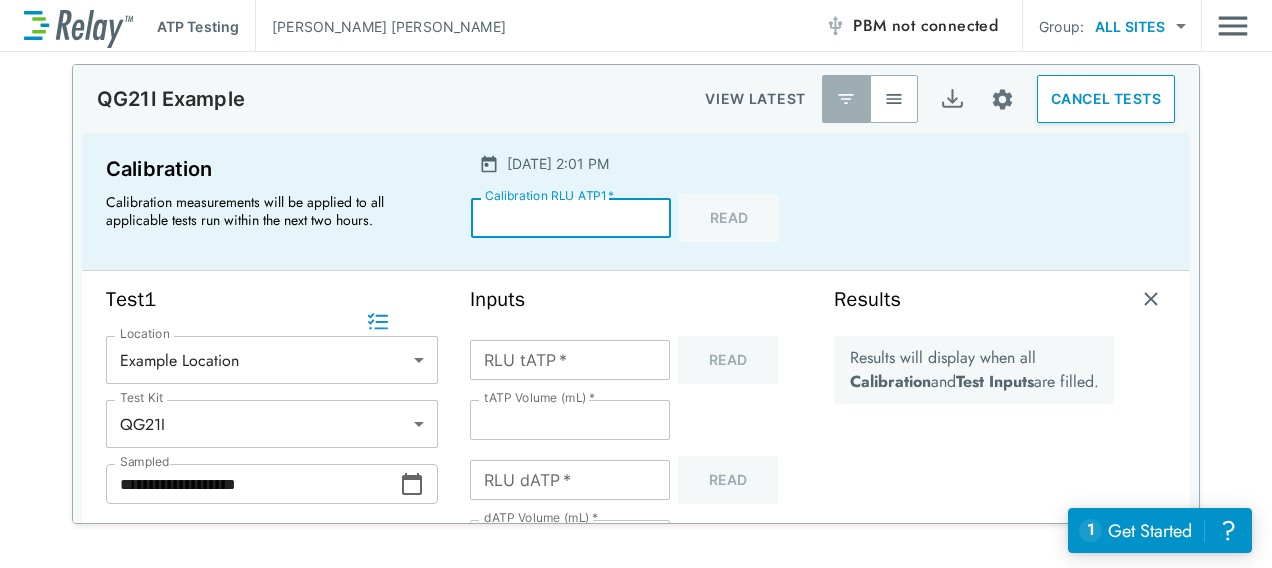 scroll, scrollTop: 100, scrollLeft: 0, axis: vertical 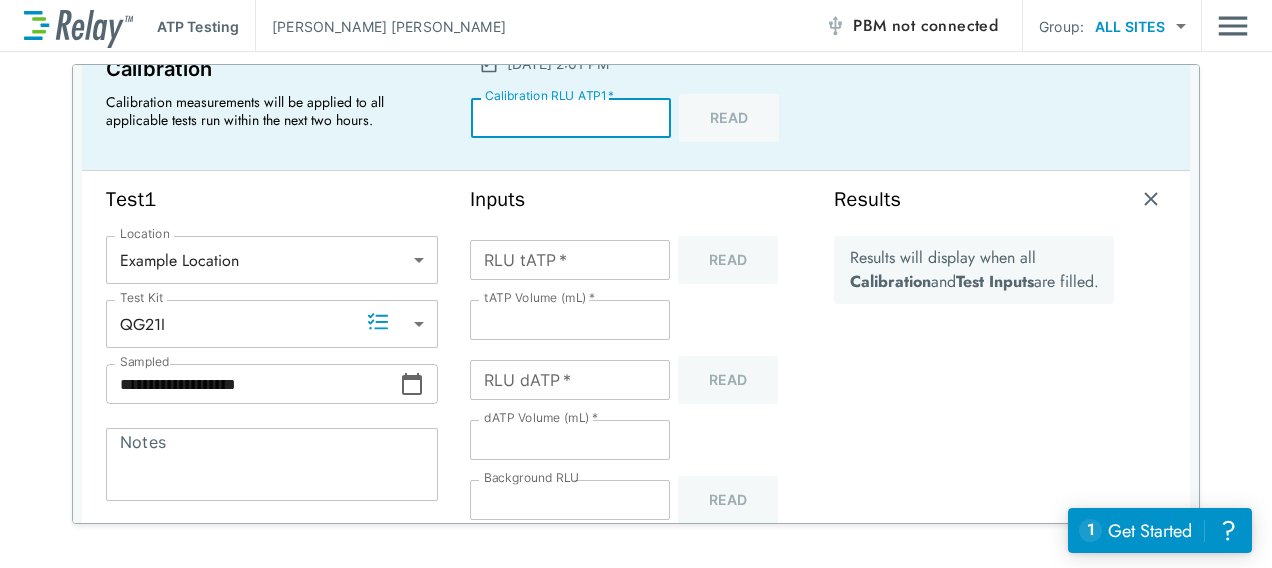 type on "*****" 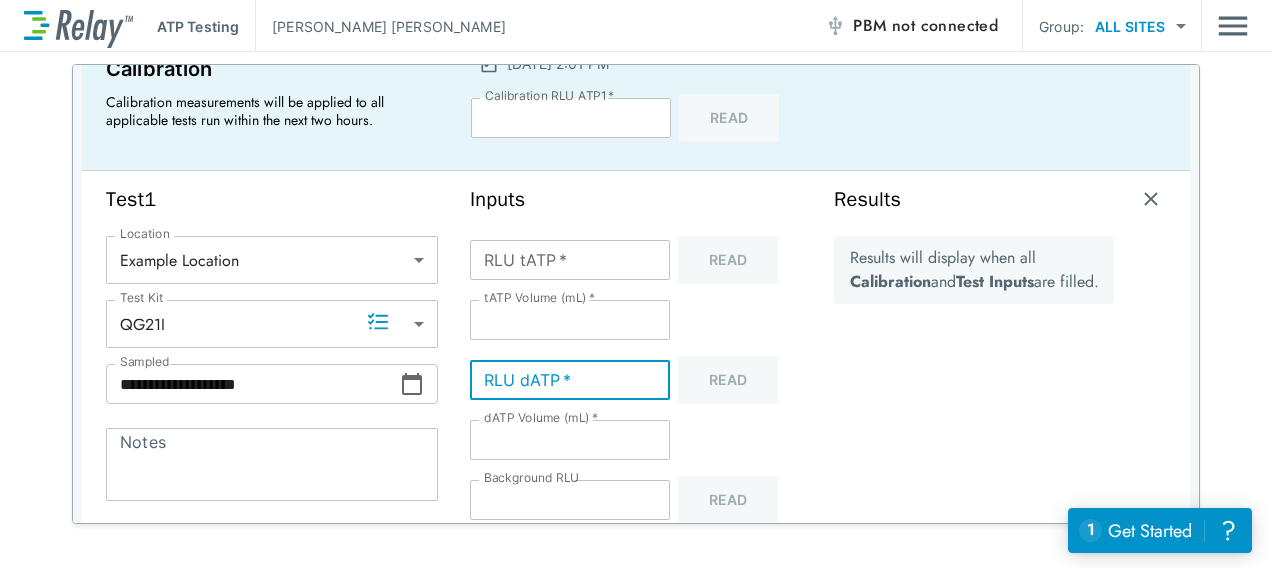 click on "RLU dATP   *" at bounding box center (570, 380) 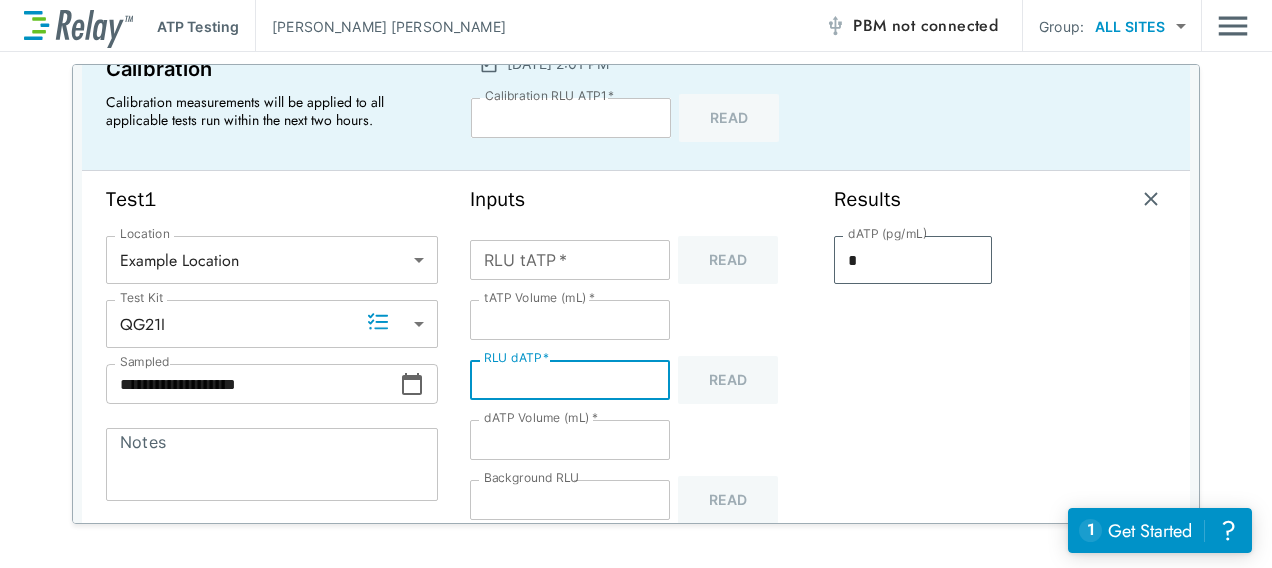 type on "**" 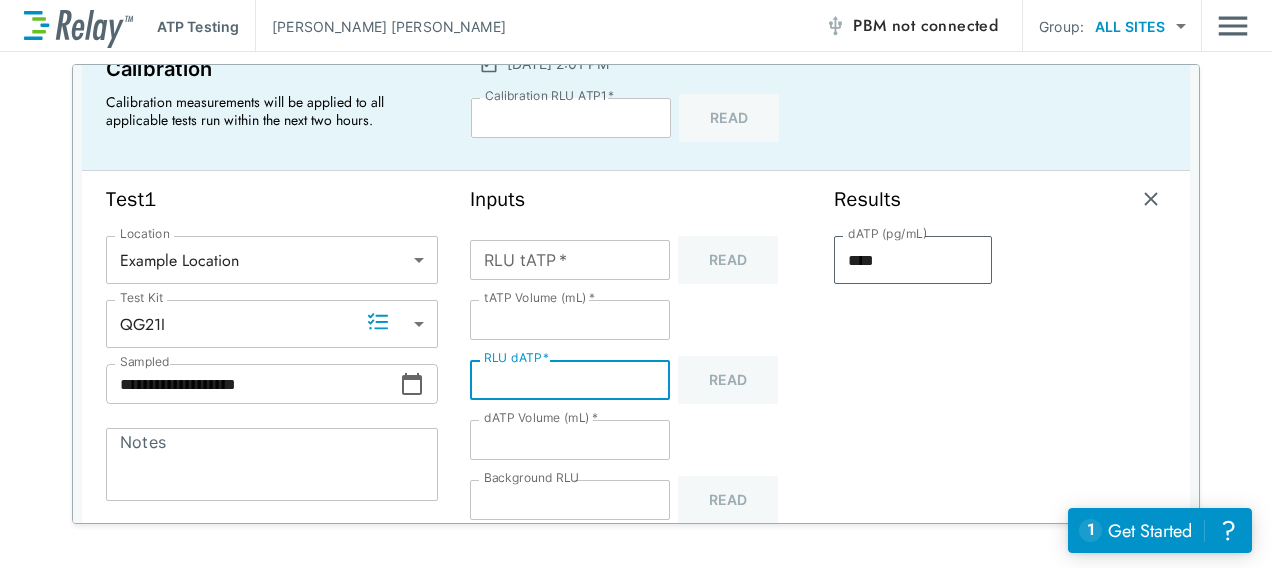 type on "***" 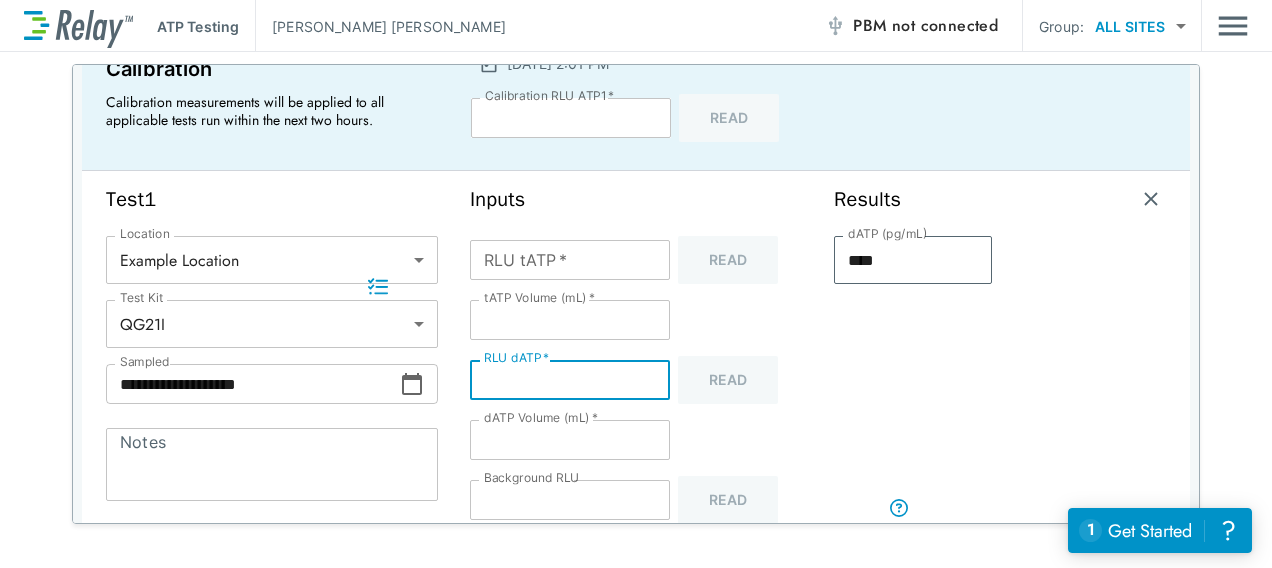 scroll, scrollTop: 200, scrollLeft: 0, axis: vertical 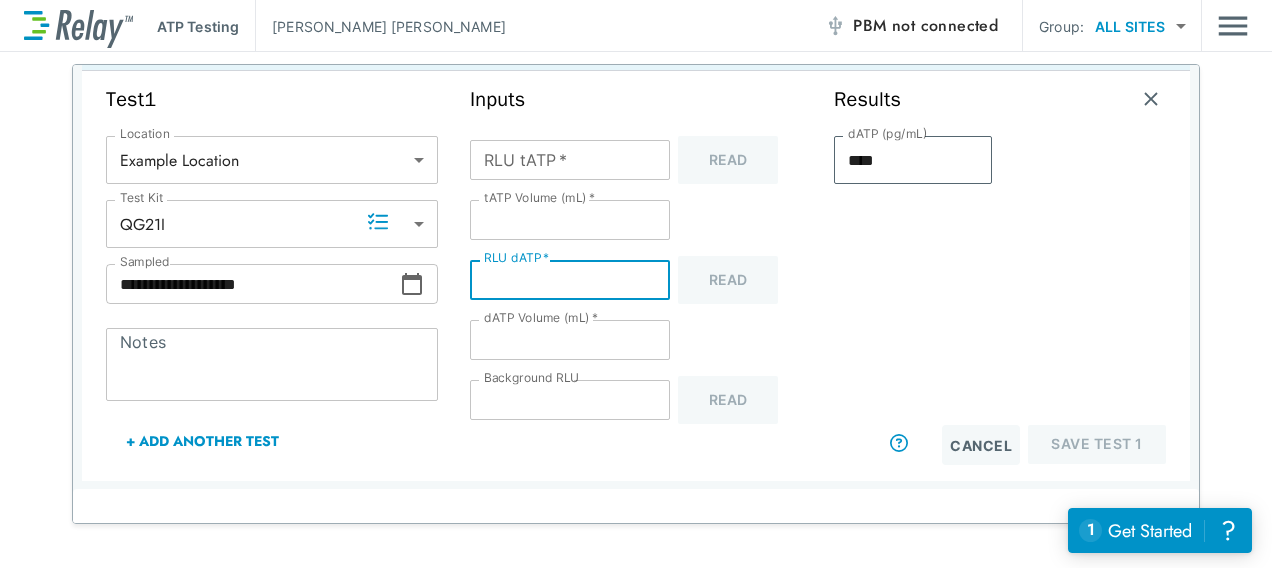type on "***" 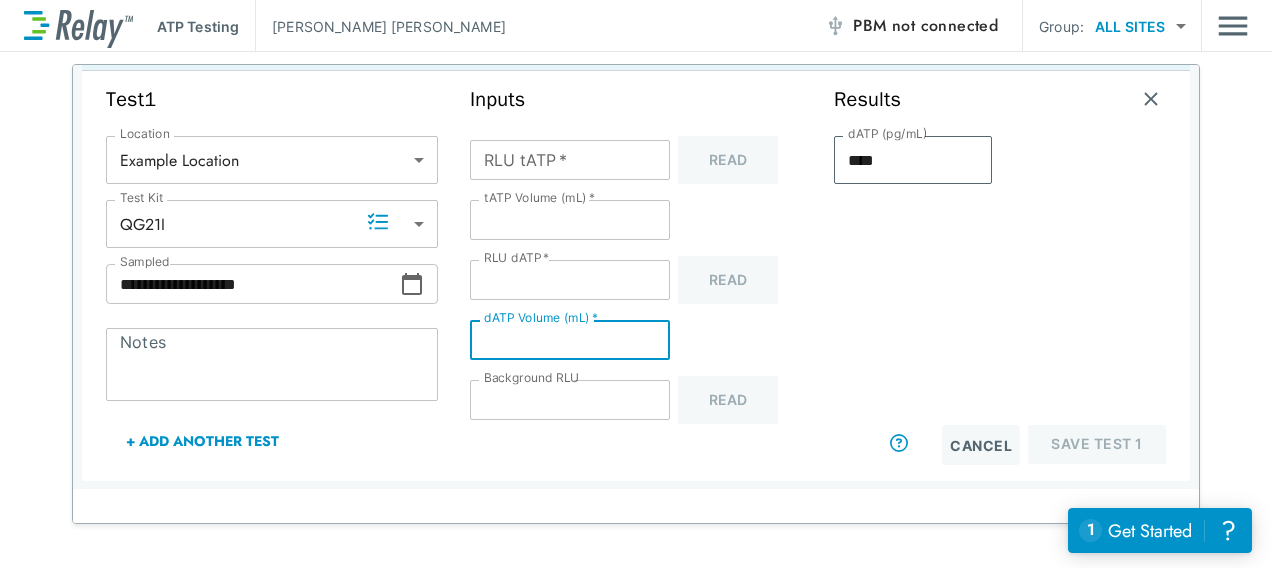 click on "*" at bounding box center [570, 340] 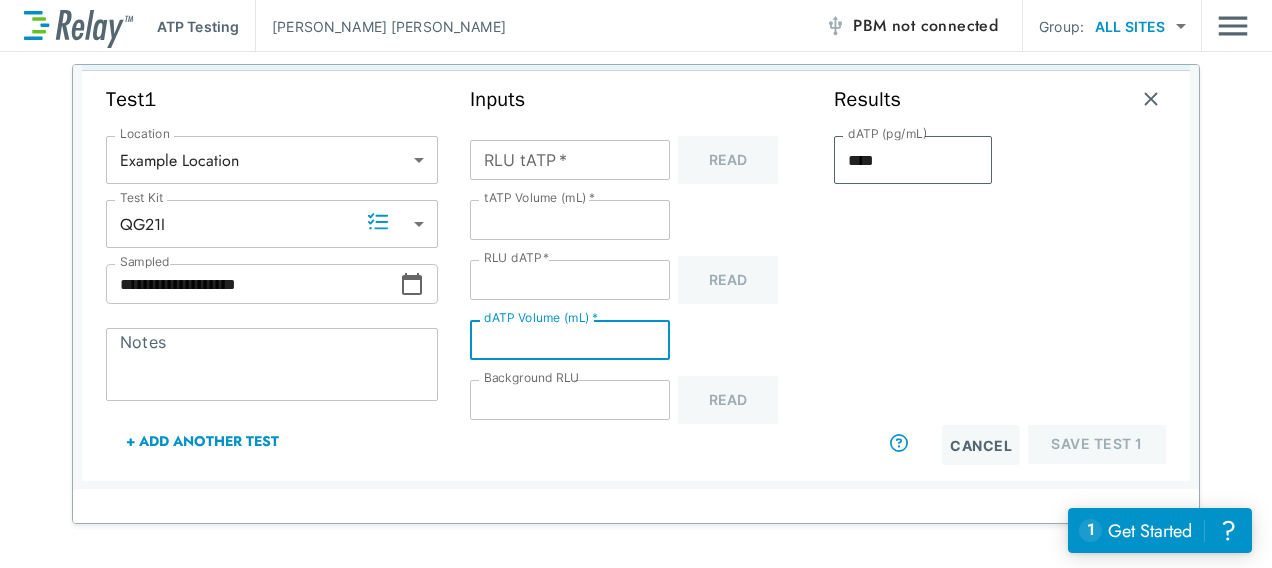 type on "***" 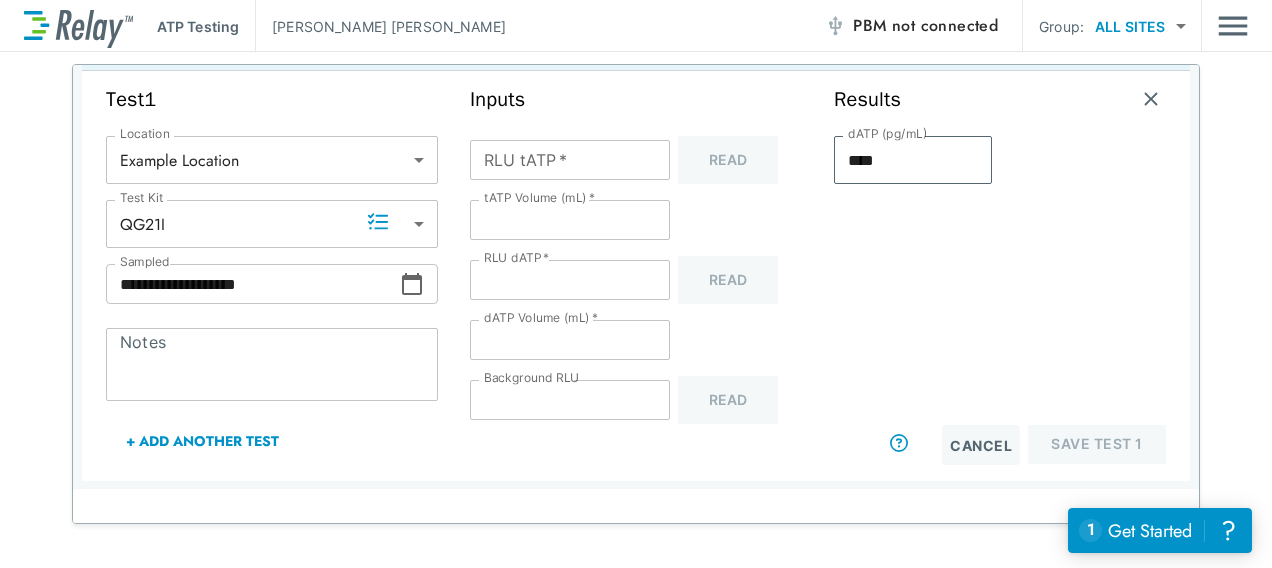 click on "Results dATP (pg/mL) **** dATP (pg/mL) Cancel Save Test 1" at bounding box center (1000, 276) 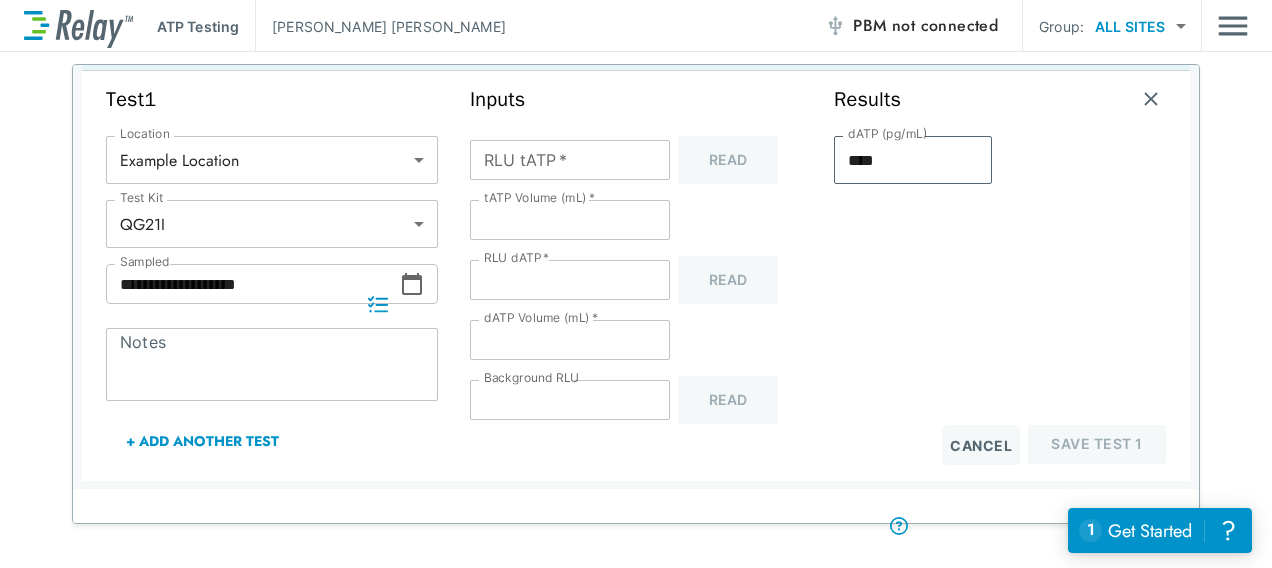 scroll, scrollTop: 100, scrollLeft: 0, axis: vertical 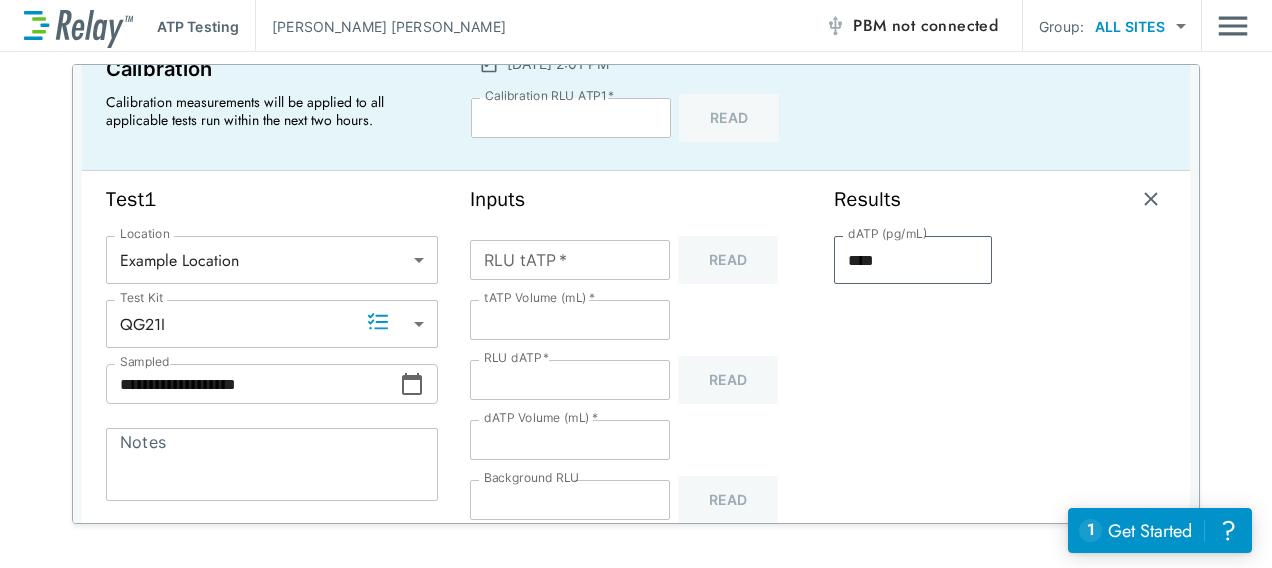 click on "dATP (pg/mL) **** dATP (pg/mL)" at bounding box center (913, 380) 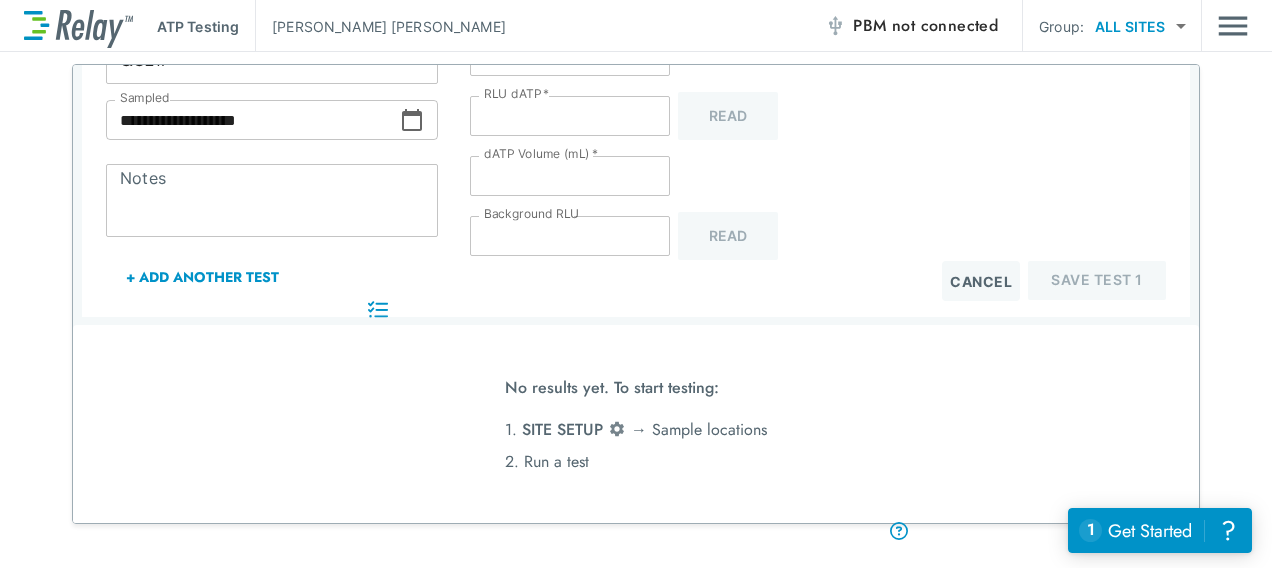 scroll, scrollTop: 0, scrollLeft: 0, axis: both 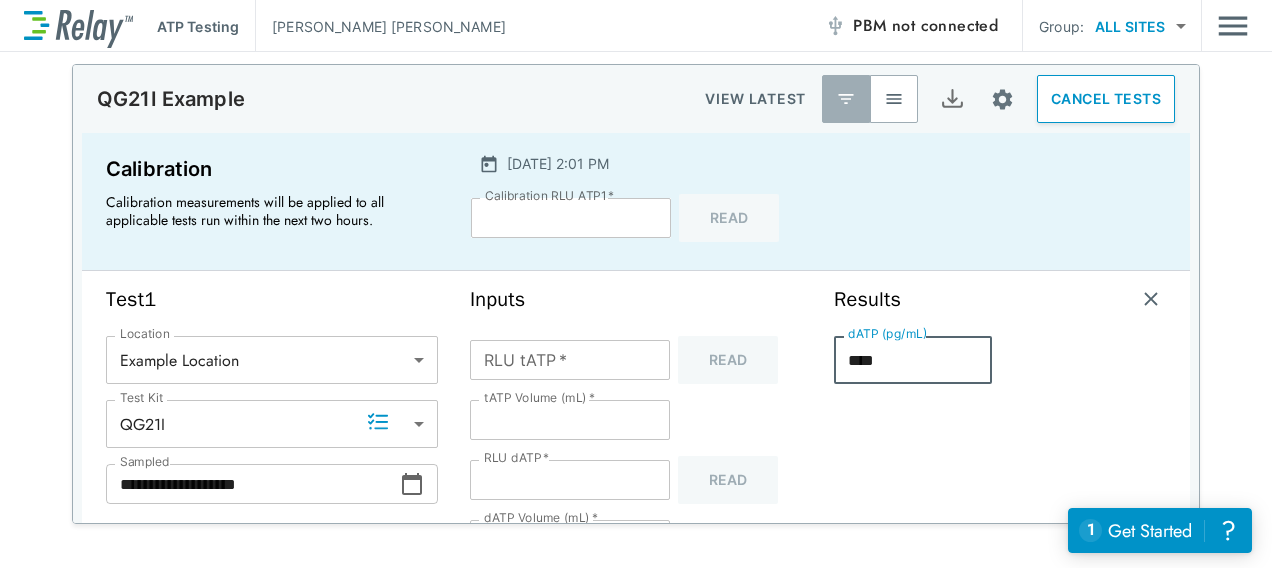 click on "****" at bounding box center [913, 360] 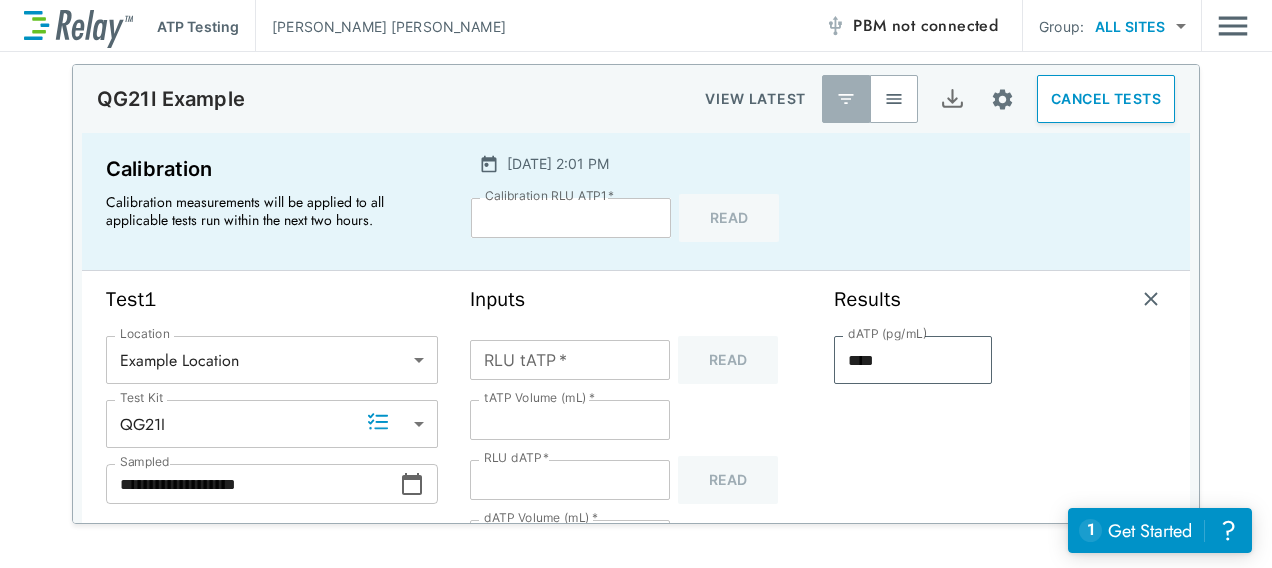 click at bounding box center (1087, 480) 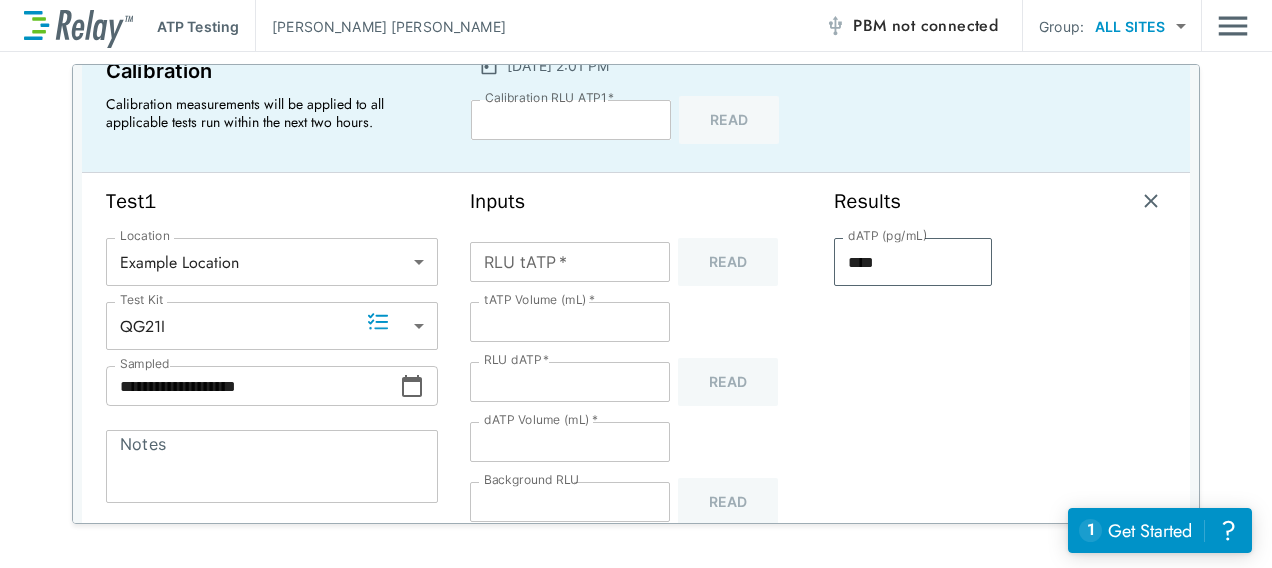 scroll, scrollTop: 100, scrollLeft: 0, axis: vertical 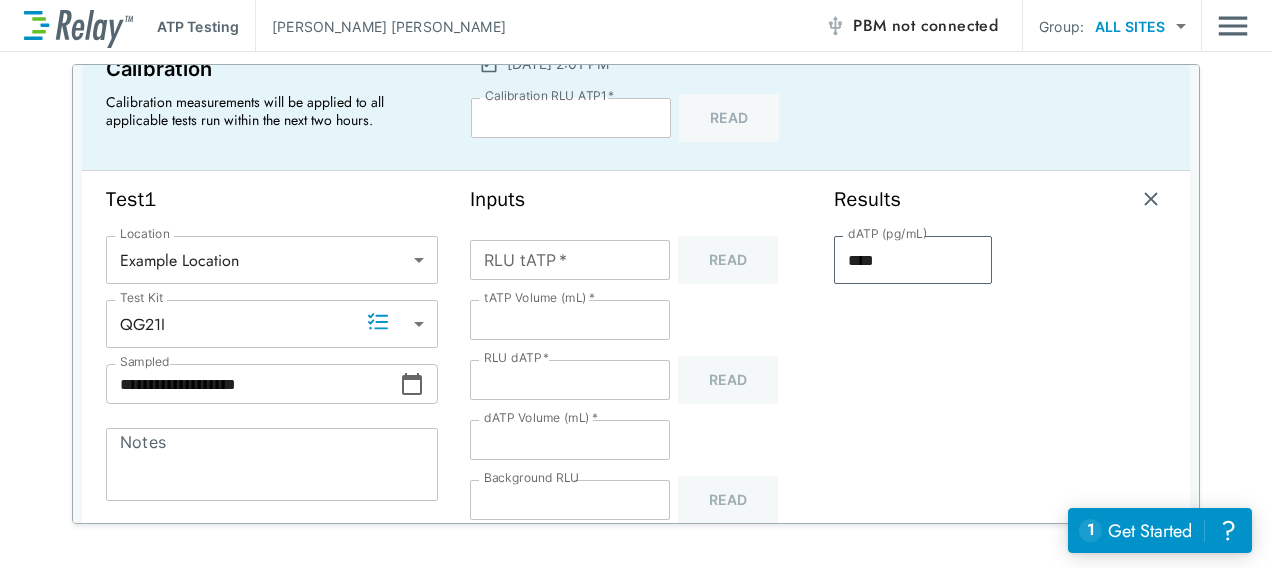 click on "Calibration RLU ATP1   * ***** Calibration RLU ATP1   * Read" at bounding box center (635, 118) 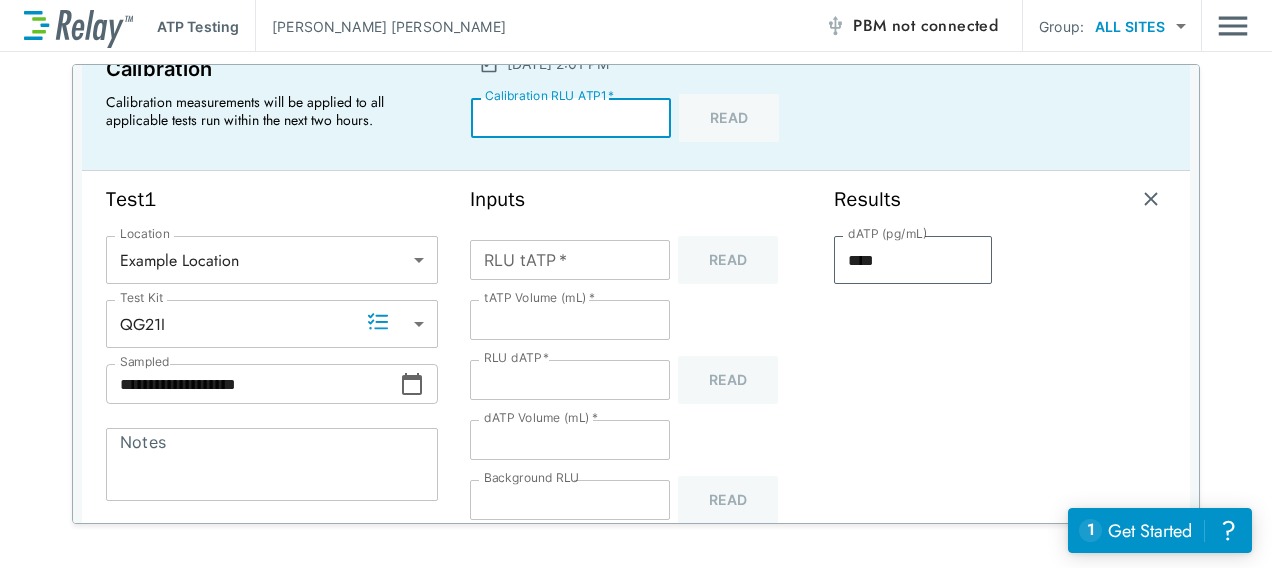 click on "*****" at bounding box center (571, 118) 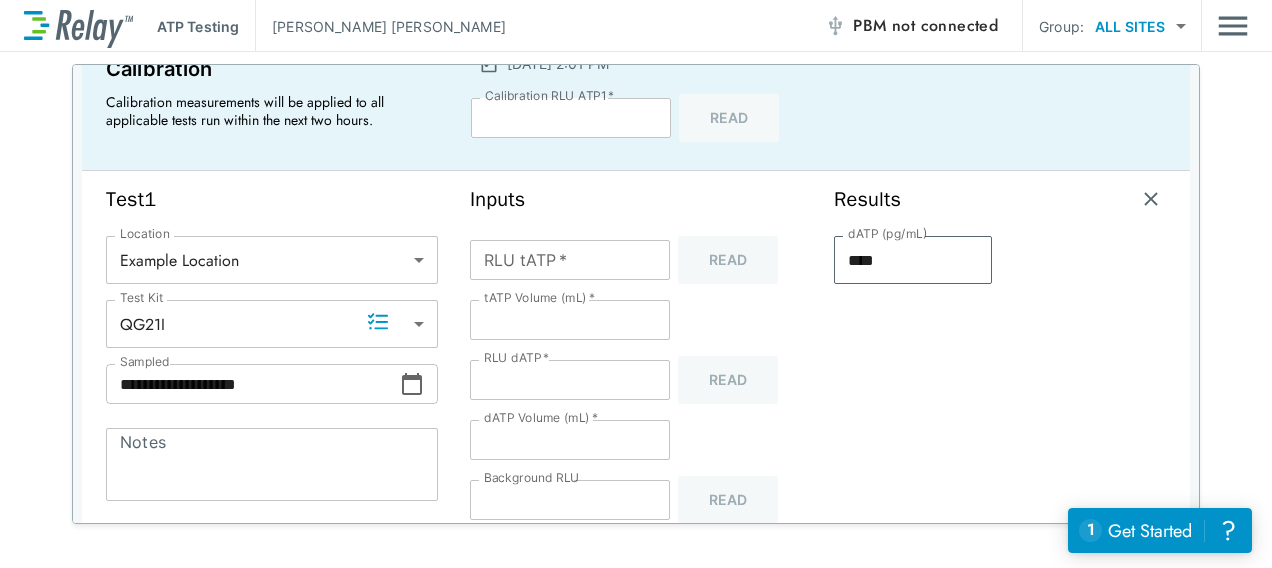 click on "Inputs RLU tATP   * RLU tATP   * Read tATP Volume (mL)   * * tATP Volume (mL)   * RLU dATP   * *** RLU dATP   * Read dATP Volume (mL)   * *** dATP Volume (mL)   * Background RLU * Background RLU Read" at bounding box center (636, 376) 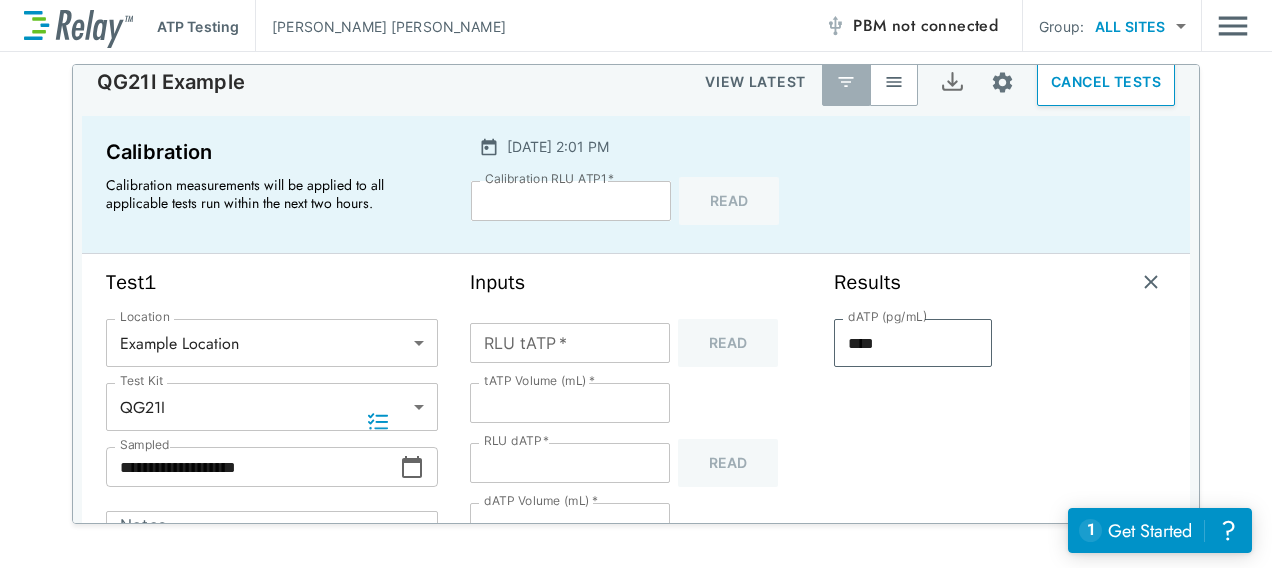 scroll, scrollTop: 0, scrollLeft: 0, axis: both 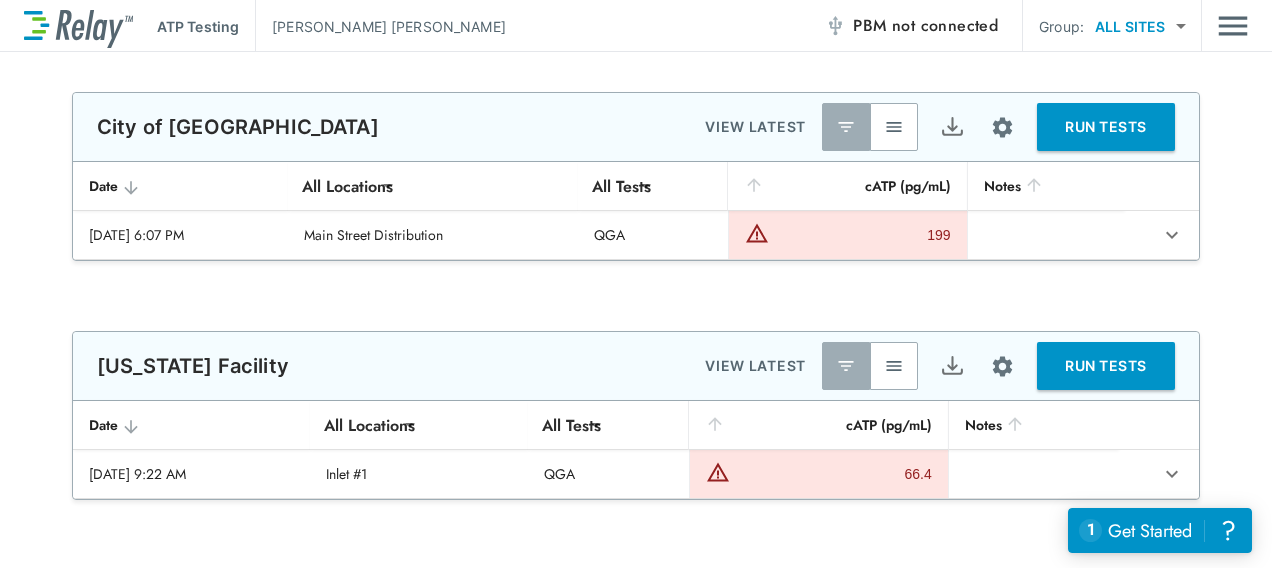 type on "**********" 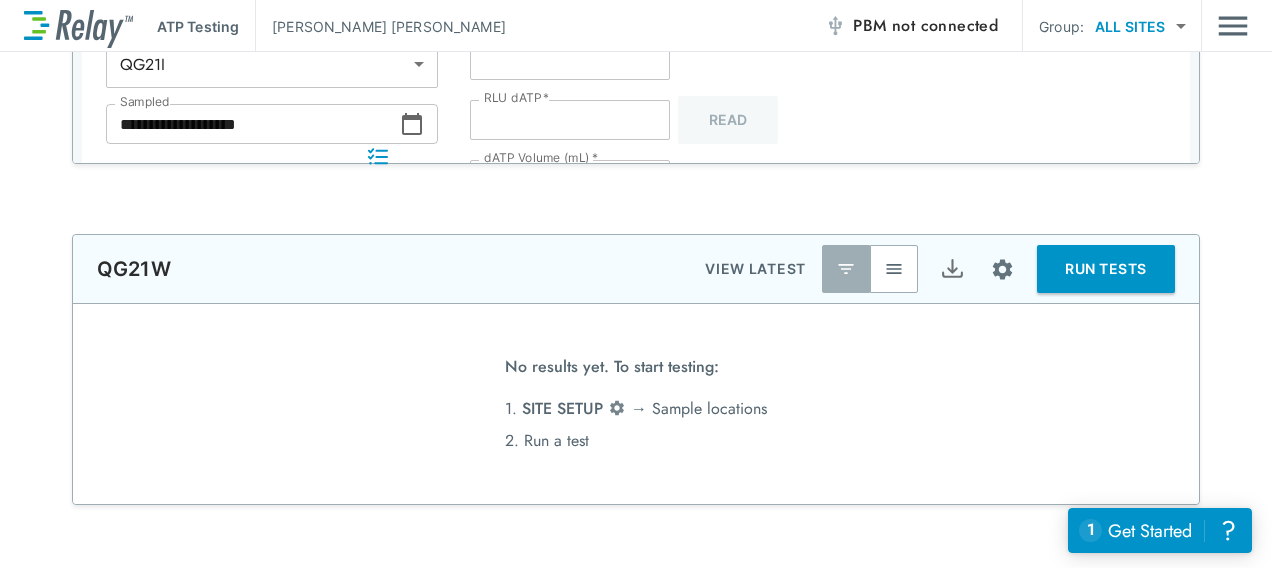 type on "**********" 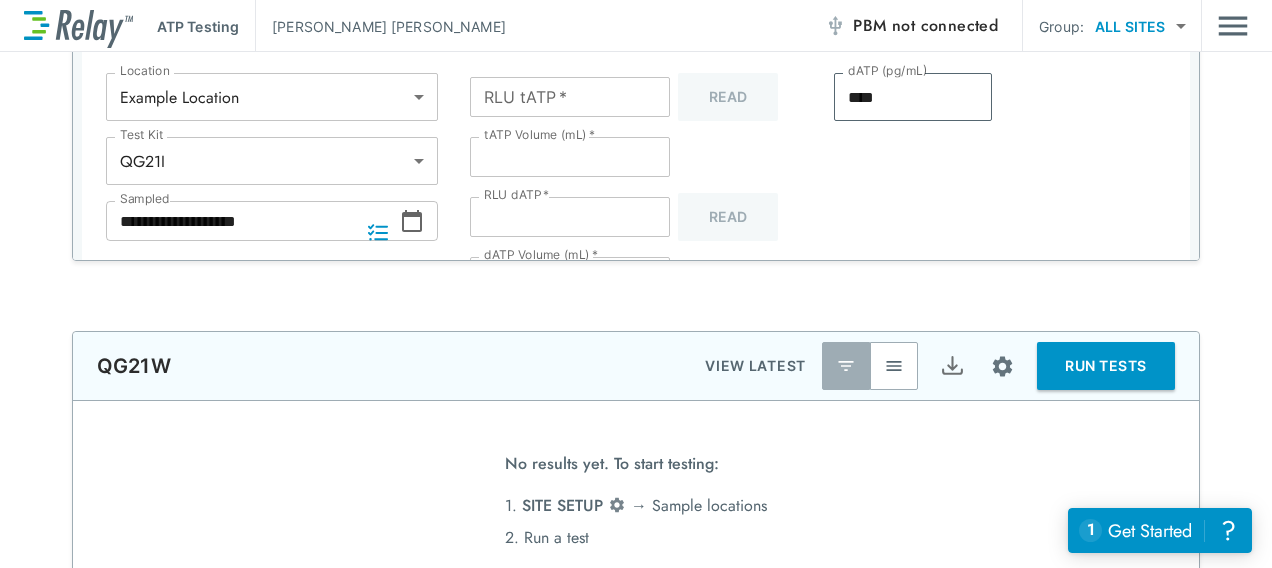 scroll, scrollTop: 500, scrollLeft: 0, axis: vertical 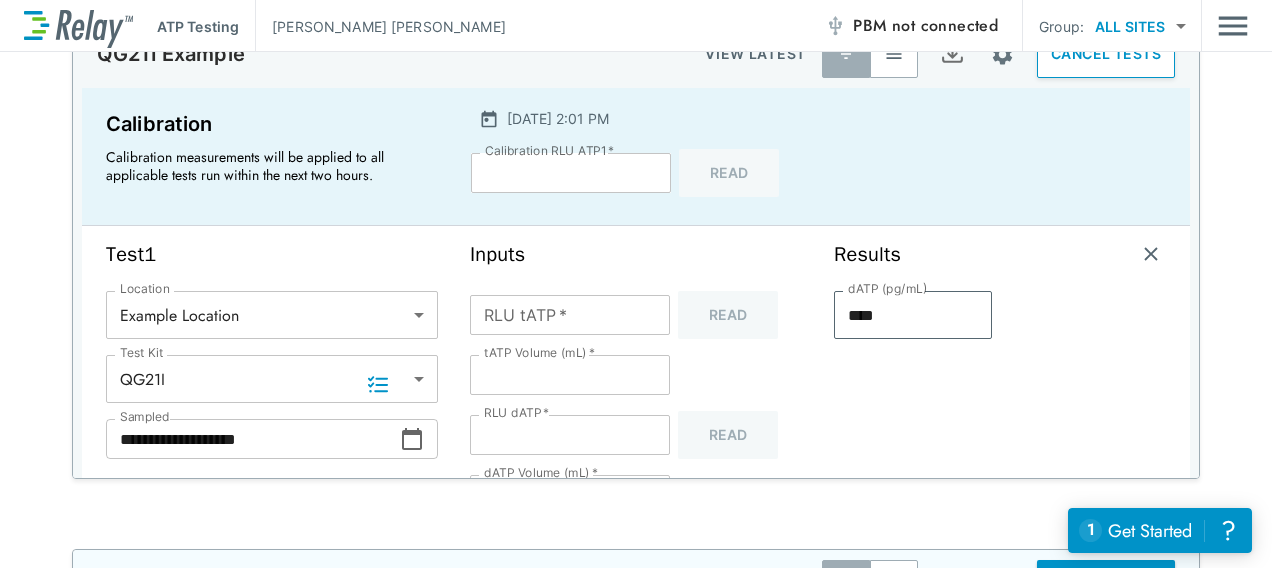 click on "dATP (pg/mL) **** dATP (pg/mL)" at bounding box center [913, 435] 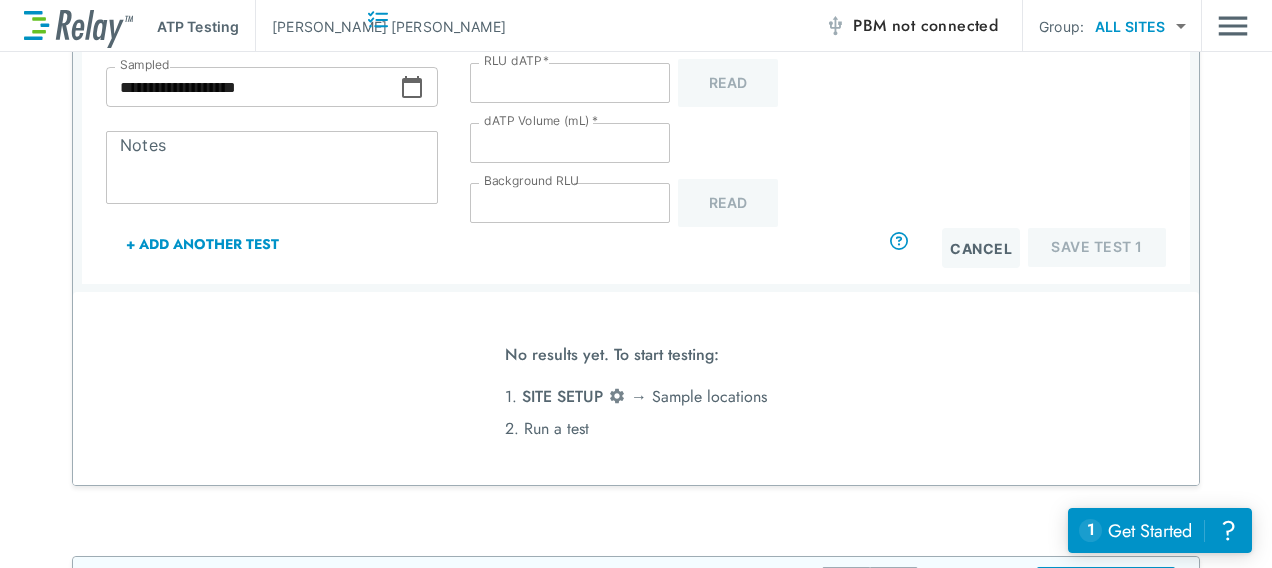 scroll, scrollTop: 365, scrollLeft: 0, axis: vertical 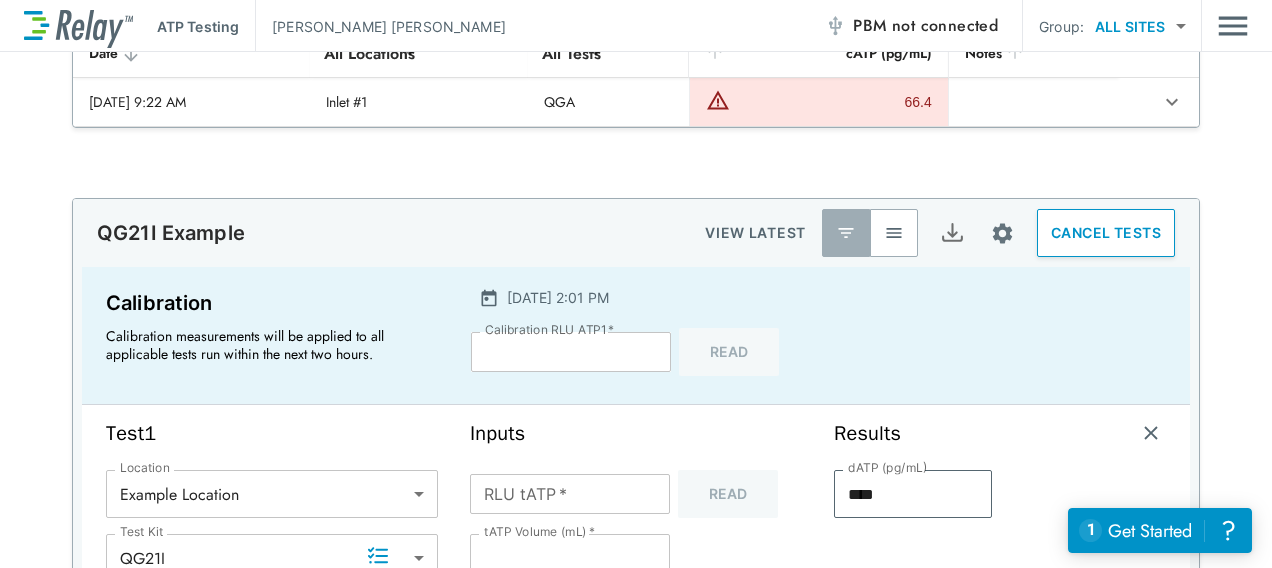 type on "********" 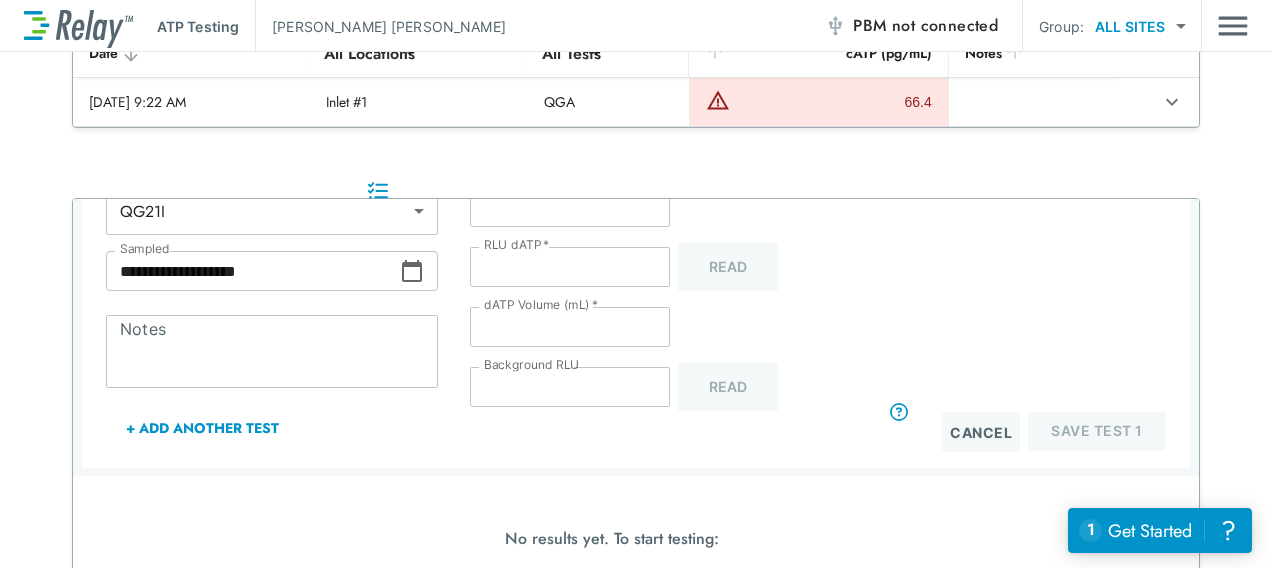 scroll, scrollTop: 364, scrollLeft: 0, axis: vertical 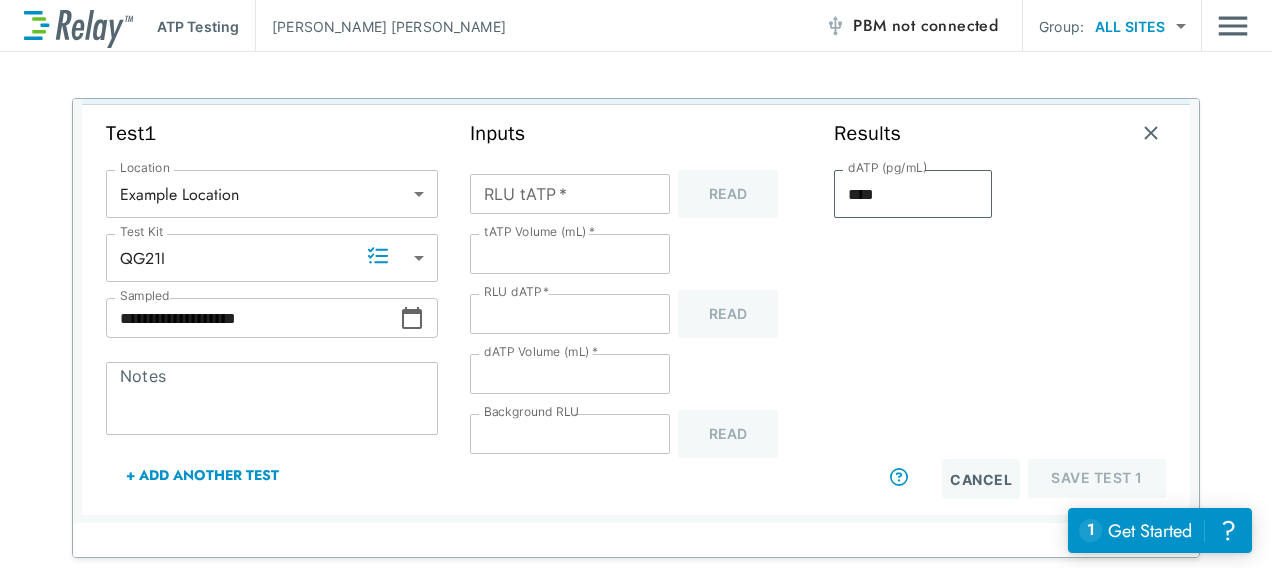 click on "*" at bounding box center [570, 254] 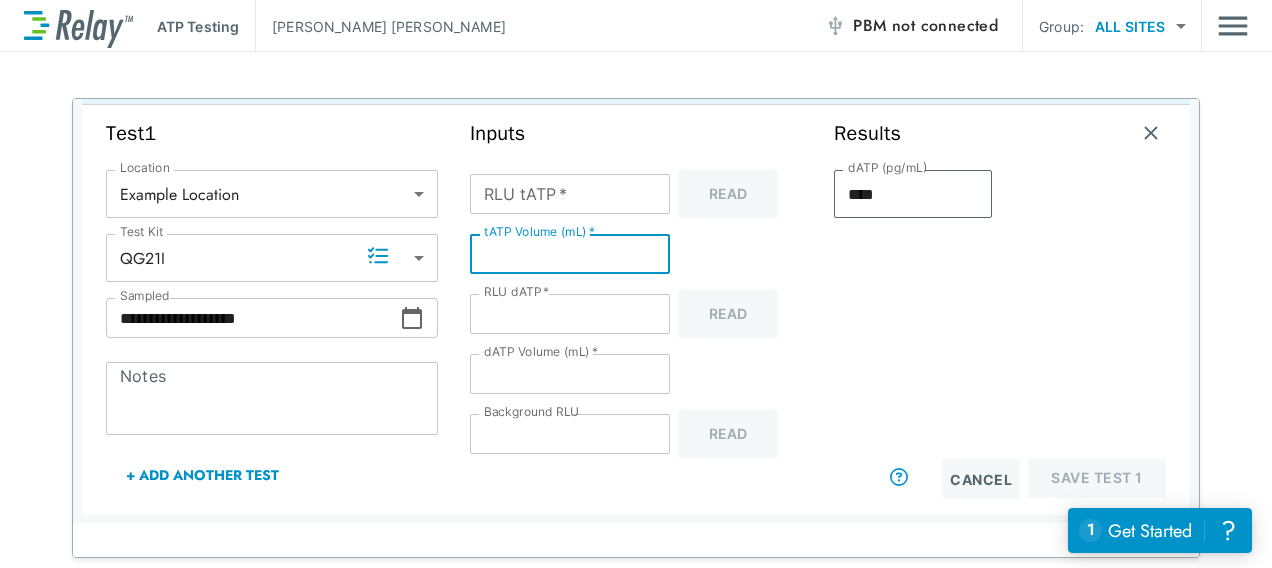 type on "****" 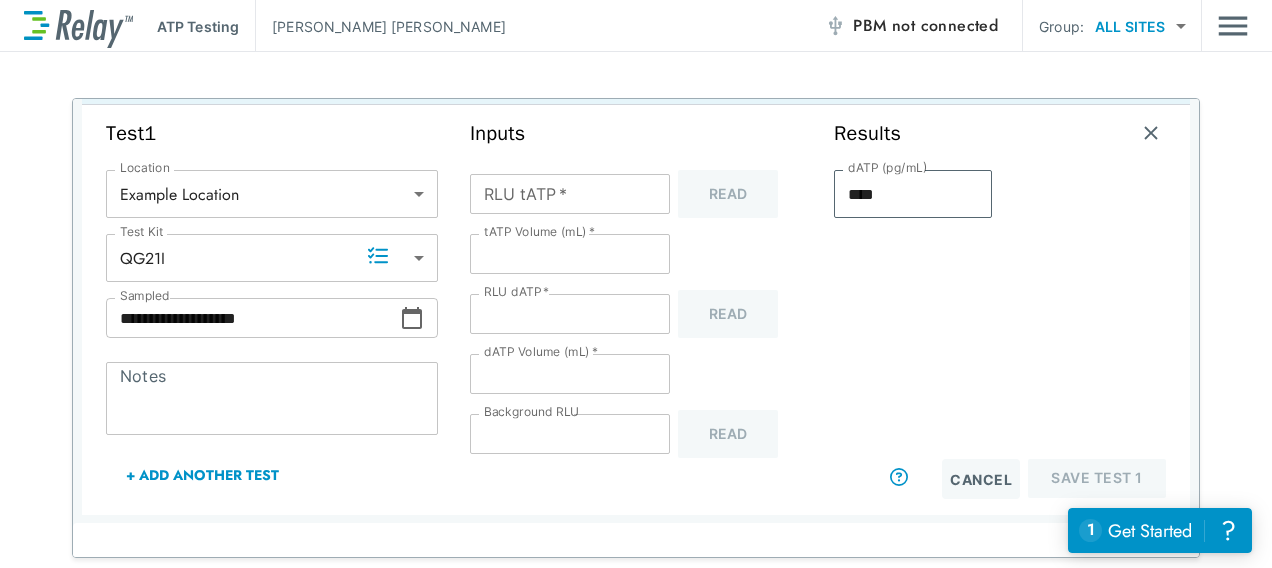 click on "tATP Volume (mL)   * **** tATP Volume (mL)   *" at bounding box center (636, 254) 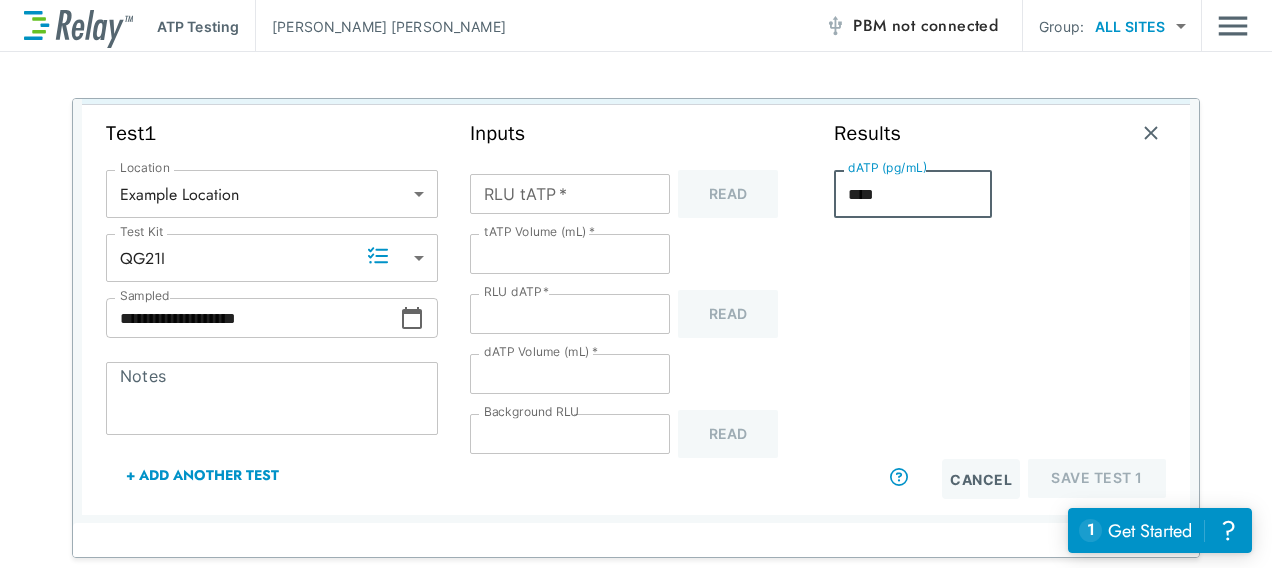 click at bounding box center (1087, 314) 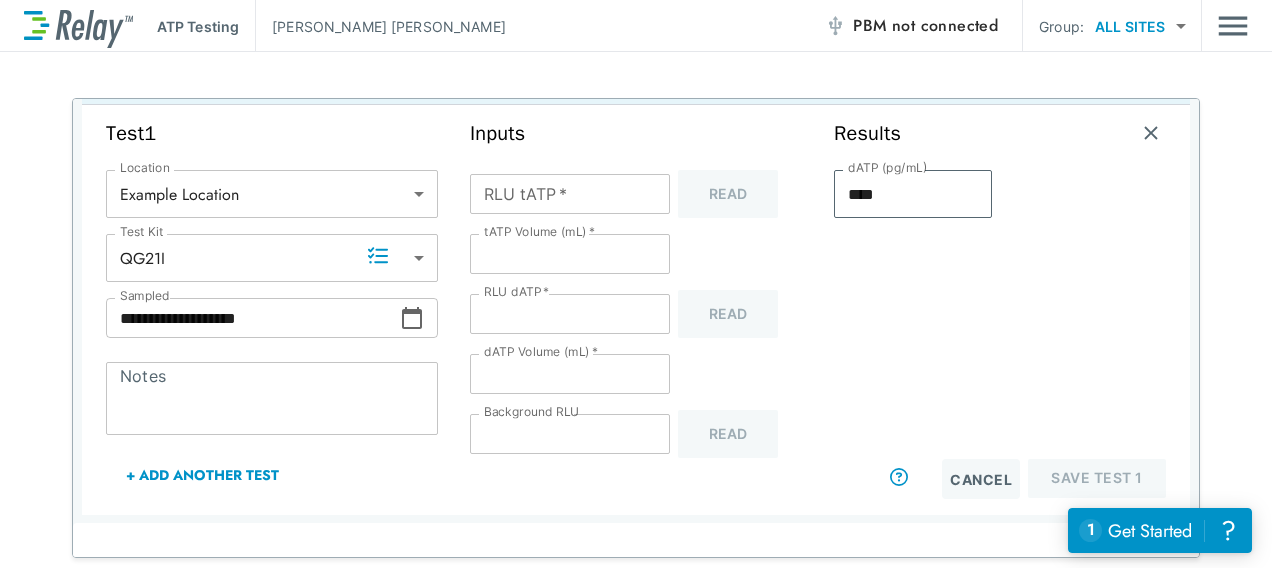 click on "Inputs RLU tATP   * RLU tATP   * Read tATP Volume (mL)   * **** tATP Volume (mL)   * RLU dATP   * *** RLU dATP   * Read dATP Volume (mL)   * *** dATP Volume (mL)   * Background RLU * Background RLU Read" at bounding box center (636, 310) 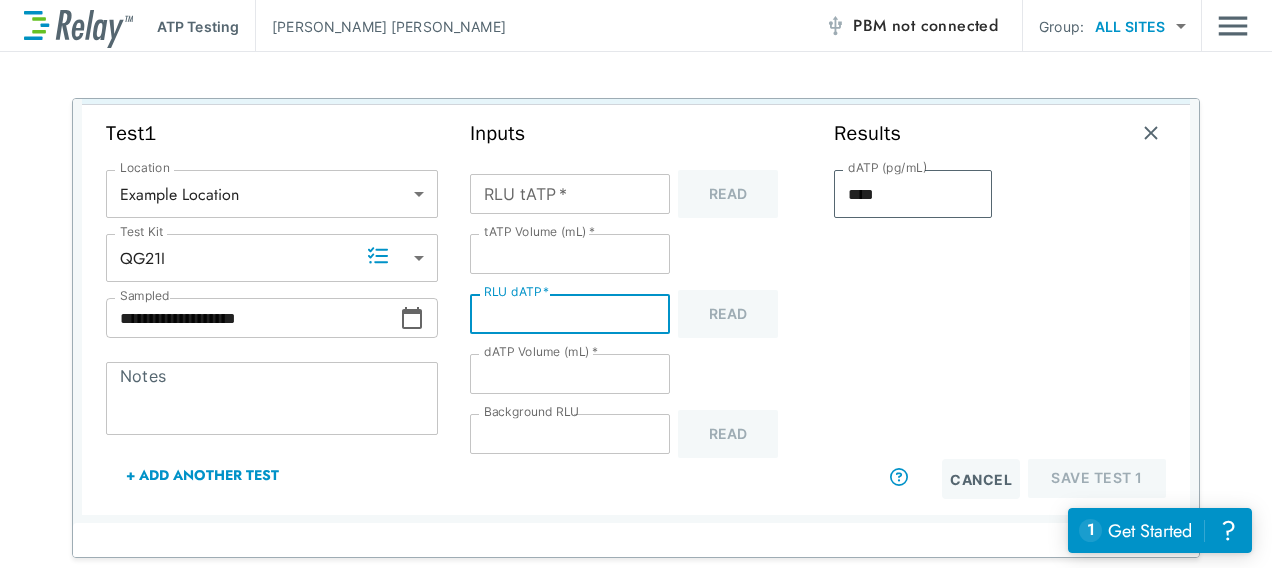 click on "***" at bounding box center (570, 374) 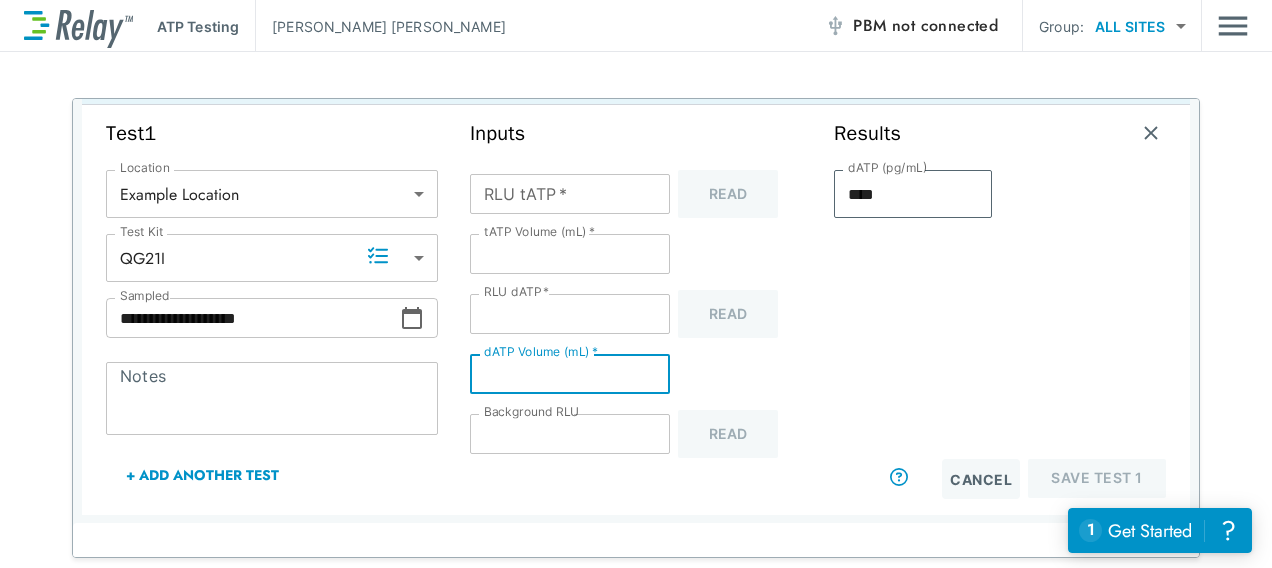 click on "Results dATP (pg/mL) **** dATP (pg/mL) Cancel Save Test 1" at bounding box center [1000, 310] 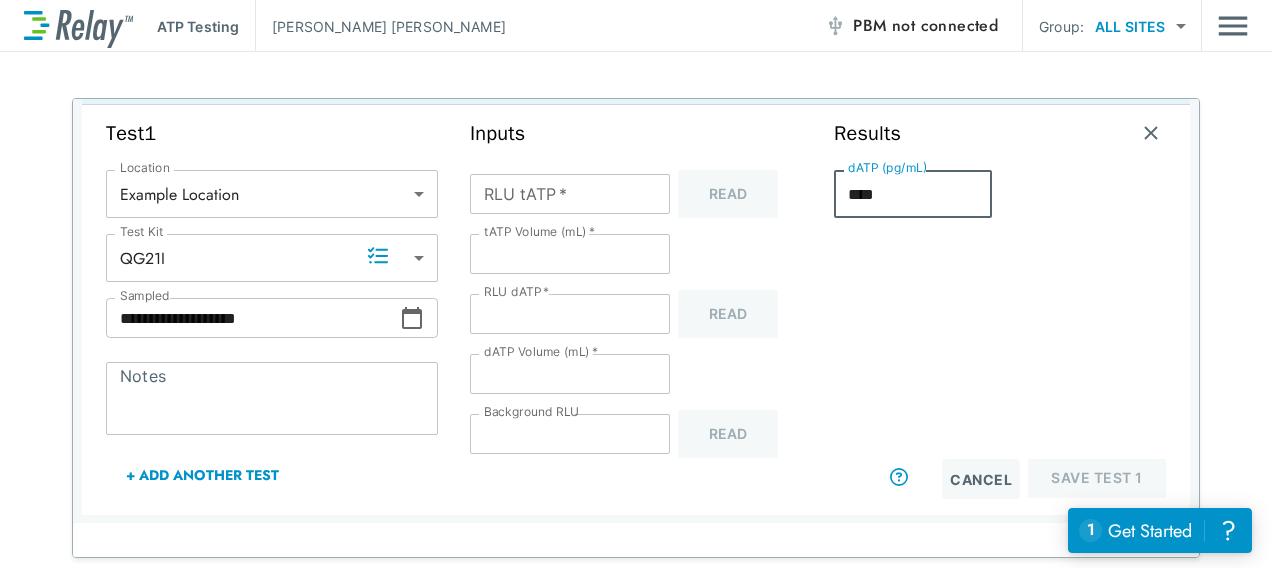 click on "****" at bounding box center [913, 194] 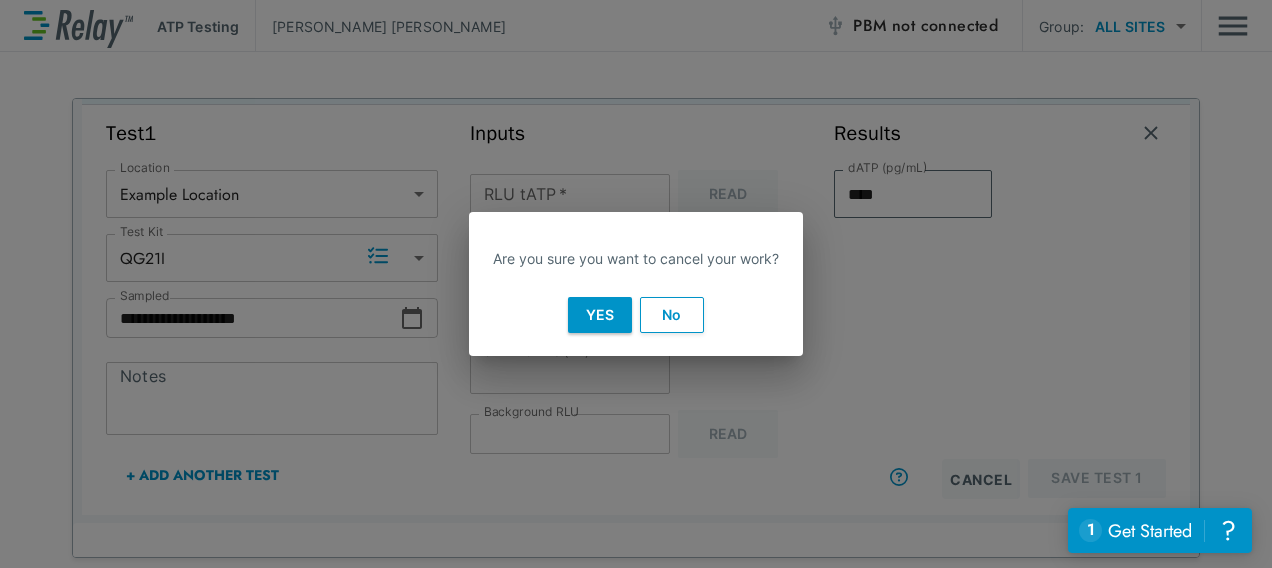 click on "Yes" at bounding box center [600, 315] 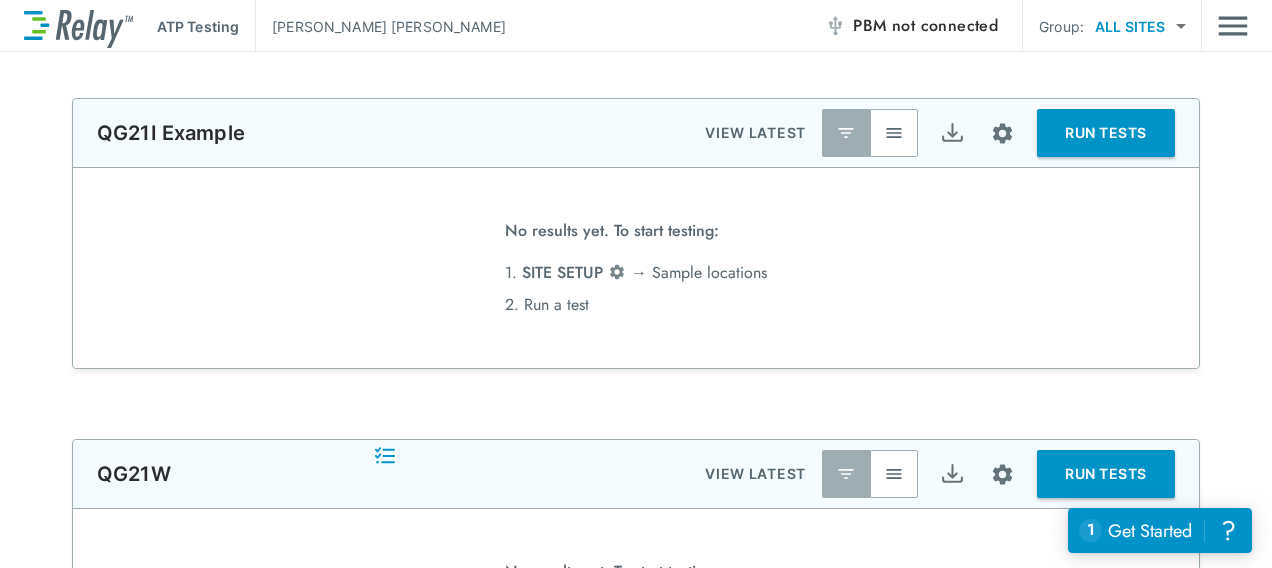 scroll, scrollTop: 0, scrollLeft: 0, axis: both 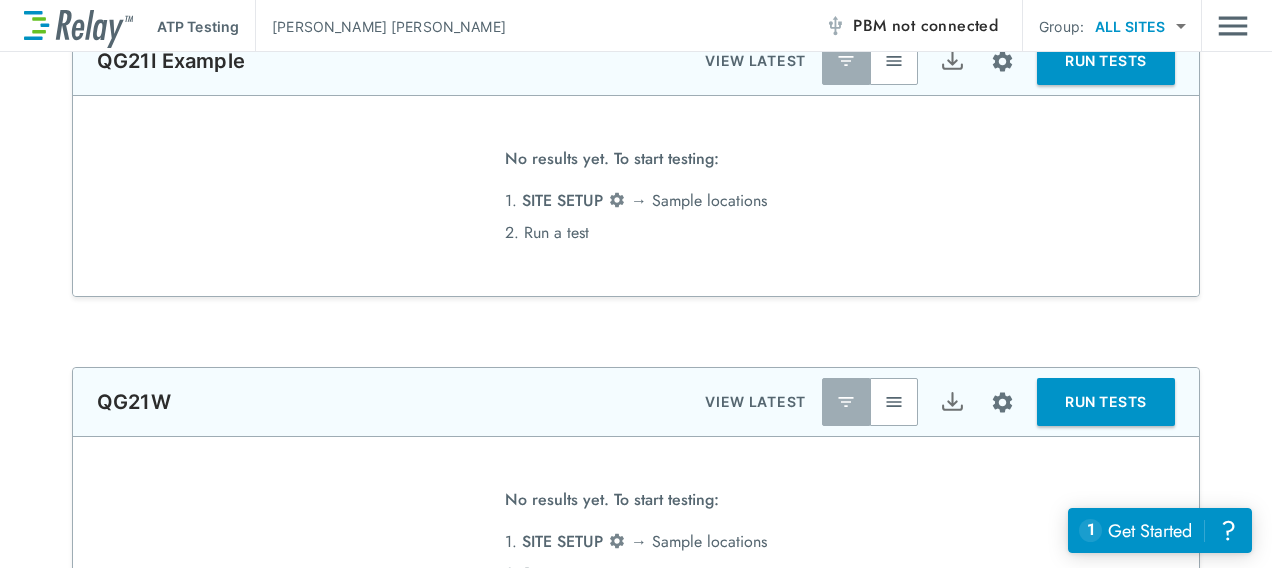 type on "******" 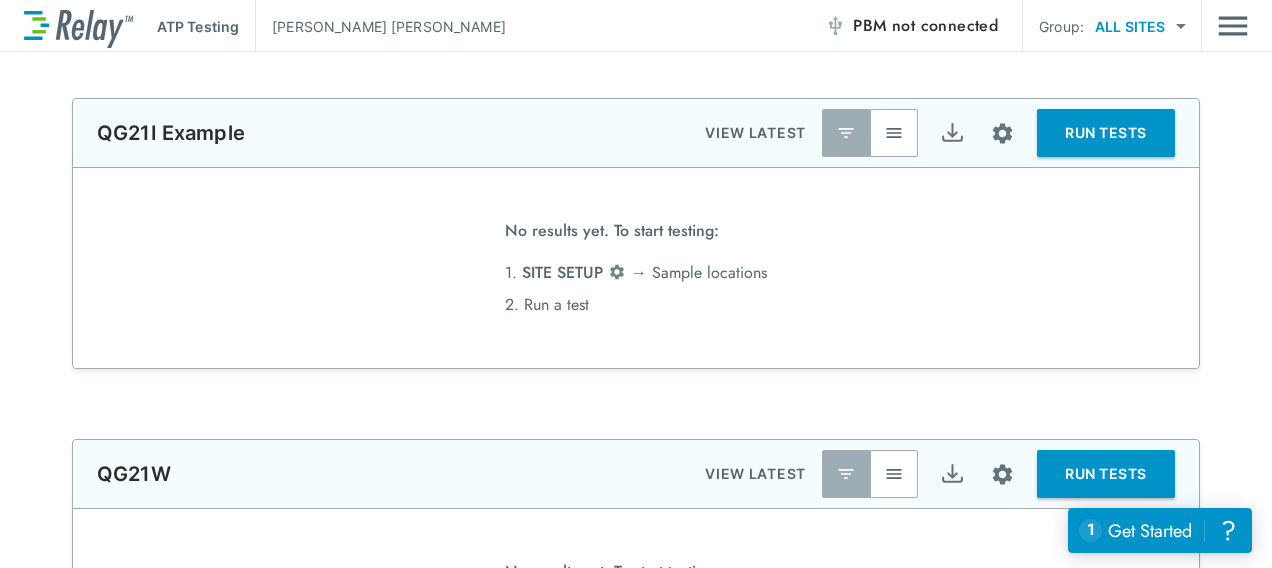 scroll, scrollTop: 300, scrollLeft: 0, axis: vertical 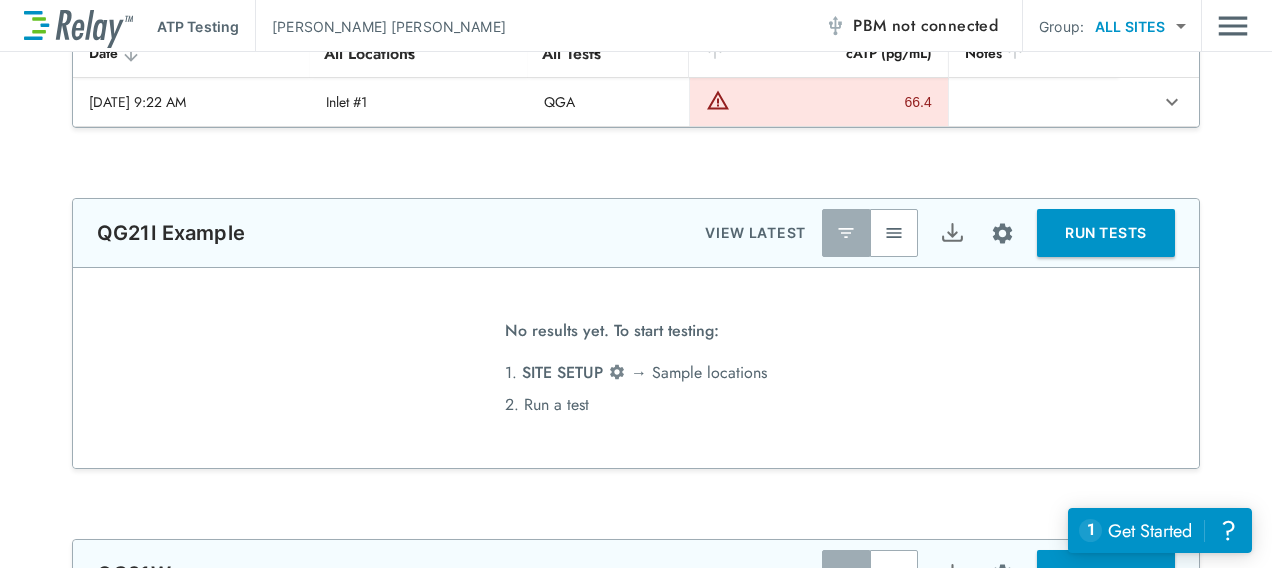 type on "********" 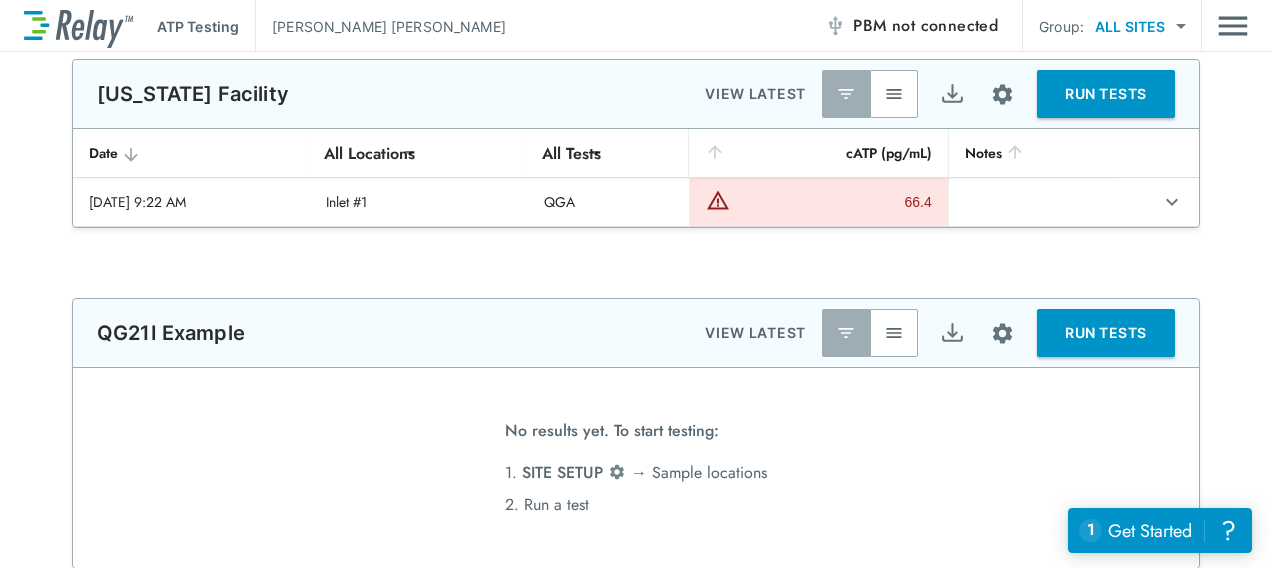 click on "RUN TESTS" at bounding box center [1106, 333] 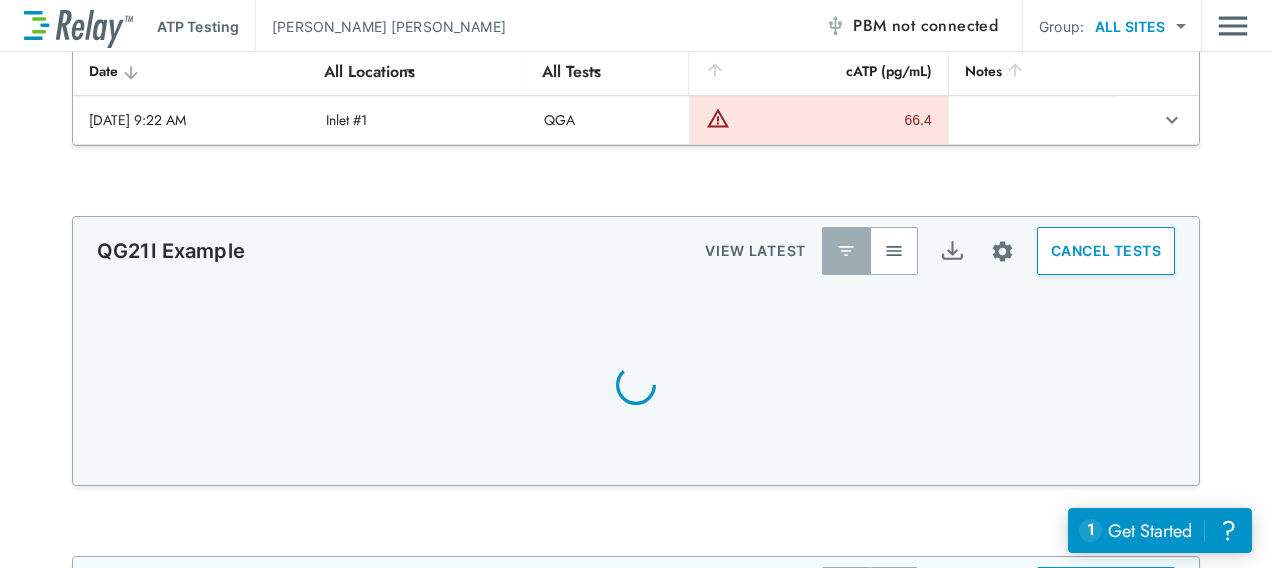 scroll, scrollTop: 334, scrollLeft: 0, axis: vertical 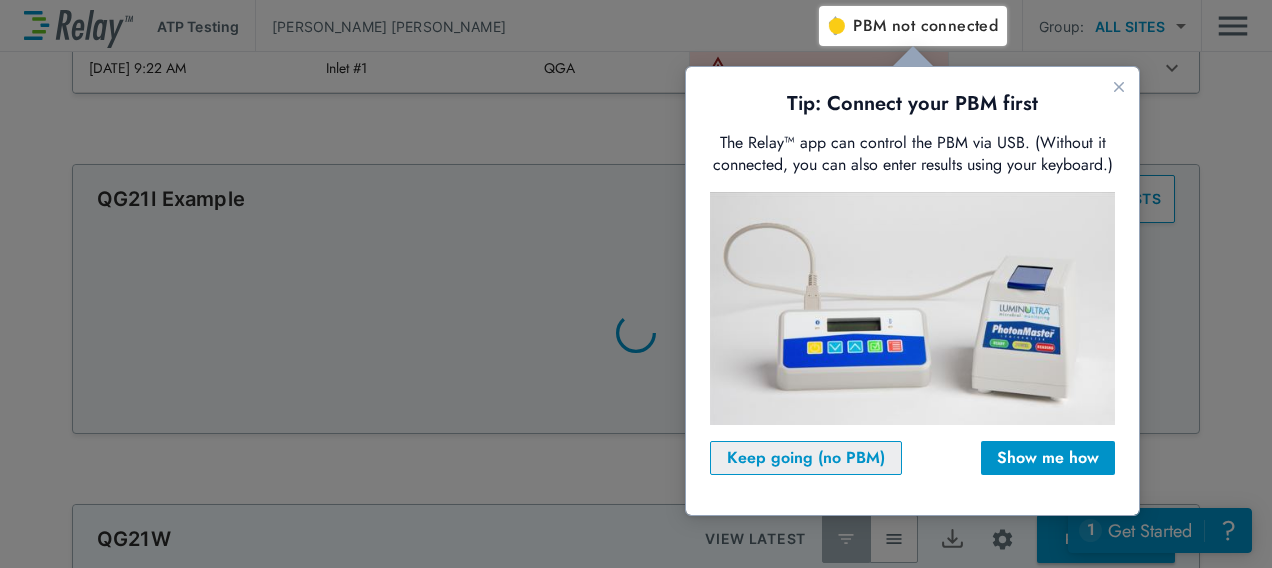 click on "Keep going (no PBM)" at bounding box center [806, 458] 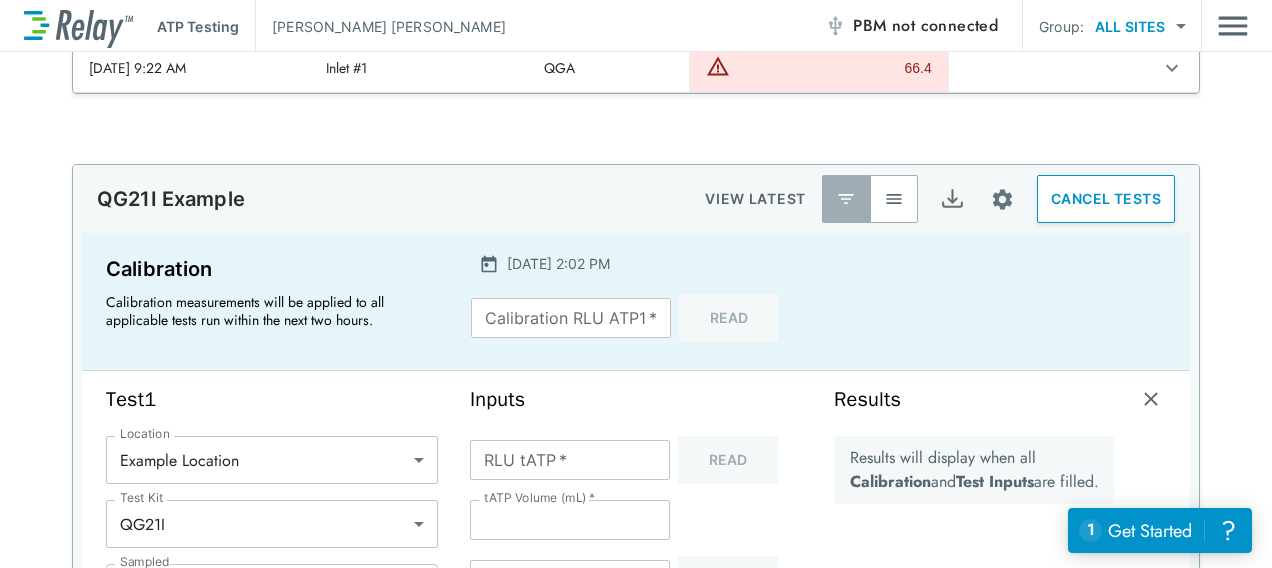 type on "*****" 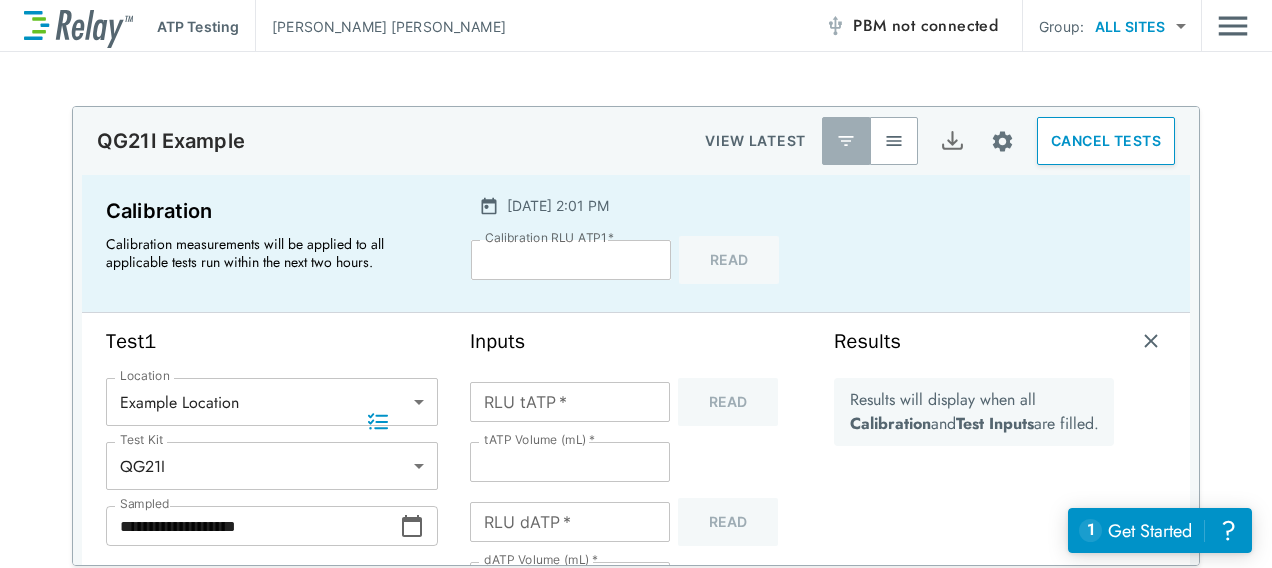 scroll, scrollTop: 434, scrollLeft: 0, axis: vertical 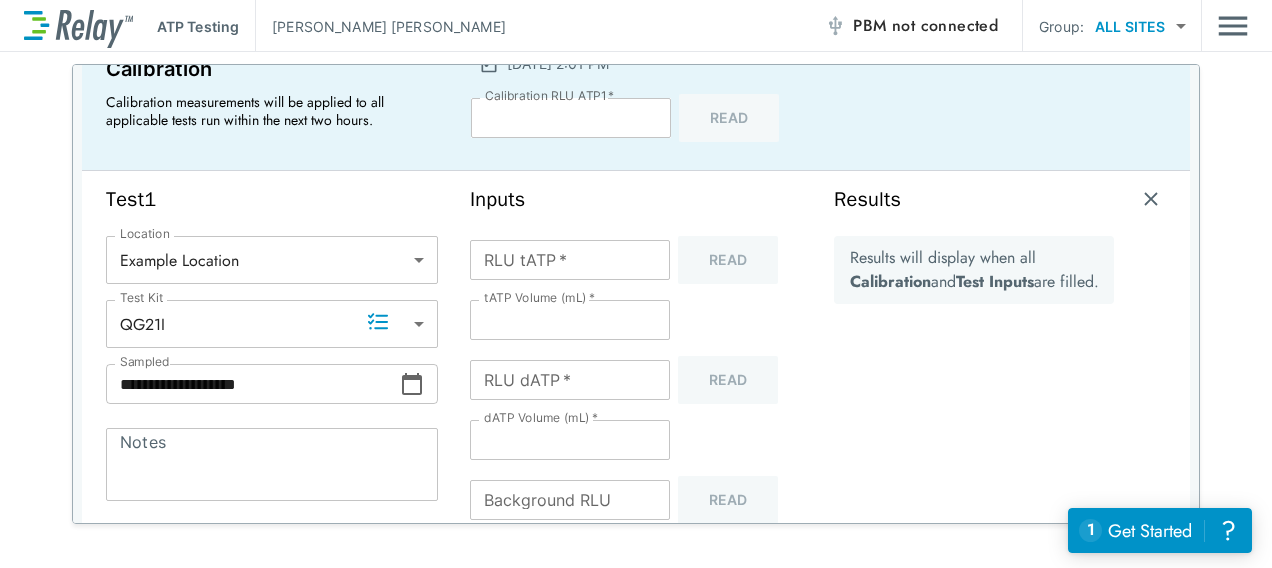 click on "RLU tATP   *" at bounding box center [570, 260] 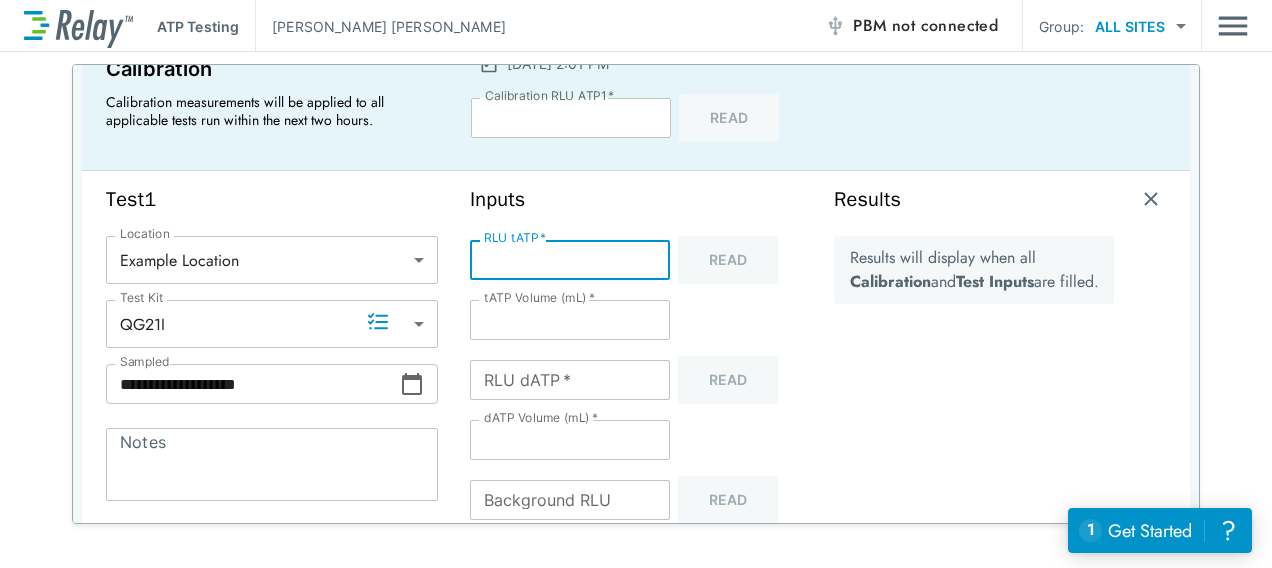 type on "***" 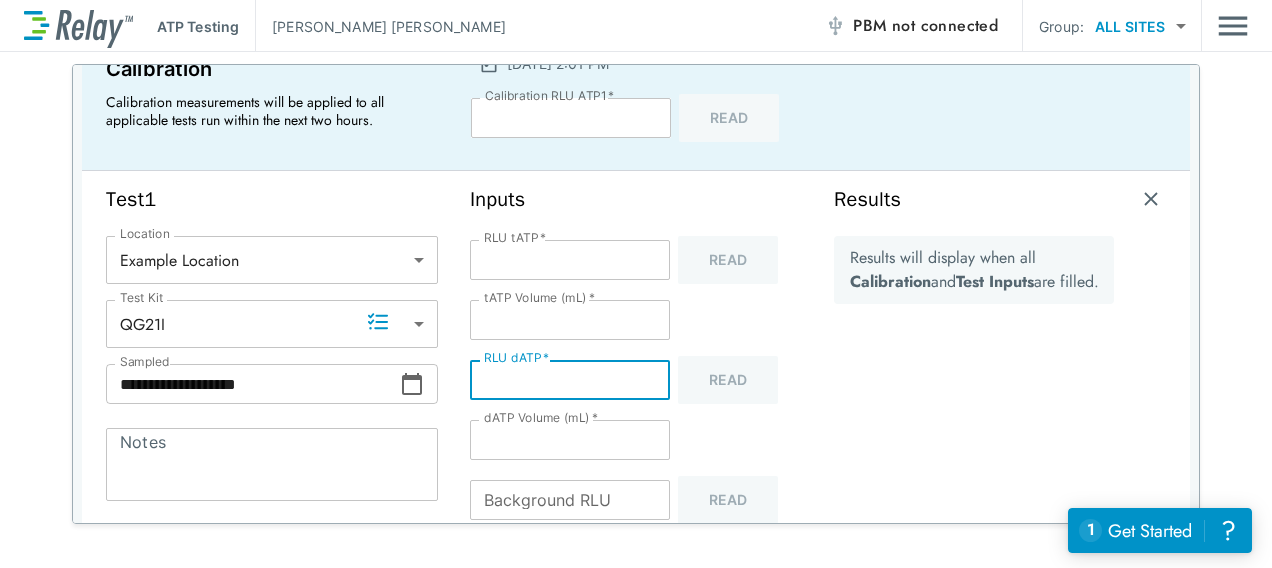 type on "**" 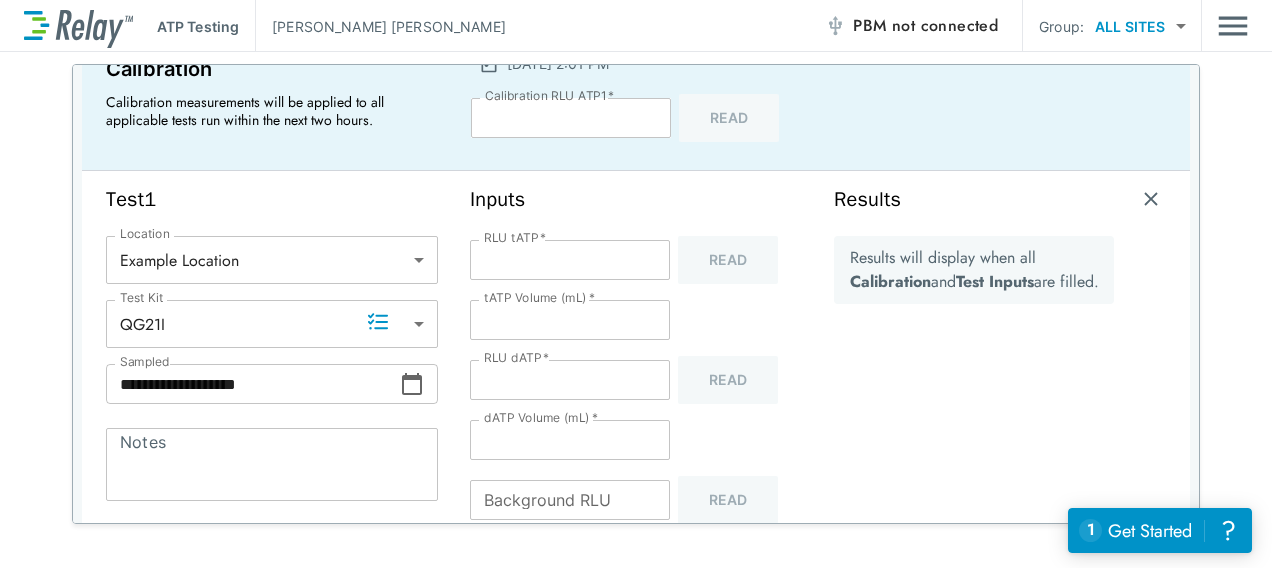 click on "Background RLU" at bounding box center [570, 500] 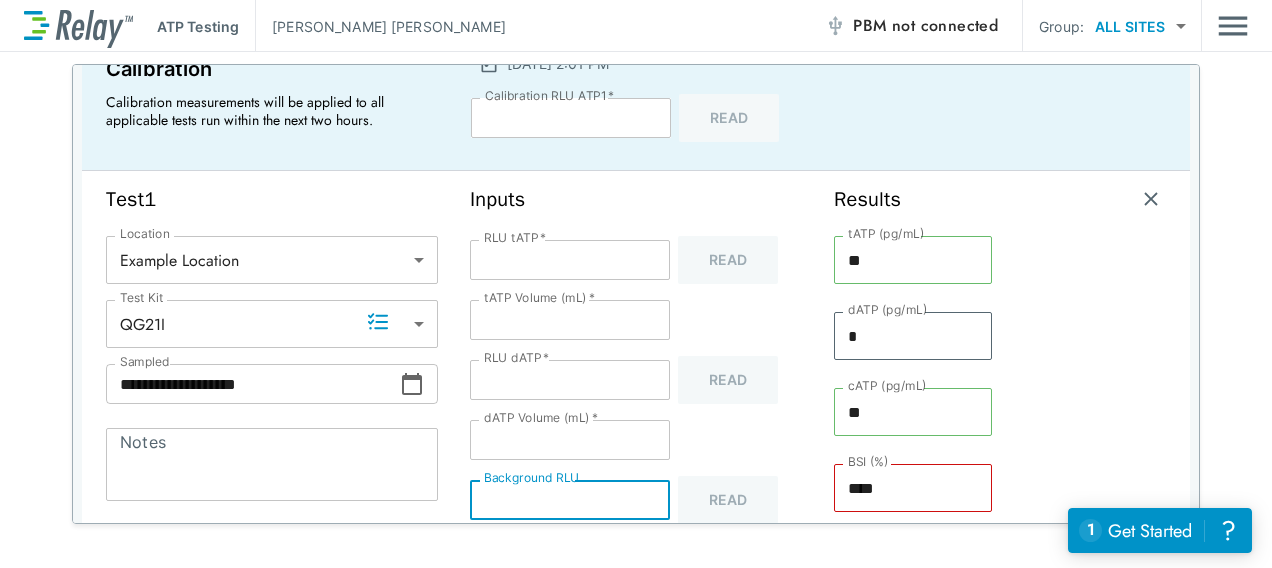 type on "*" 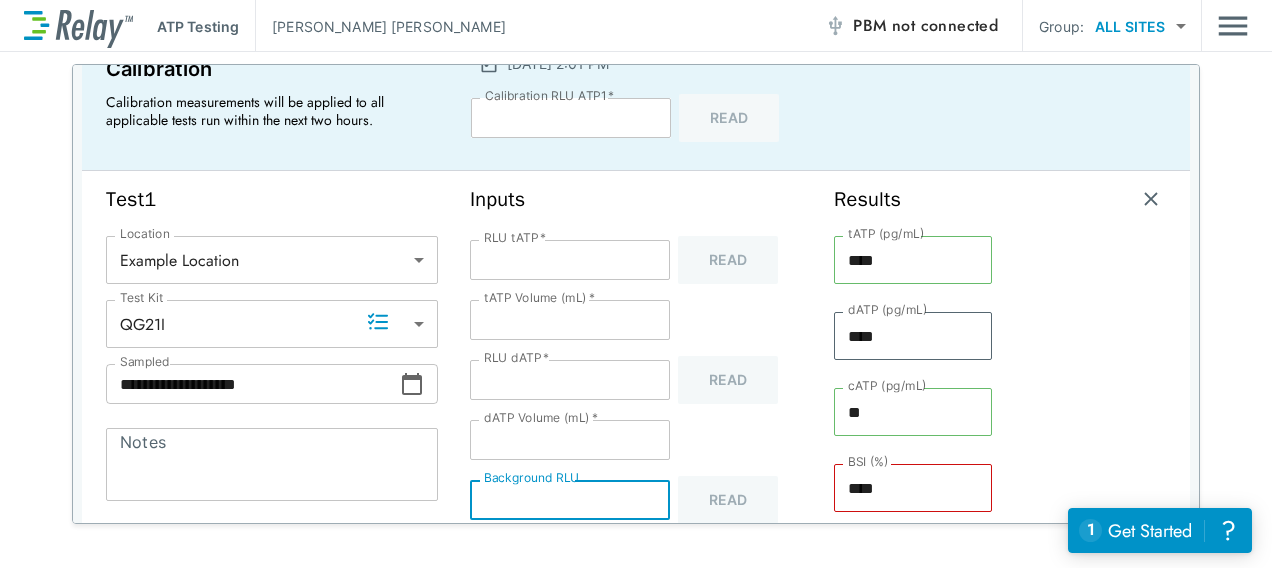 type on "****" 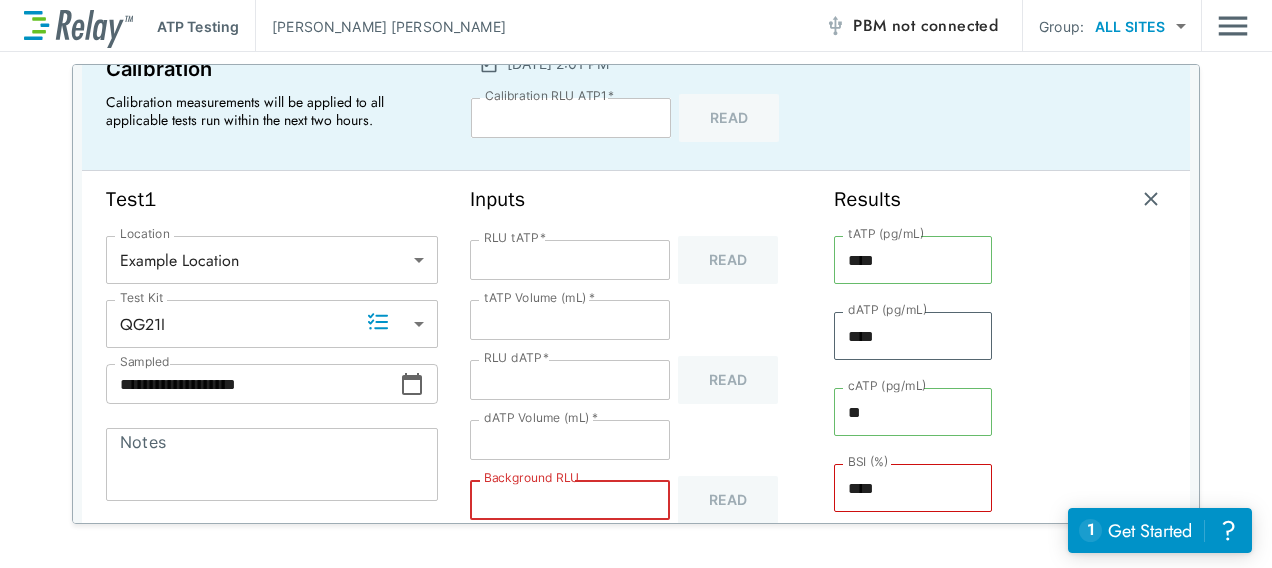 type 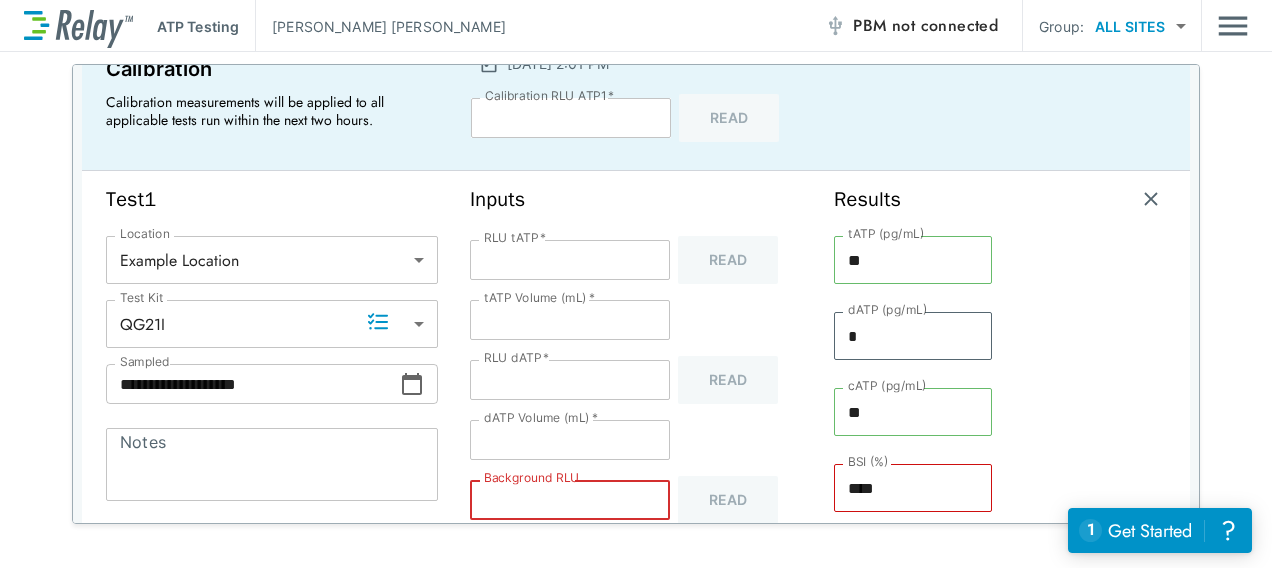 type on "**" 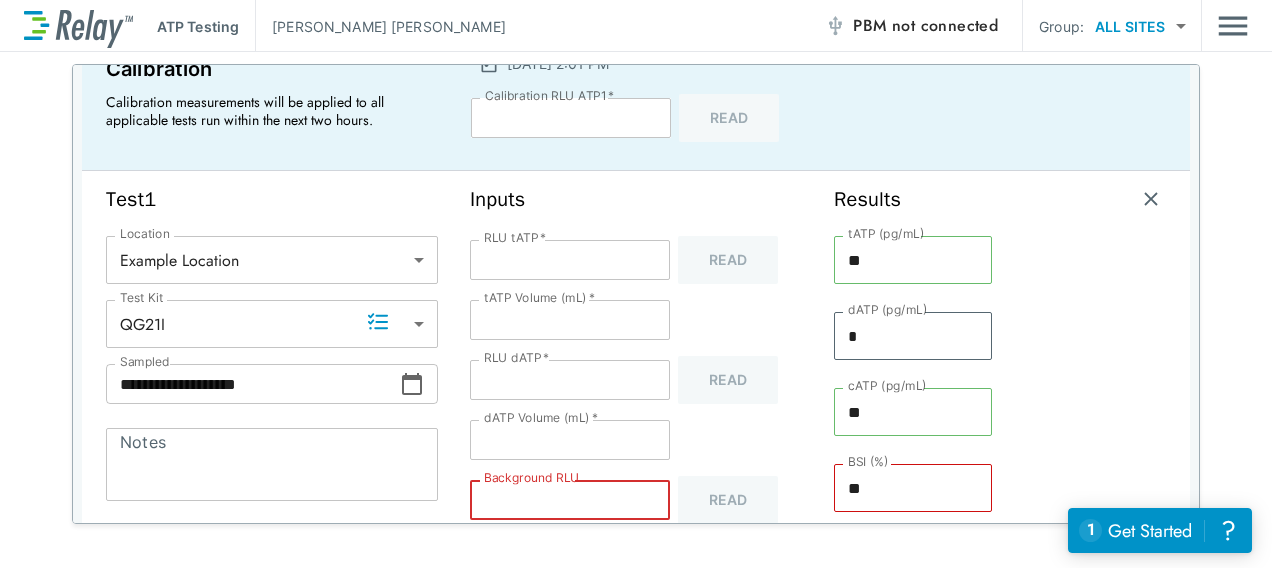 type on "*" 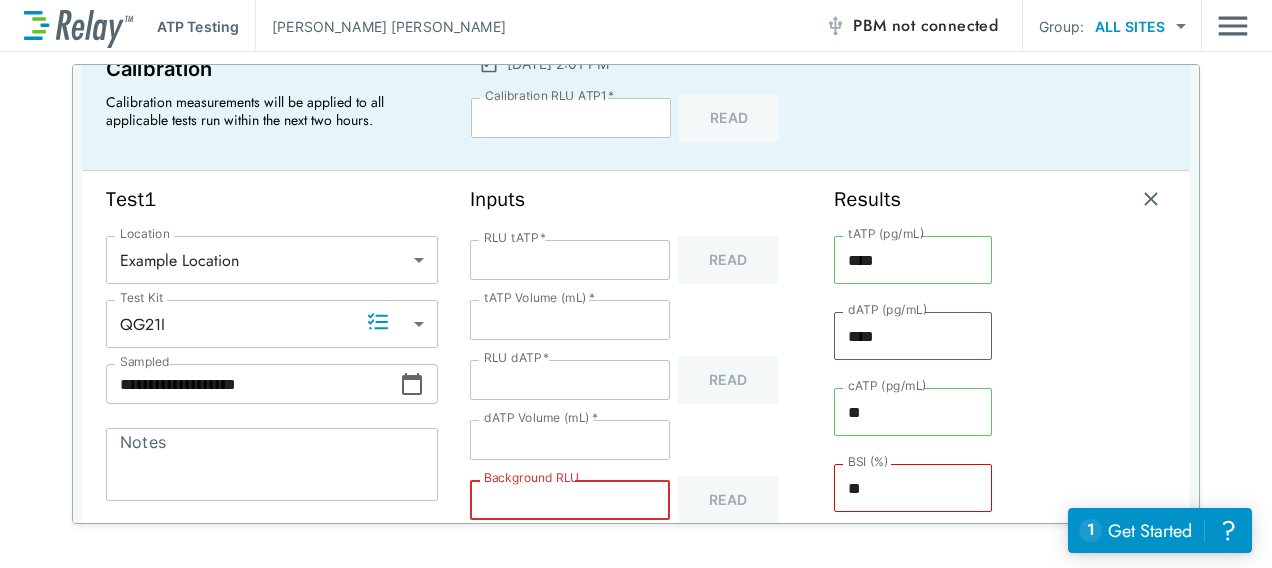 type on "****" 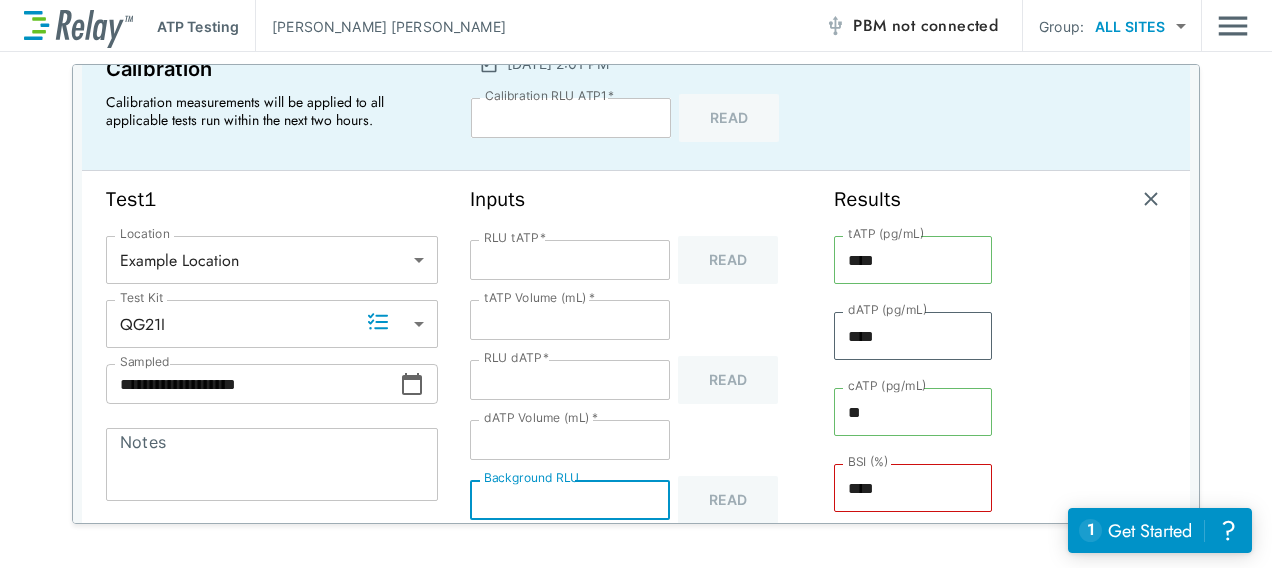 type on "**" 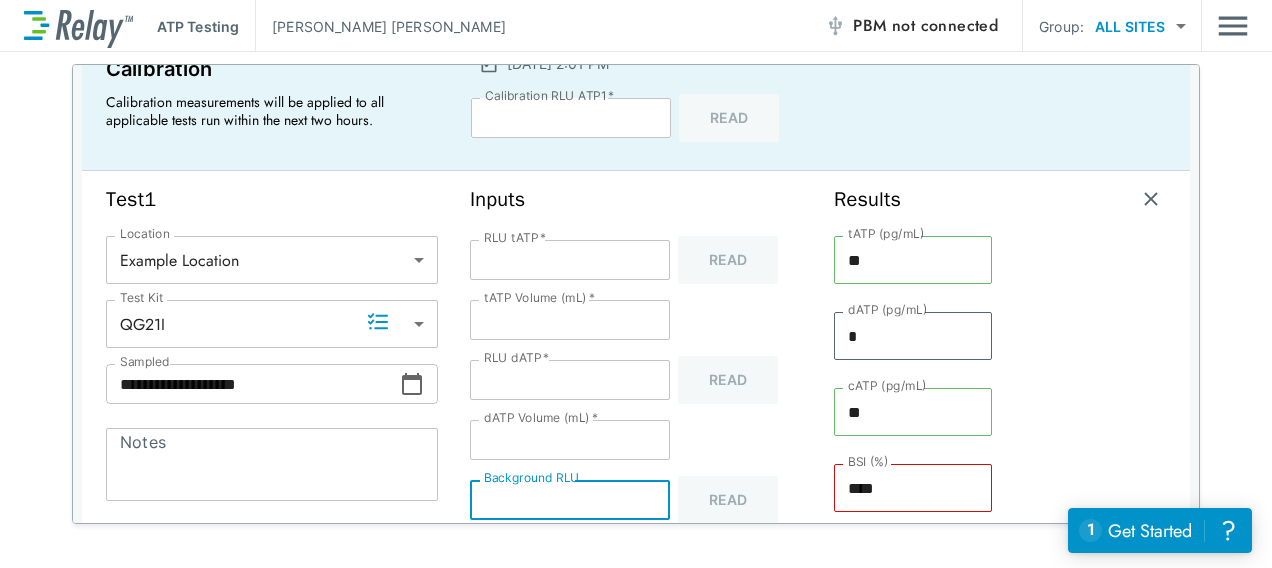 type on "****" 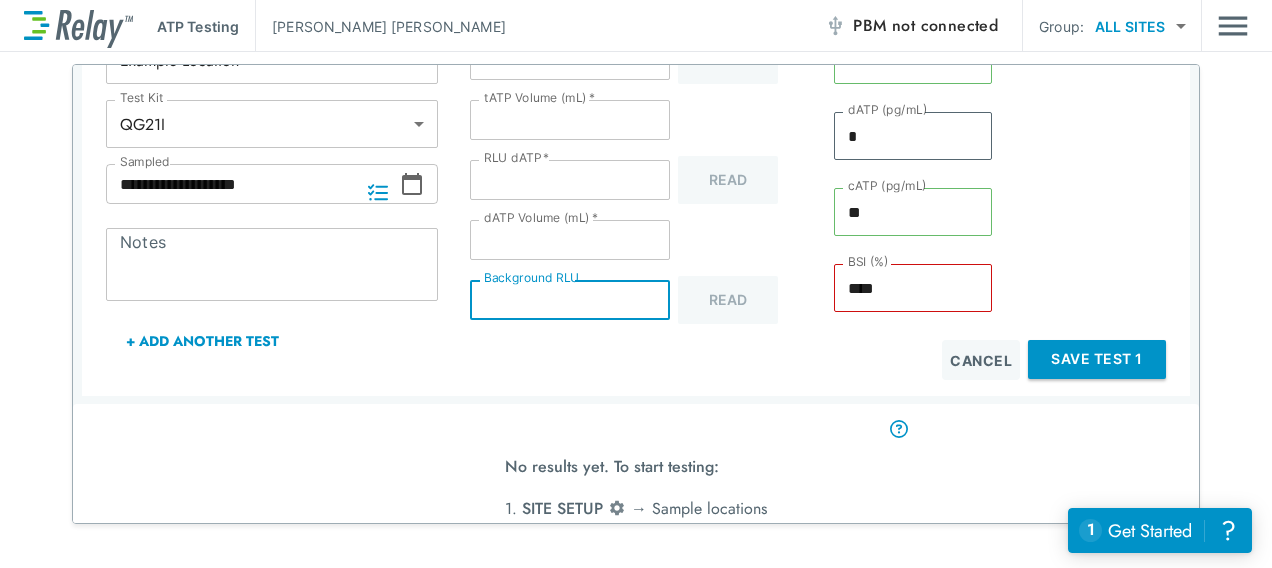scroll, scrollTop: 200, scrollLeft: 0, axis: vertical 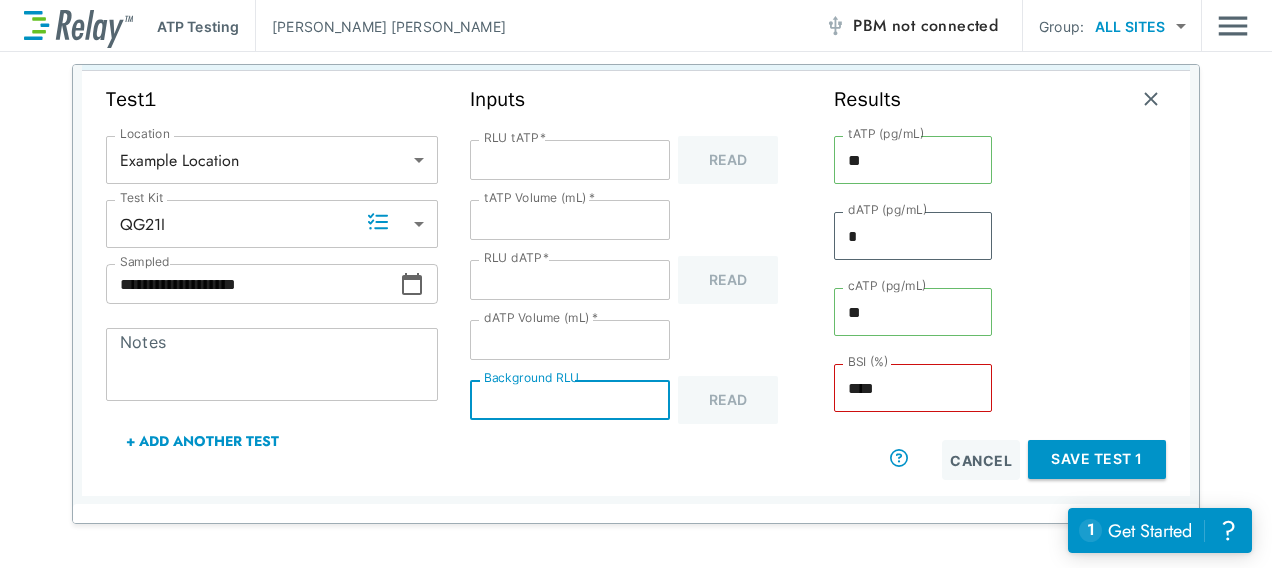 type on "**" 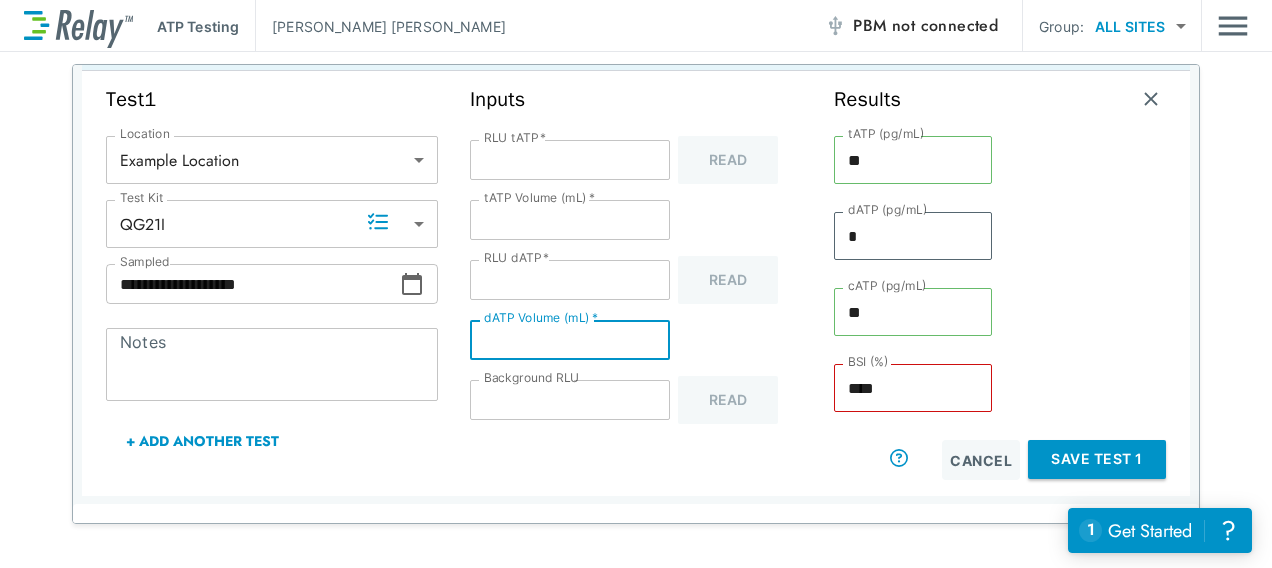 click on "*" at bounding box center (570, 340) 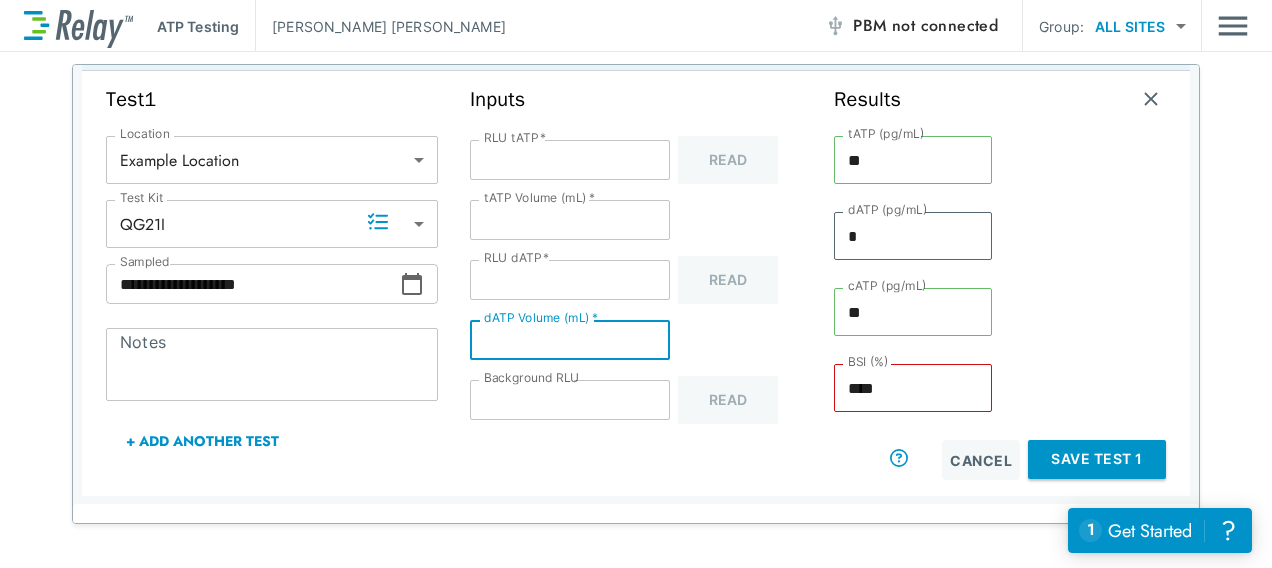 click on "***" at bounding box center [570, 160] 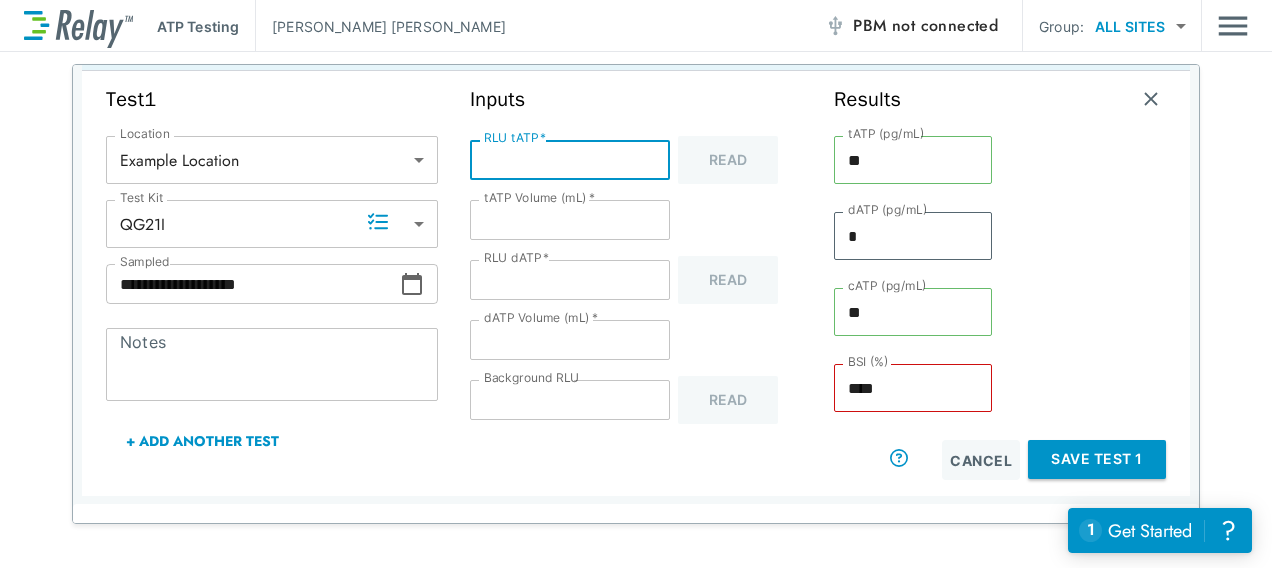 click on "**" at bounding box center (570, 280) 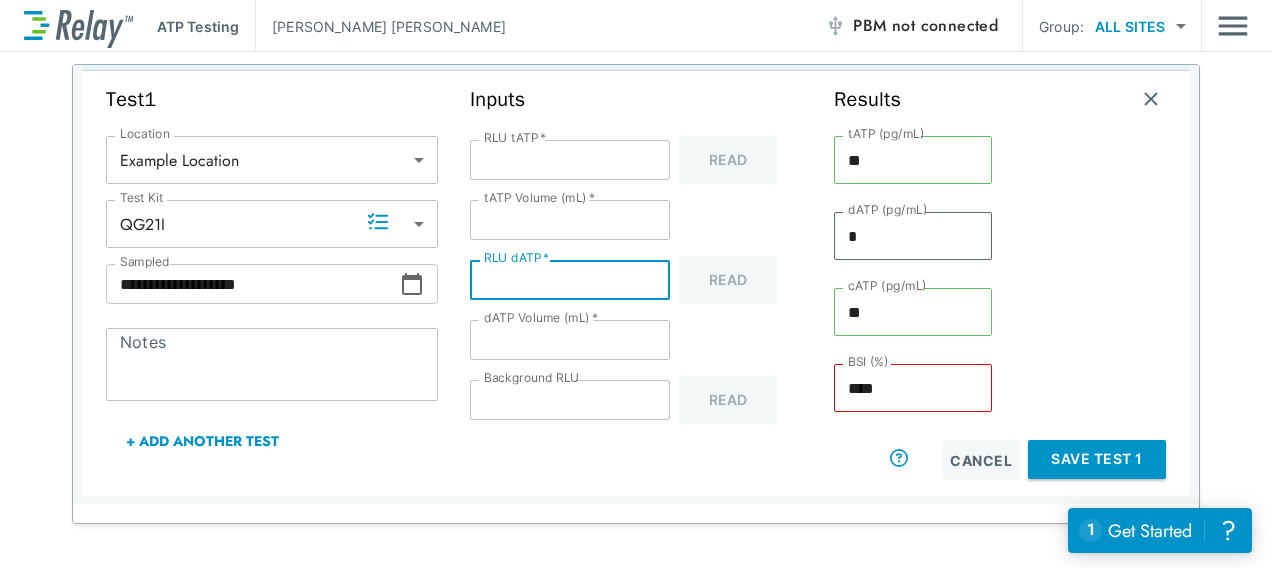 type on "*" 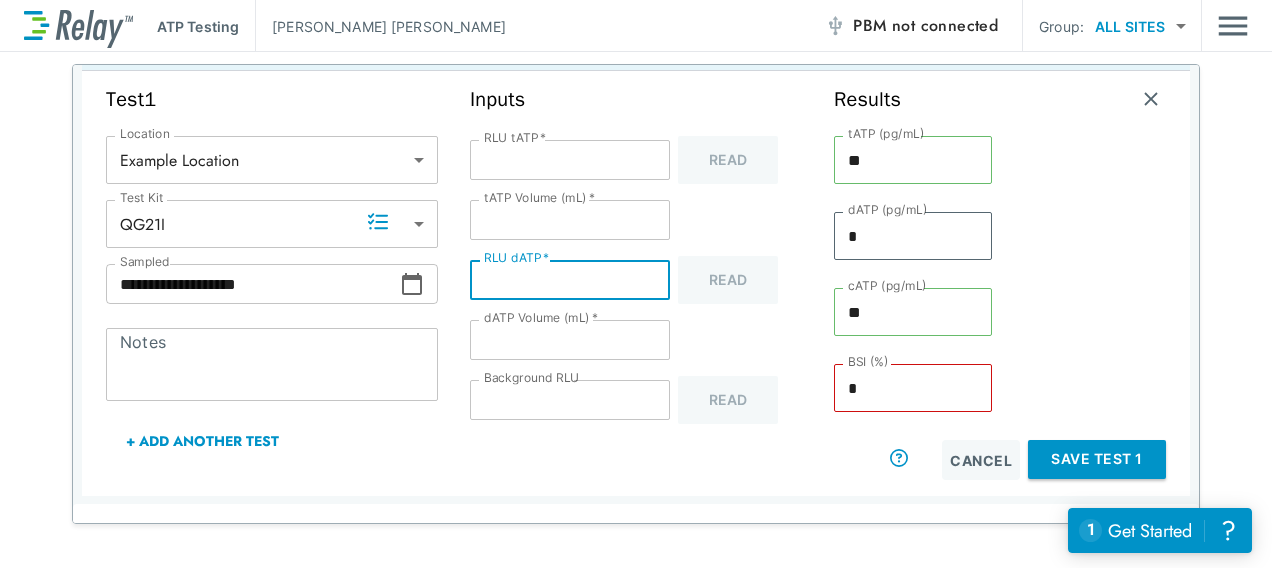 type on "**" 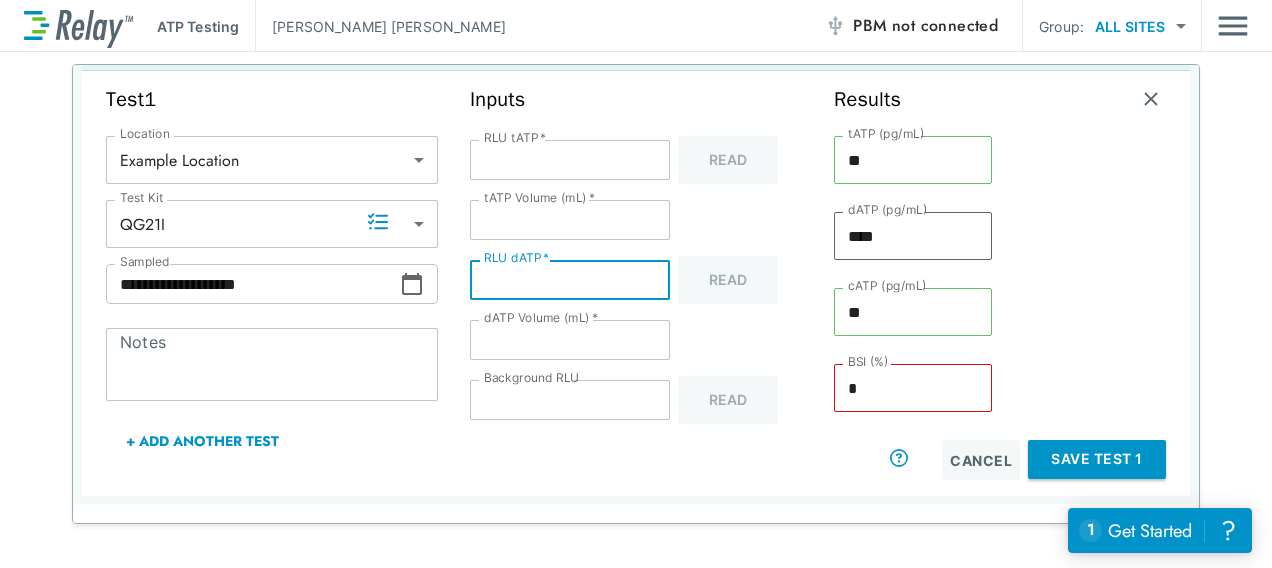 type on "****" 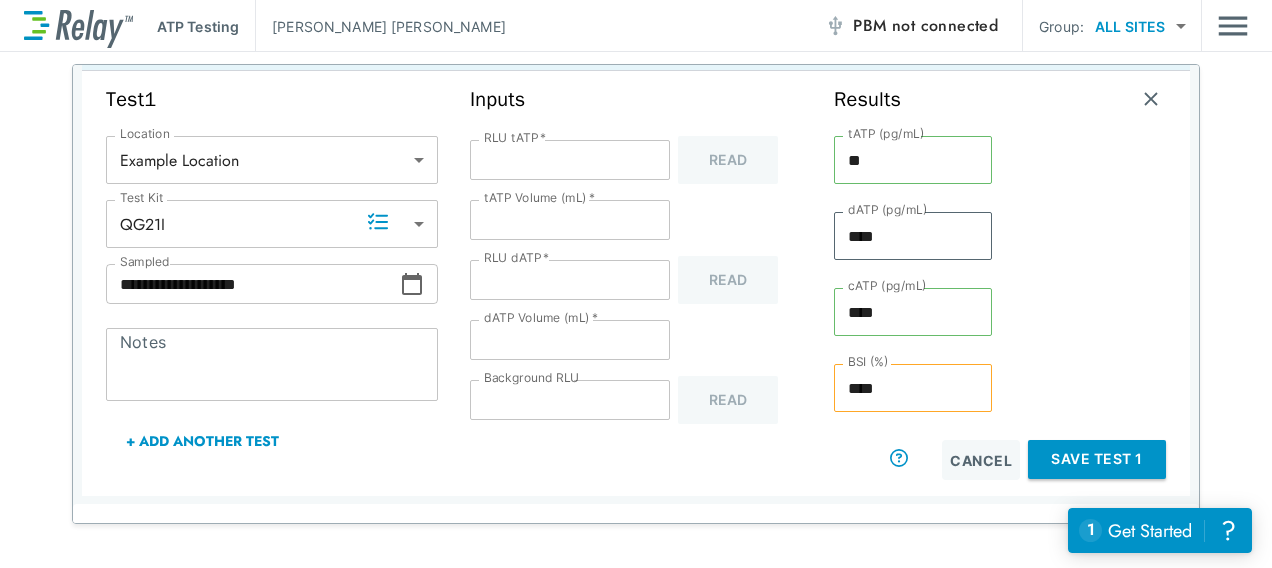 click at bounding box center [1087, 280] 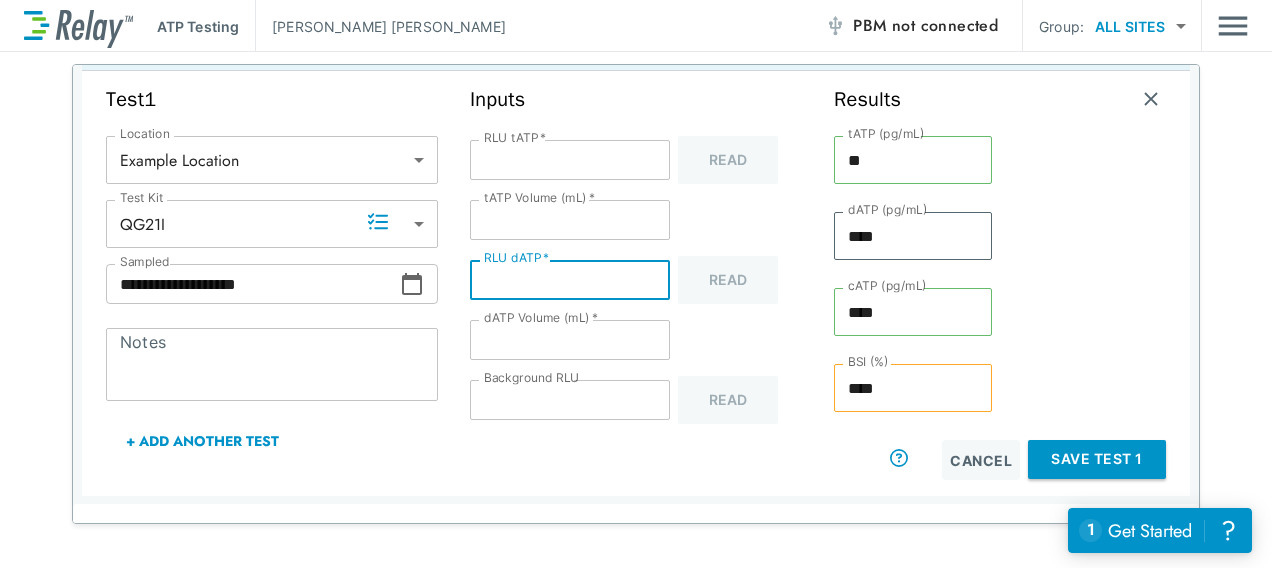 type on "*" 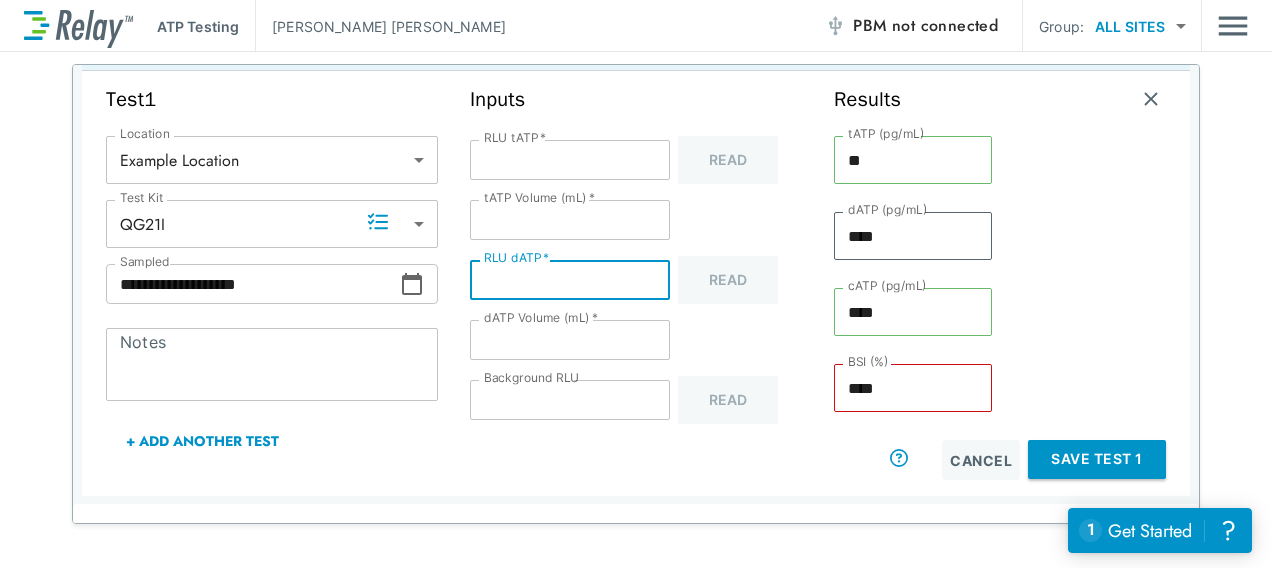 type on "*" 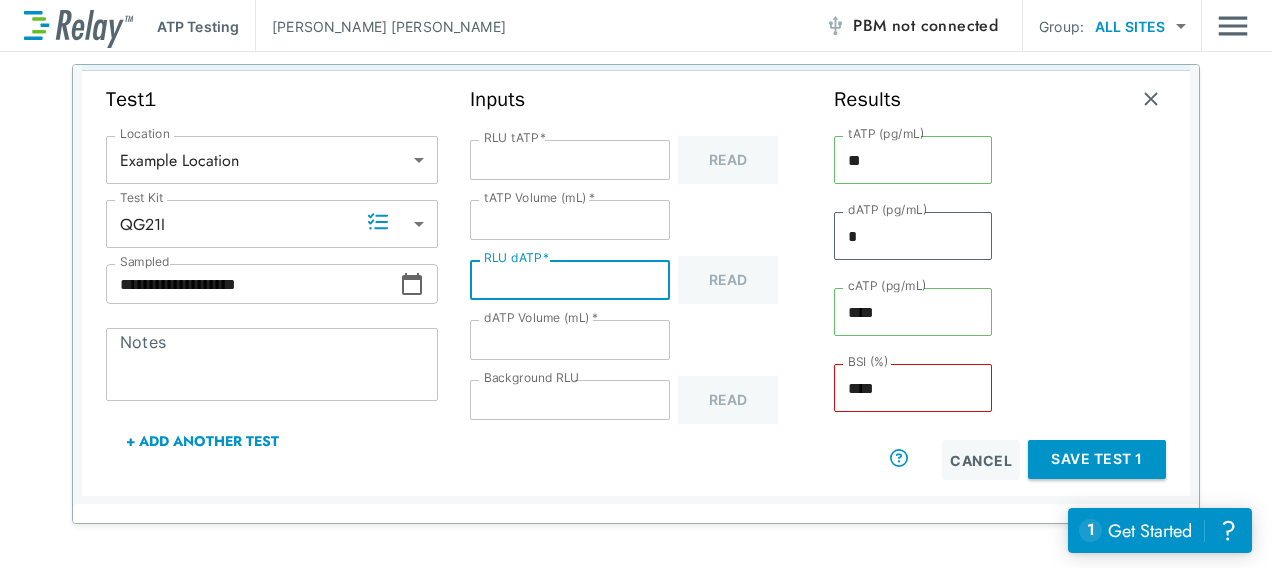 type on "**" 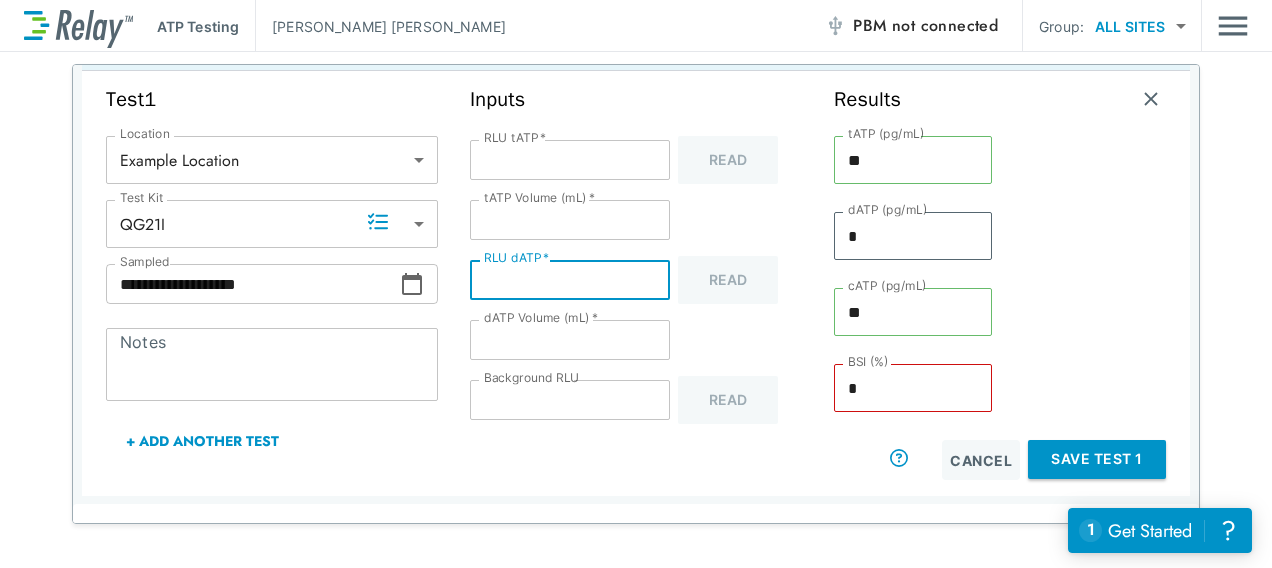 type on "**" 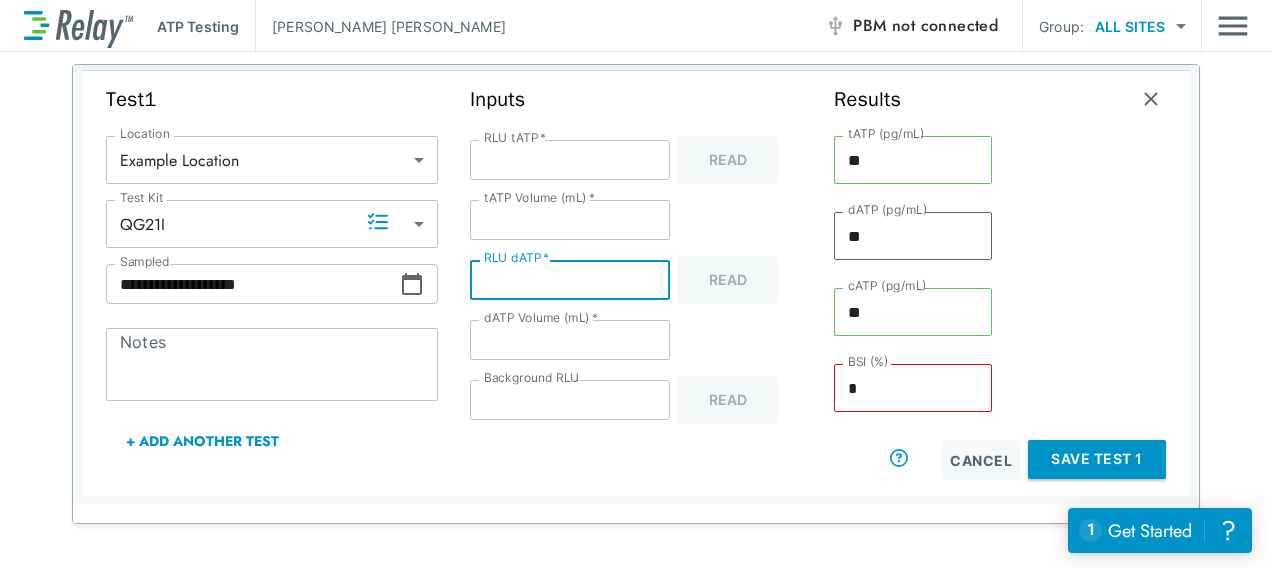 type on "**" 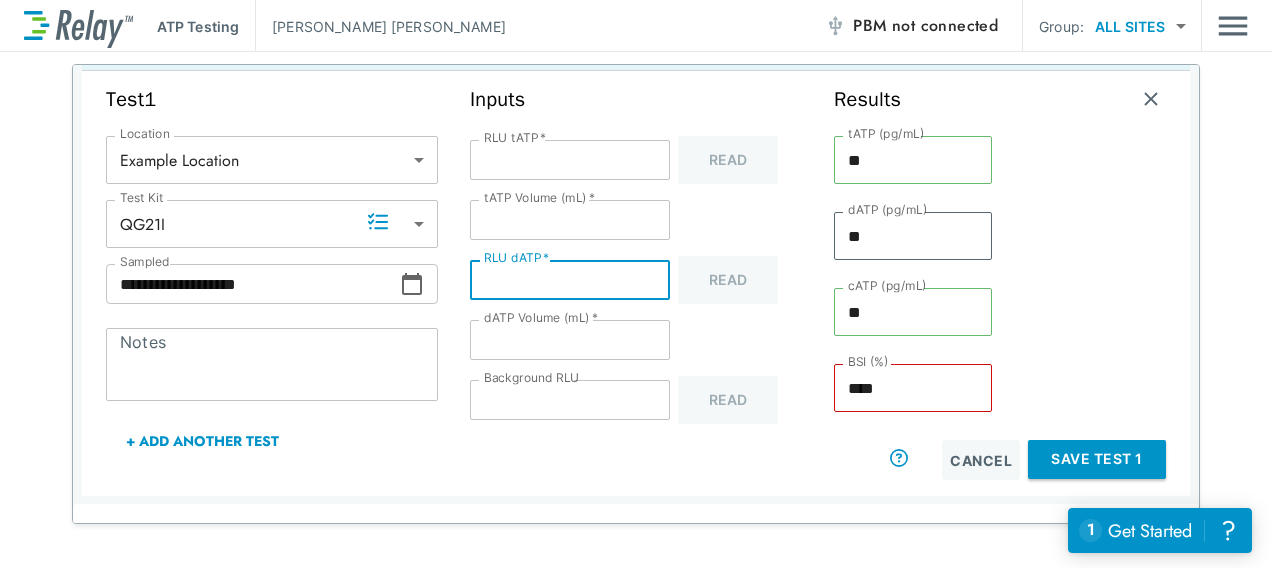 type on "**" 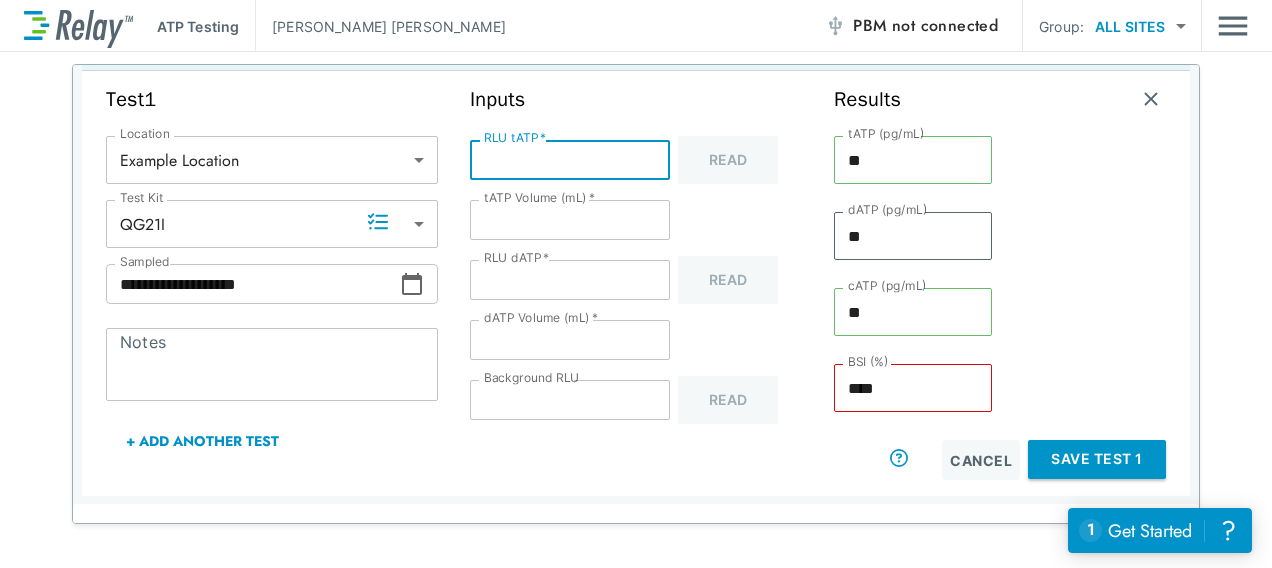 click on "***" at bounding box center [570, 160] 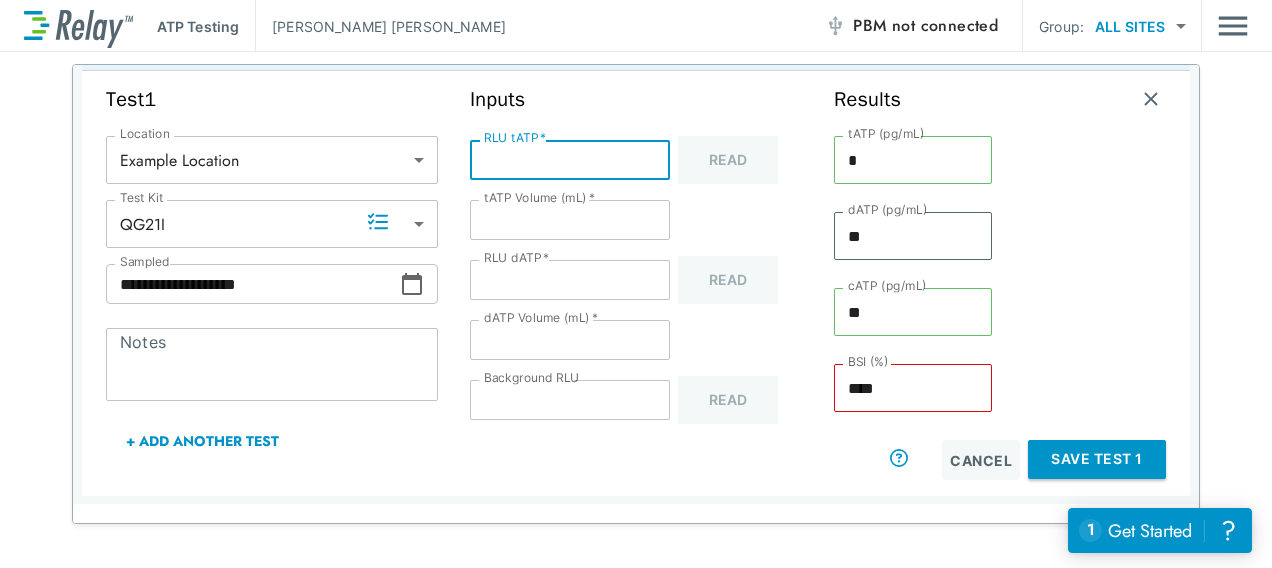 type on "*" 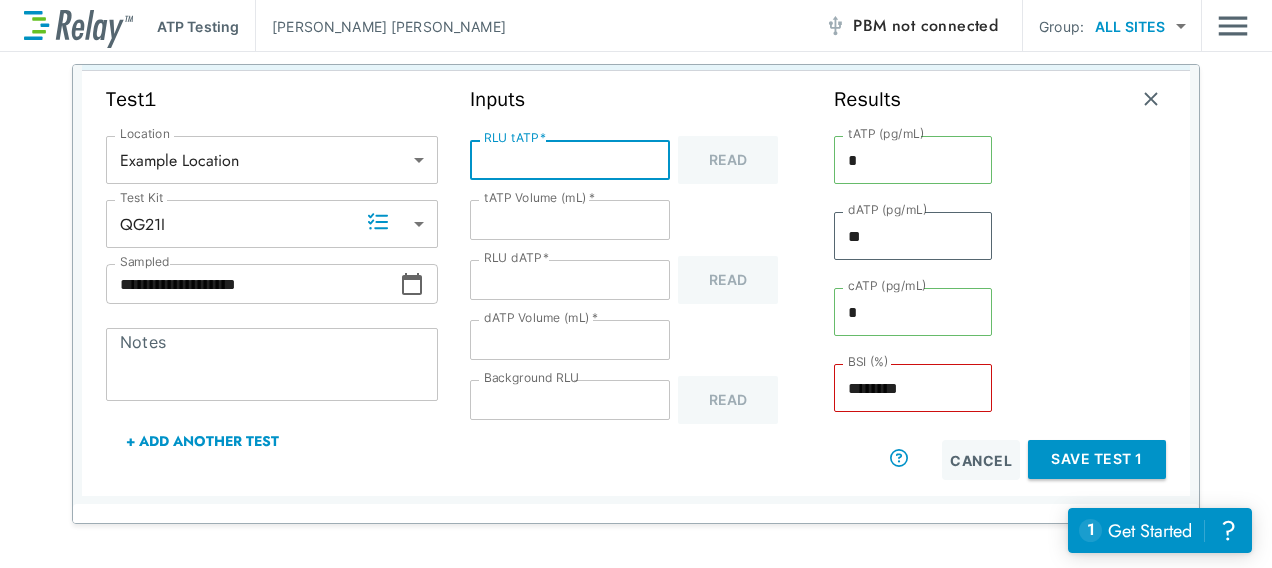 type on "*" 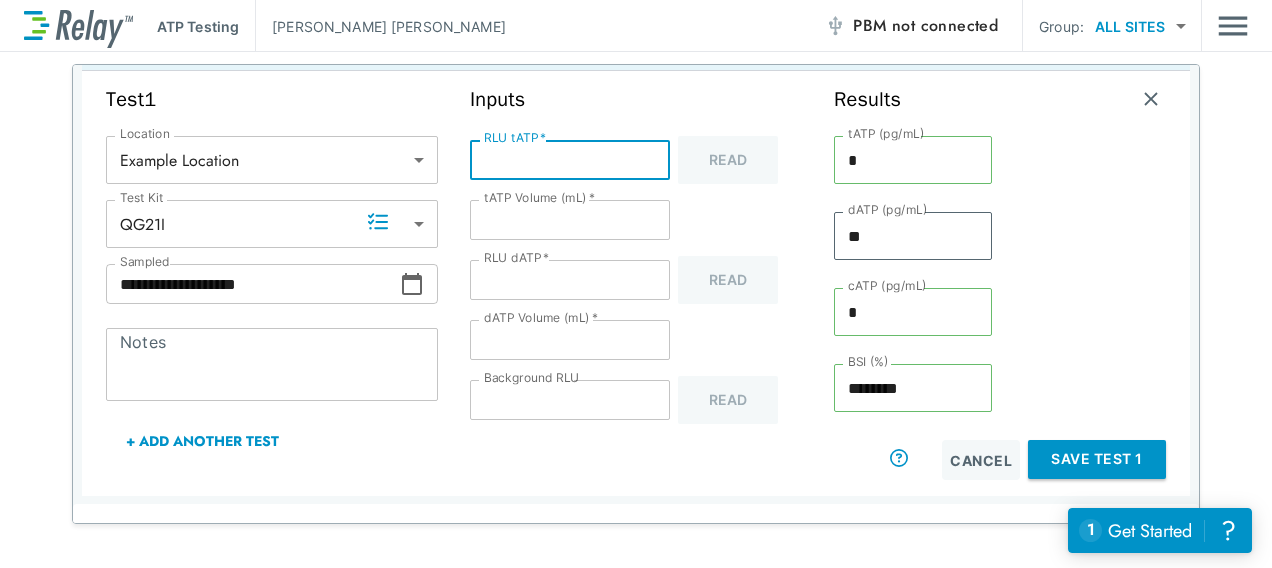 type on "**" 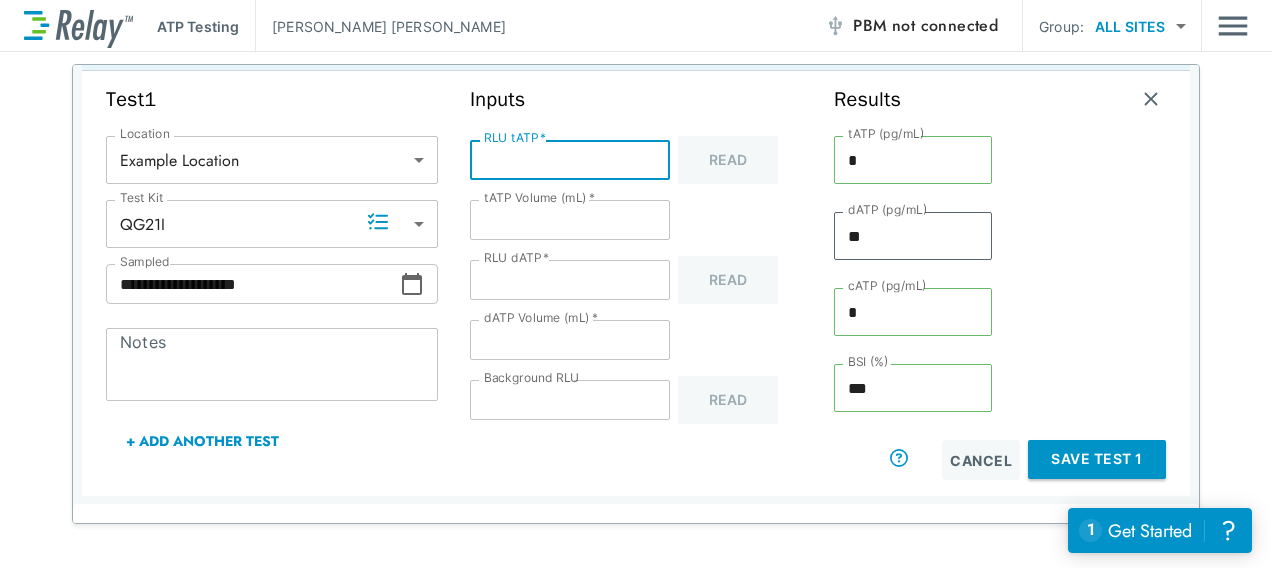 type on "***" 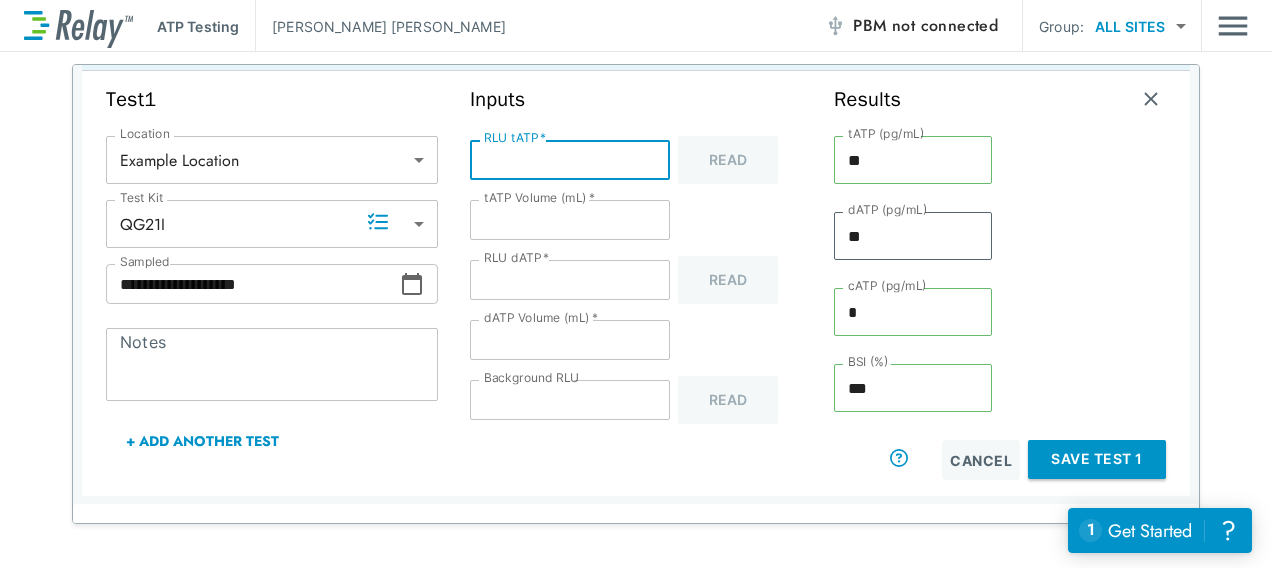 type on "**" 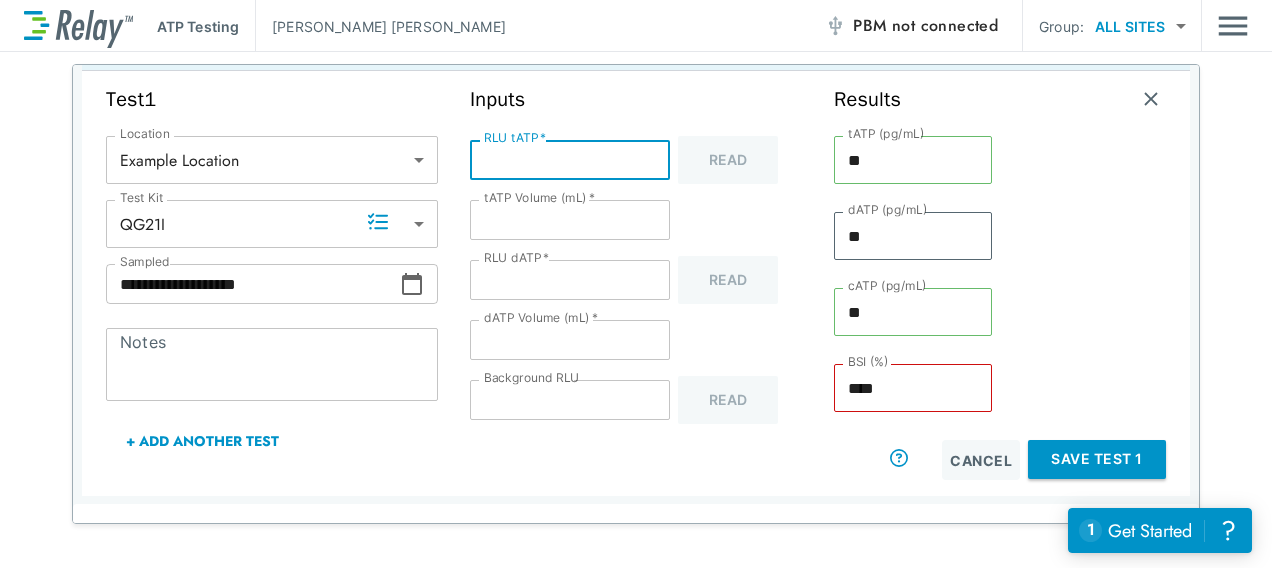 type on "***" 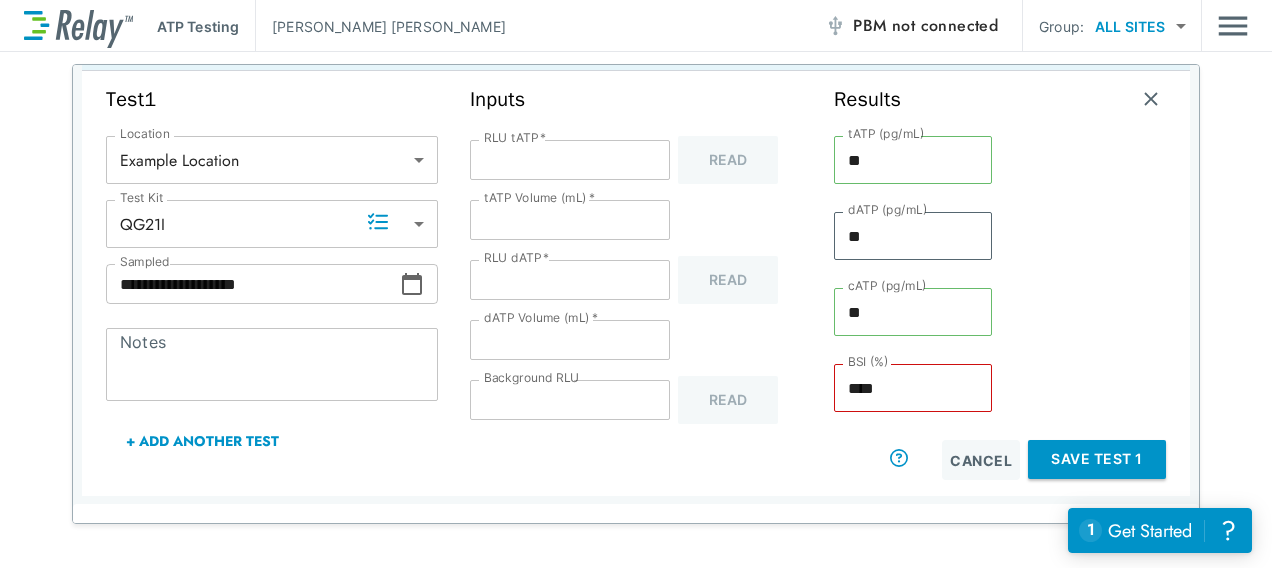 click on "Save Test 1" at bounding box center (1097, 459) 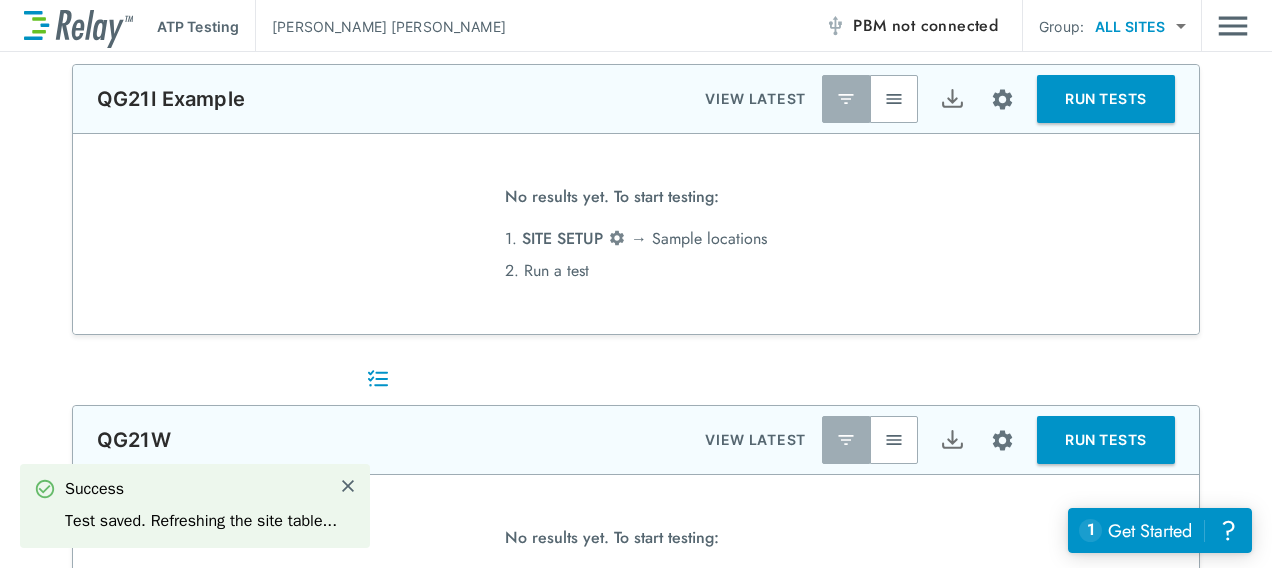 scroll, scrollTop: 0, scrollLeft: 0, axis: both 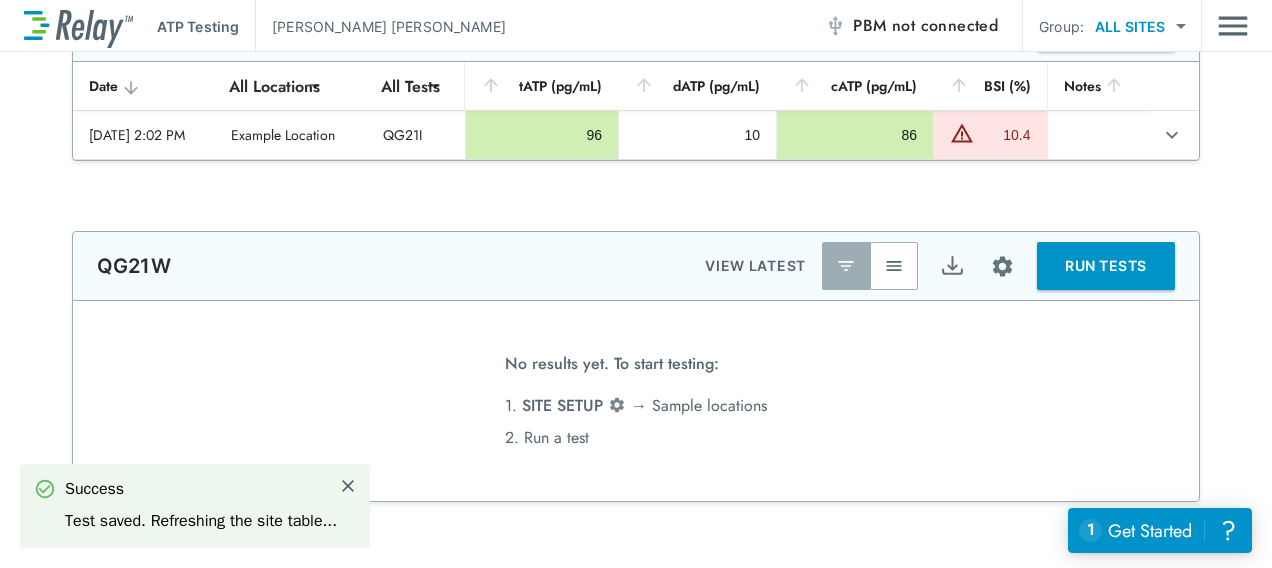 type on "******" 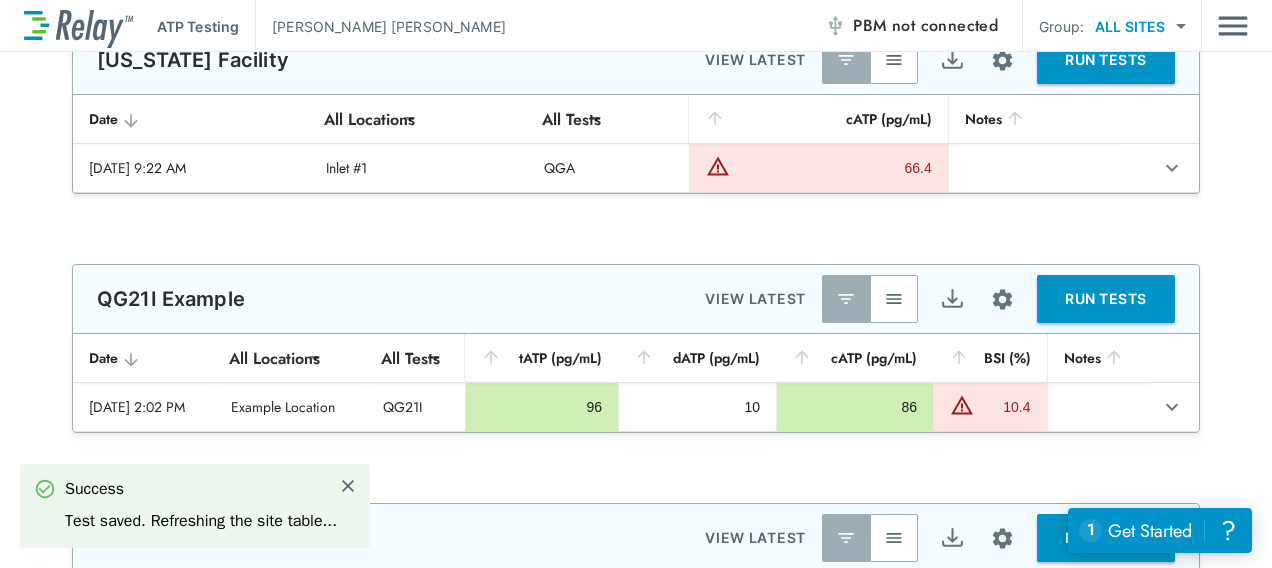 type on "*****" 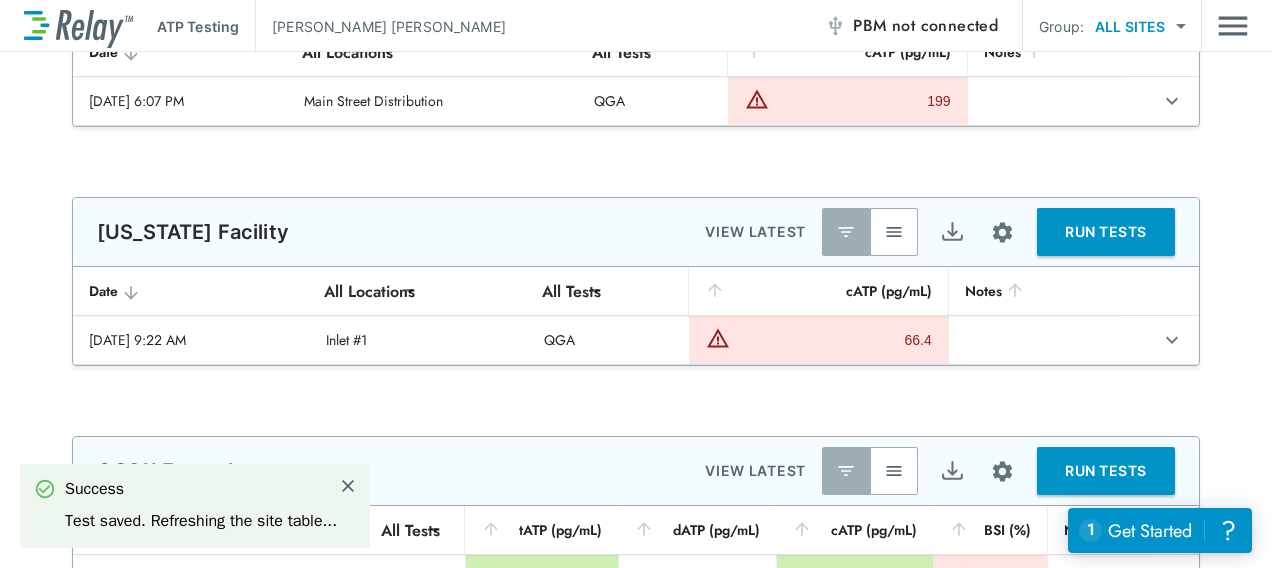 type on "***" 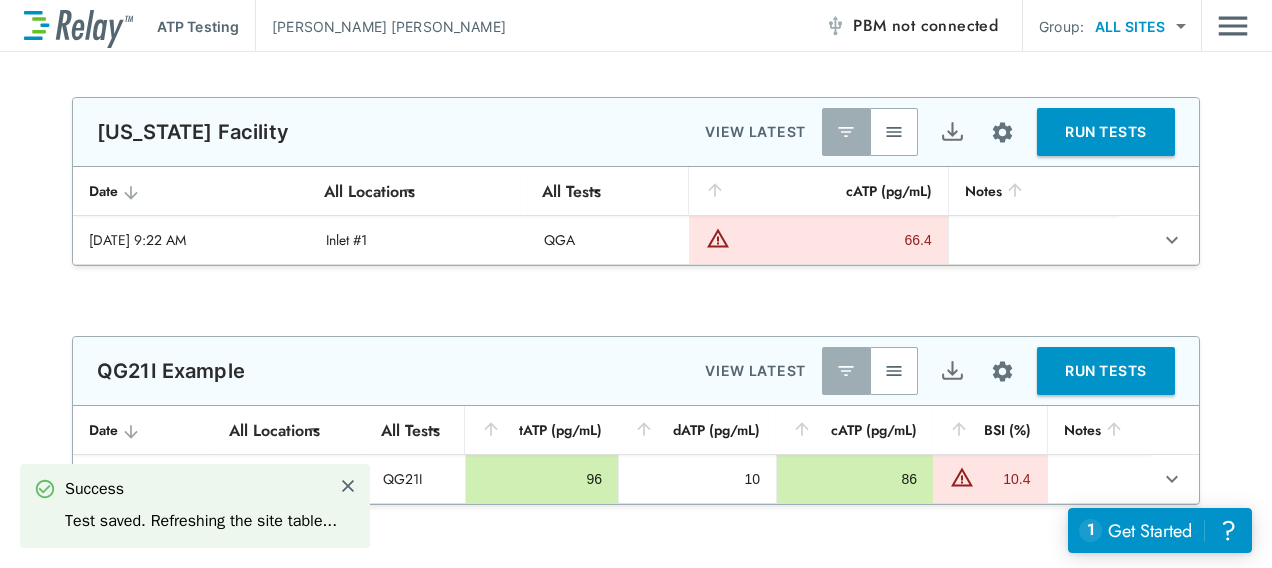 type on "*****" 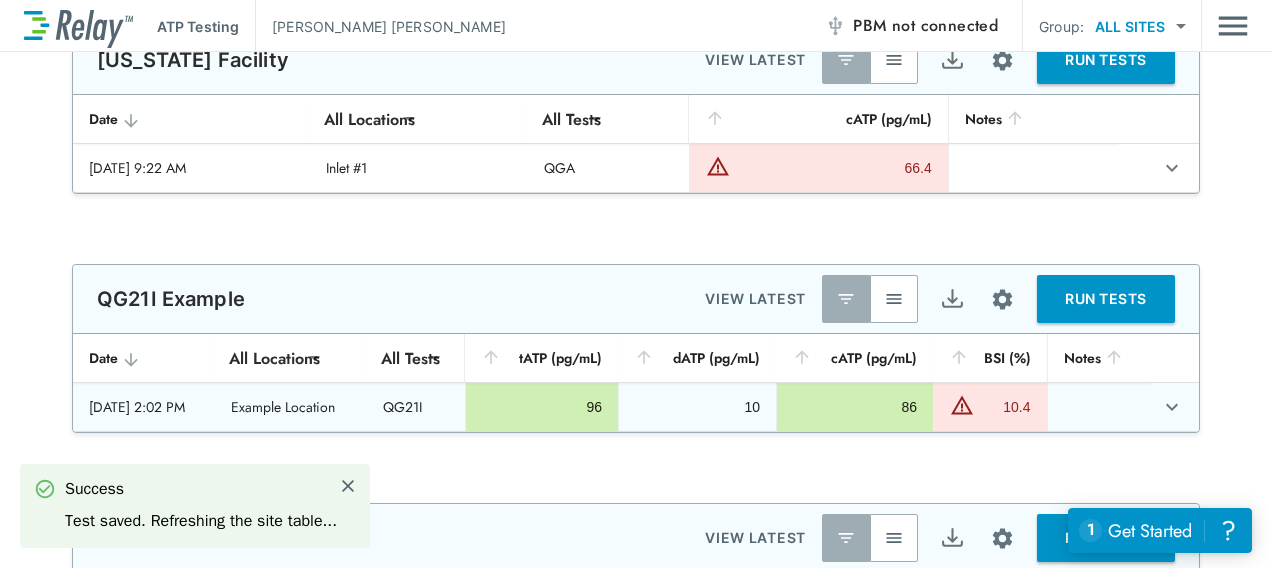 scroll, scrollTop: 334, scrollLeft: 0, axis: vertical 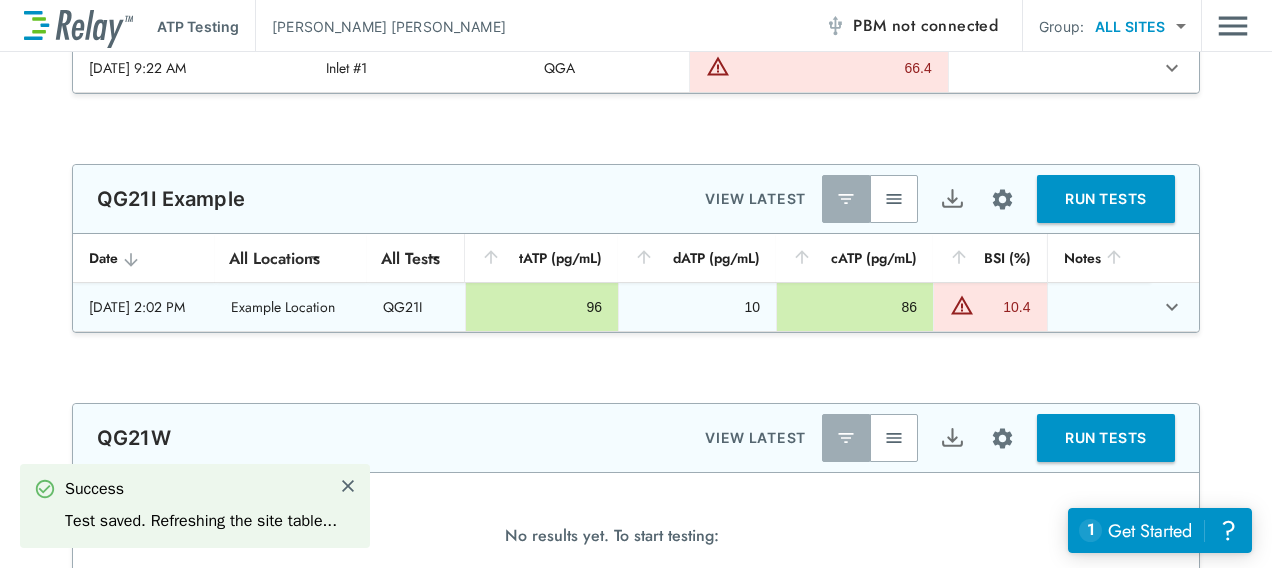 type on "******" 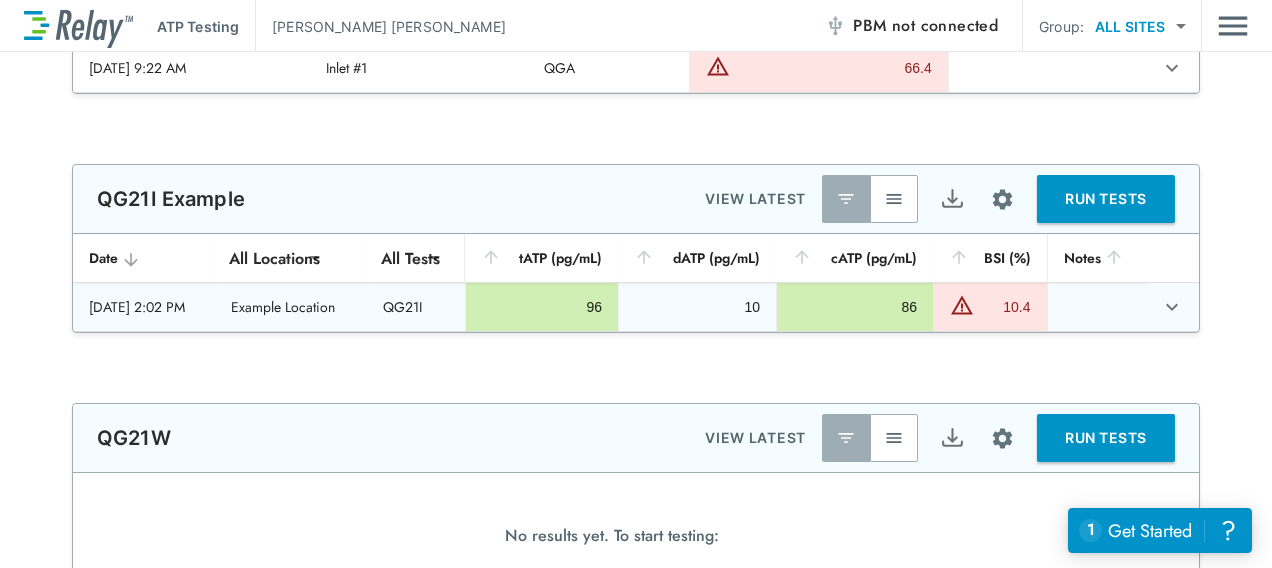 click at bounding box center (962, 305) 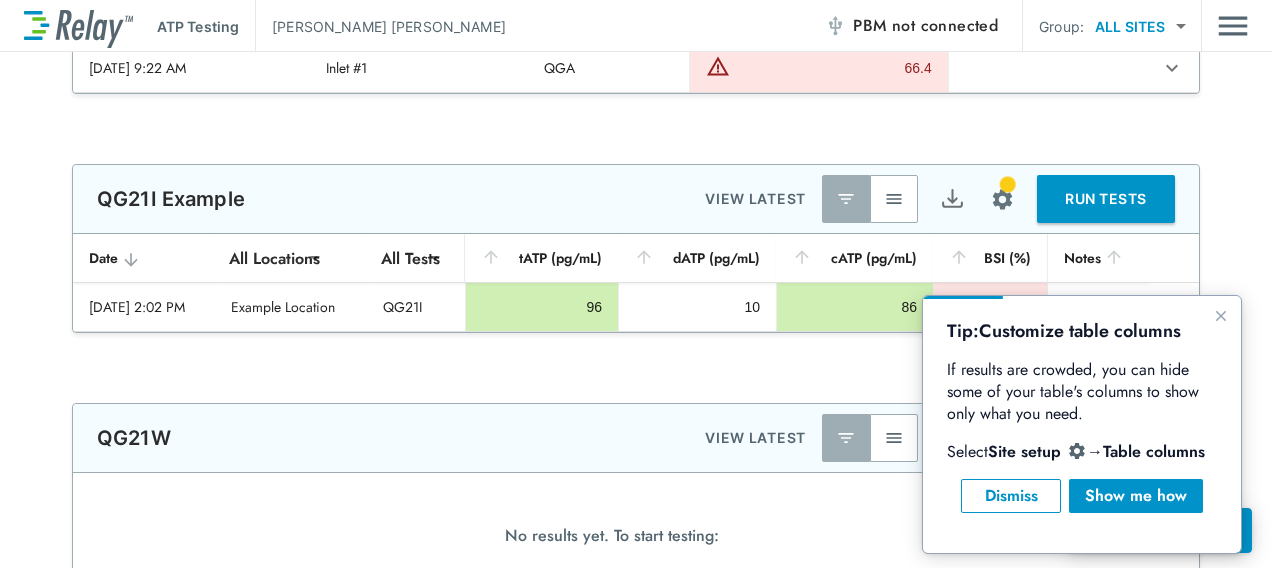 click on "Tip:  Customize table columns If results are crowded, you can hide some of your table's columns to show only what you need.   Select  Site setup  →  Table columns Dismiss Show me how" at bounding box center (1082, 424) 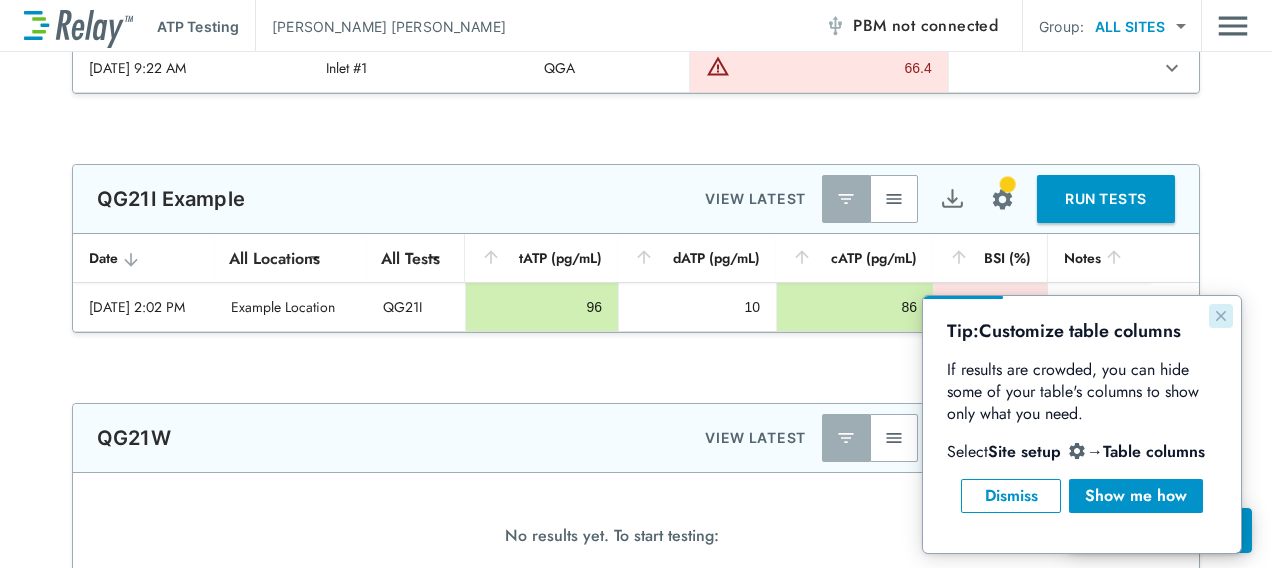 click 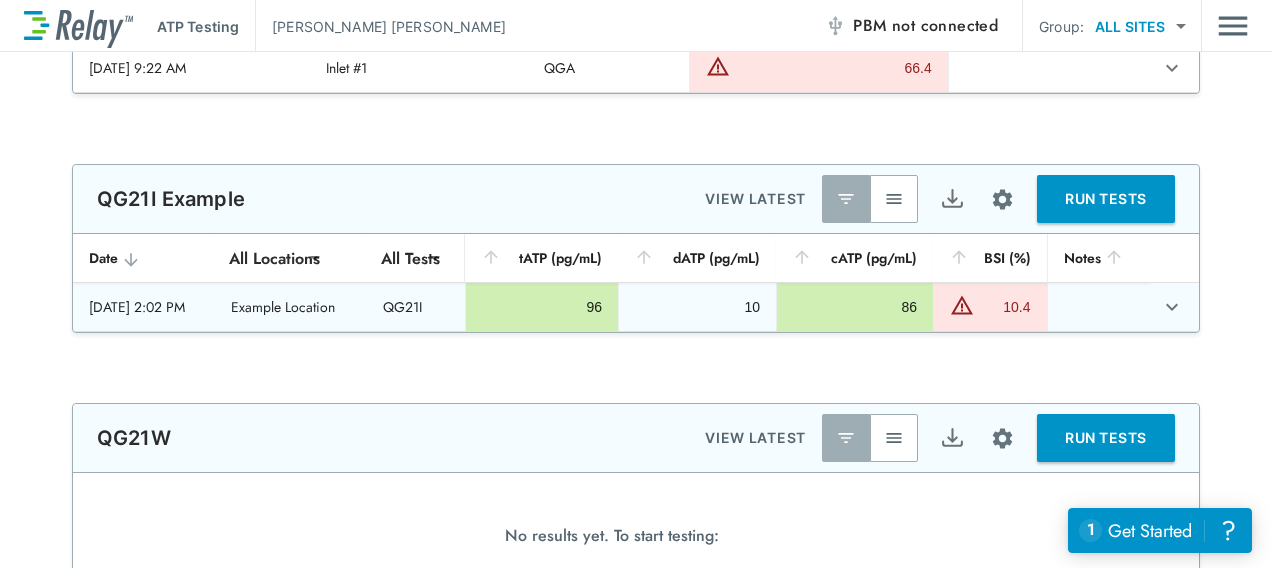click on "86" at bounding box center [855, 307] 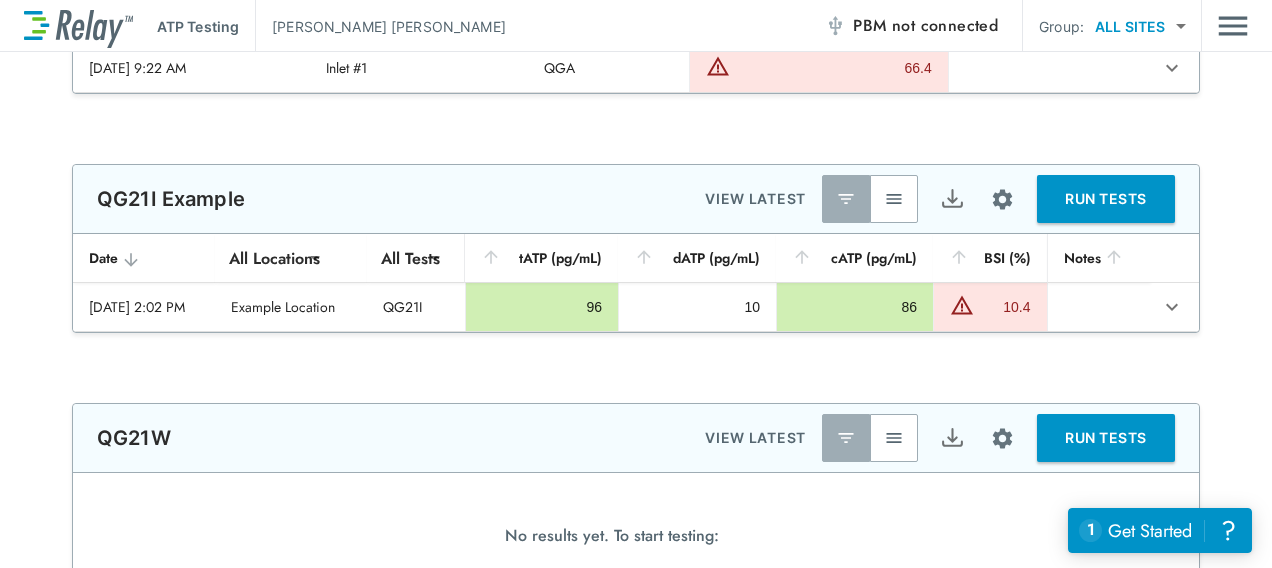 click on "**********" at bounding box center [636, 584] 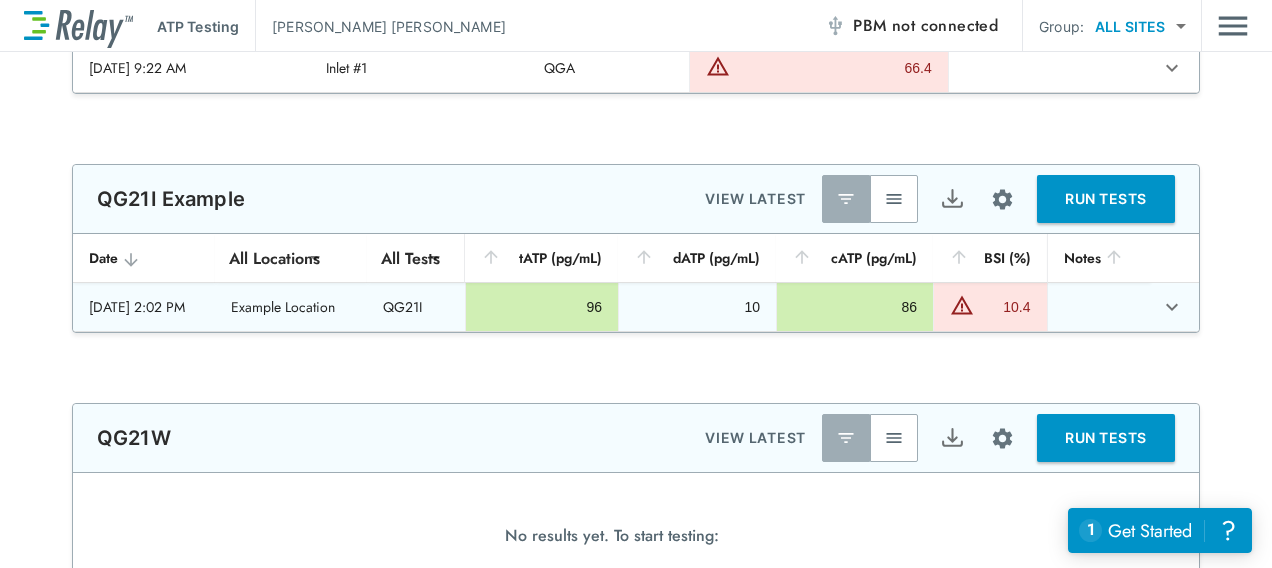 click 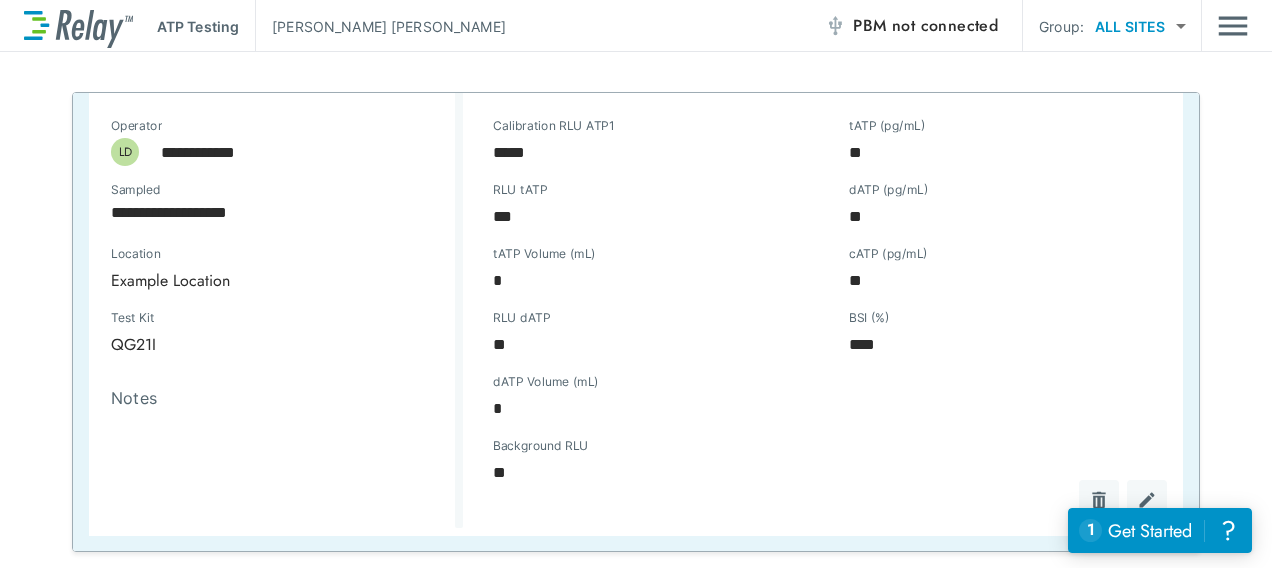 scroll, scrollTop: 0, scrollLeft: 0, axis: both 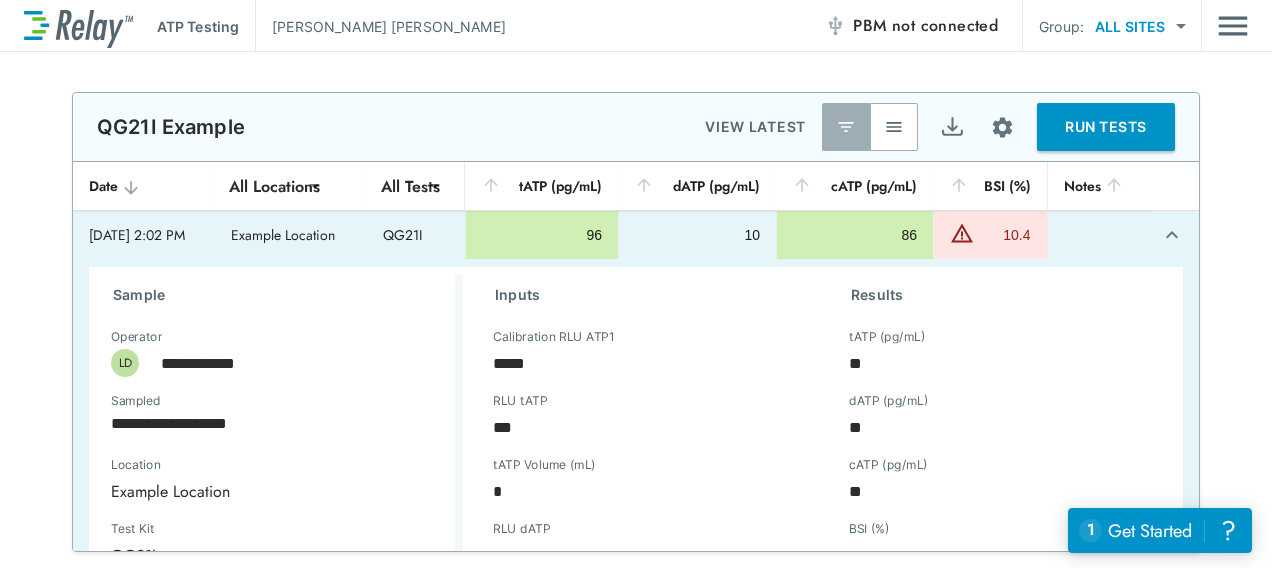 click 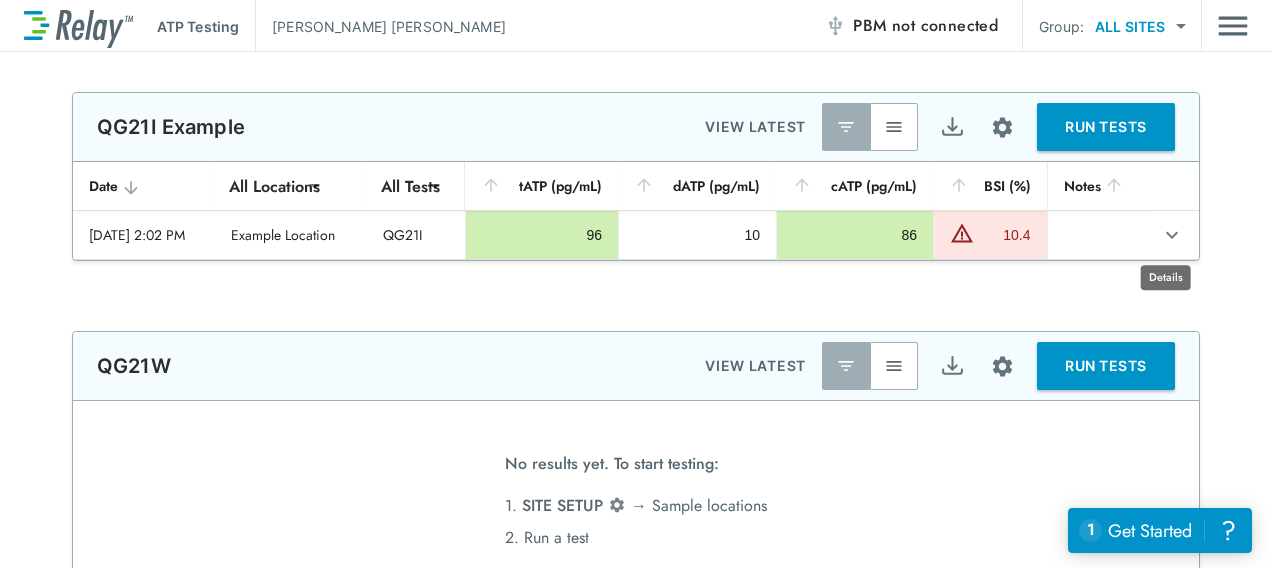 type on "******" 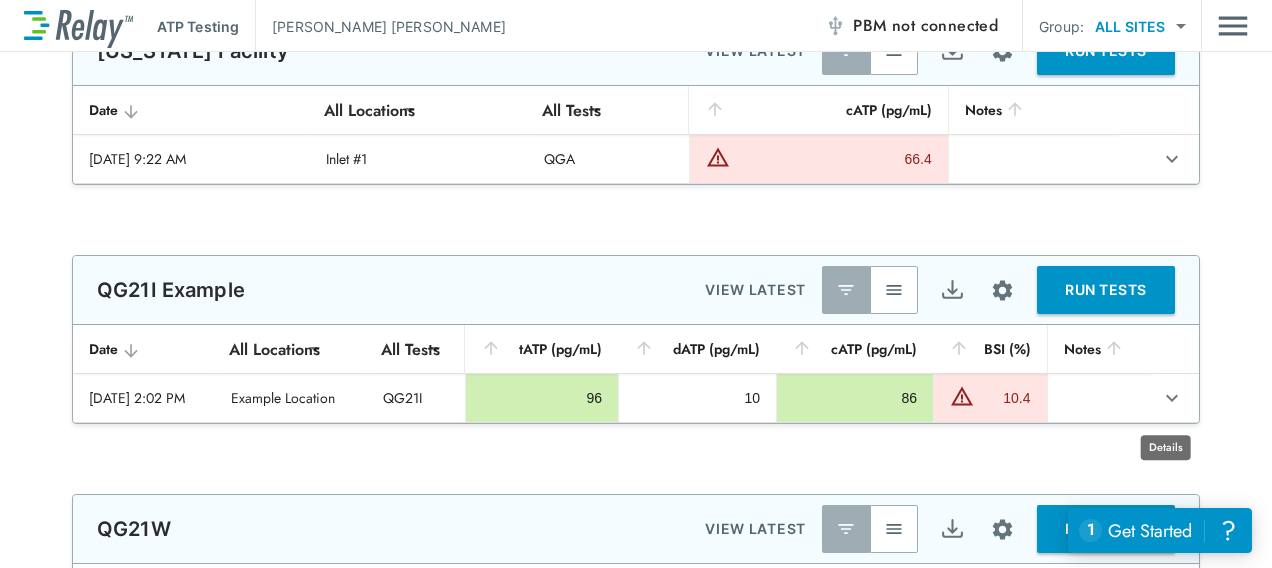 scroll, scrollTop: 234, scrollLeft: 0, axis: vertical 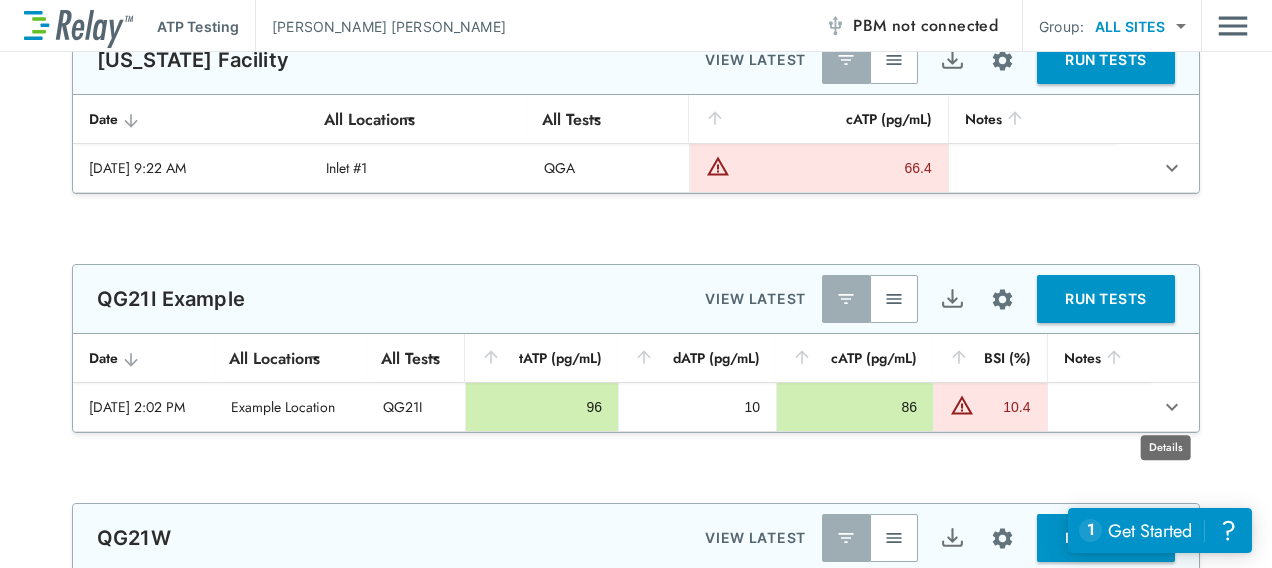 type on "********" 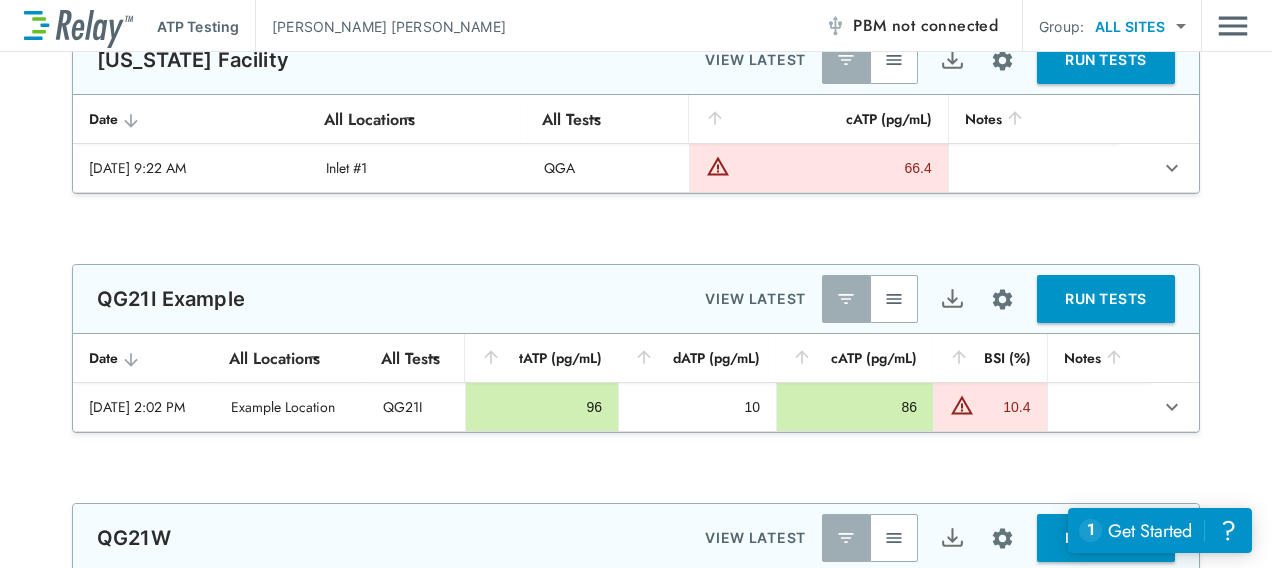 click on "QG21I Example" at bounding box center (171, 299) 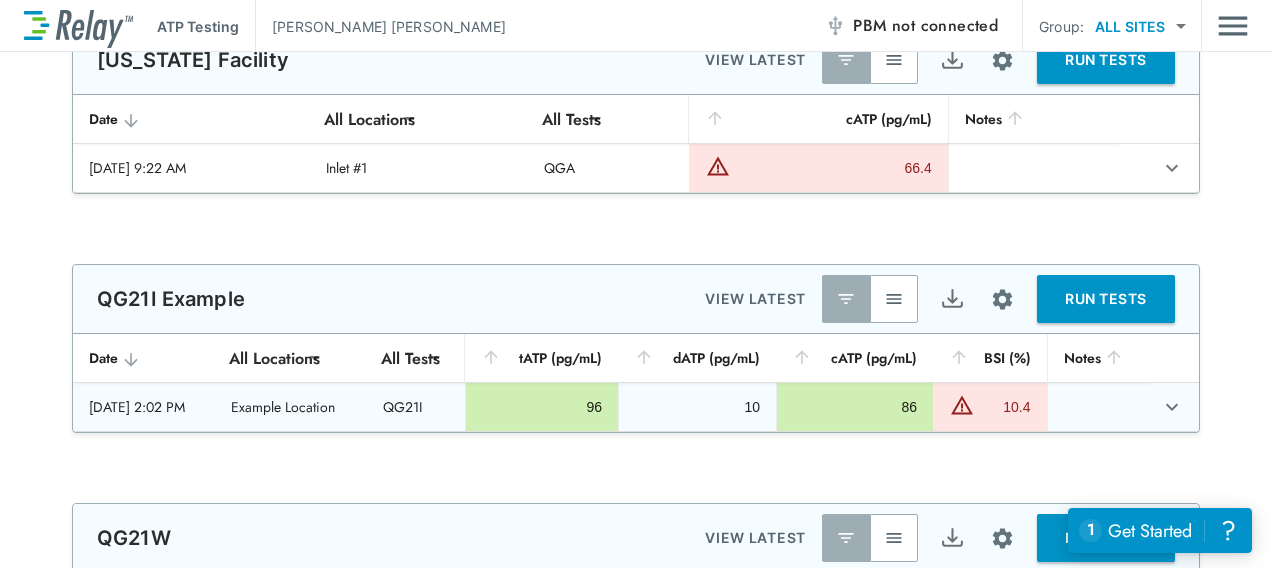 click on "[DATE] 2:02 PM" at bounding box center (144, 407) 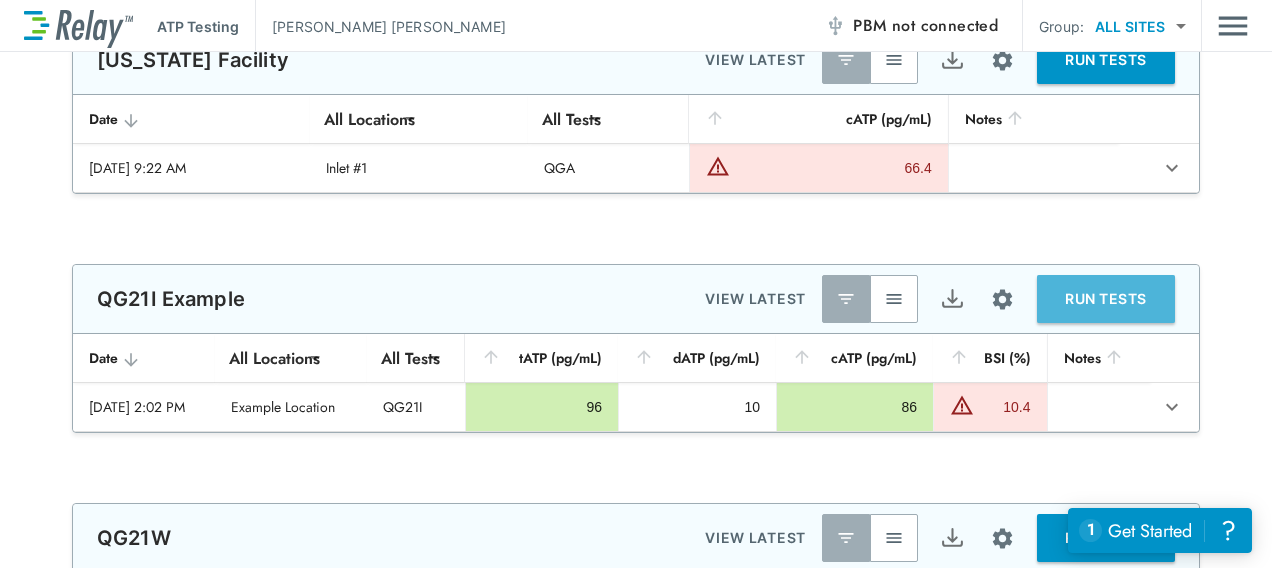 click on "RUN TESTS" at bounding box center (1106, 299) 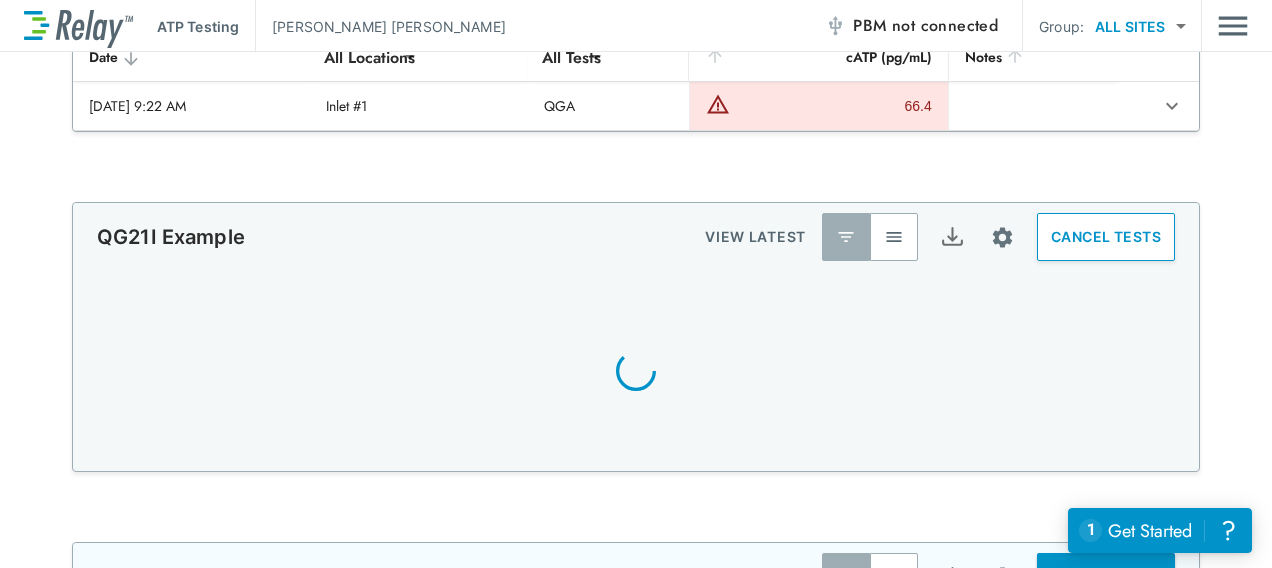 scroll, scrollTop: 334, scrollLeft: 0, axis: vertical 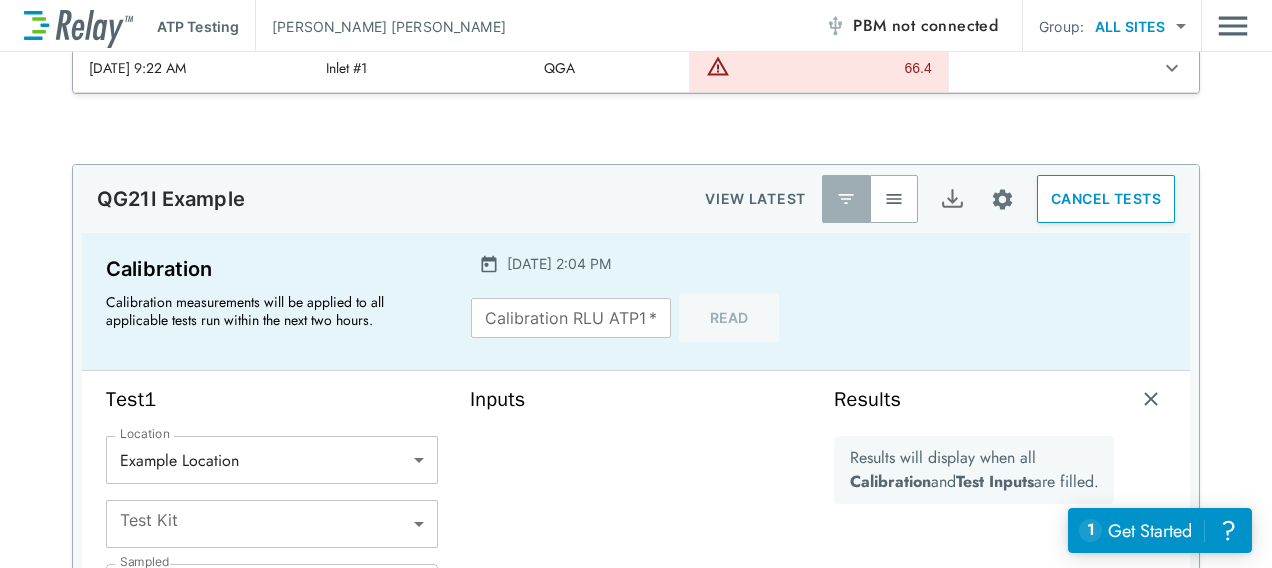 type on "*****" 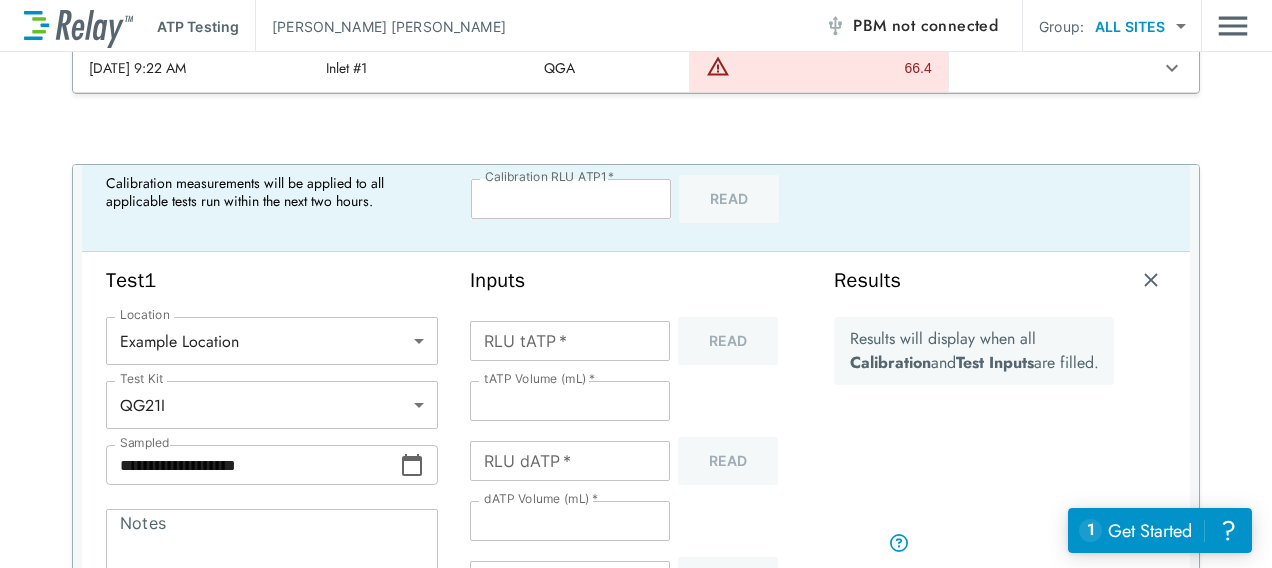 scroll, scrollTop: 200, scrollLeft: 0, axis: vertical 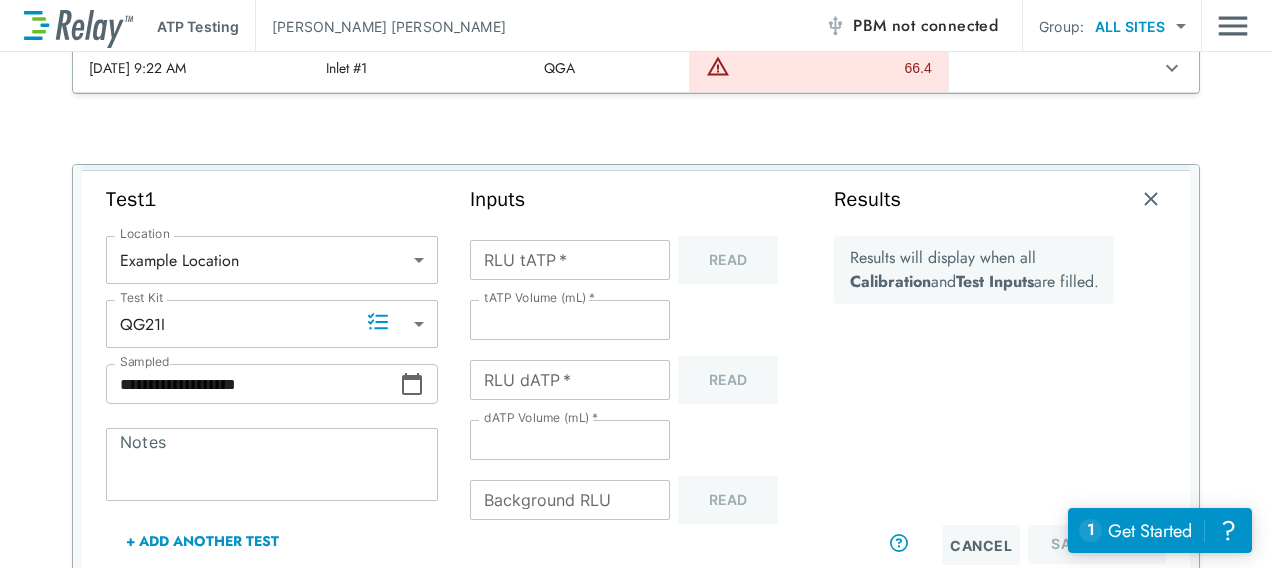 click on "**********" at bounding box center (253, 384) 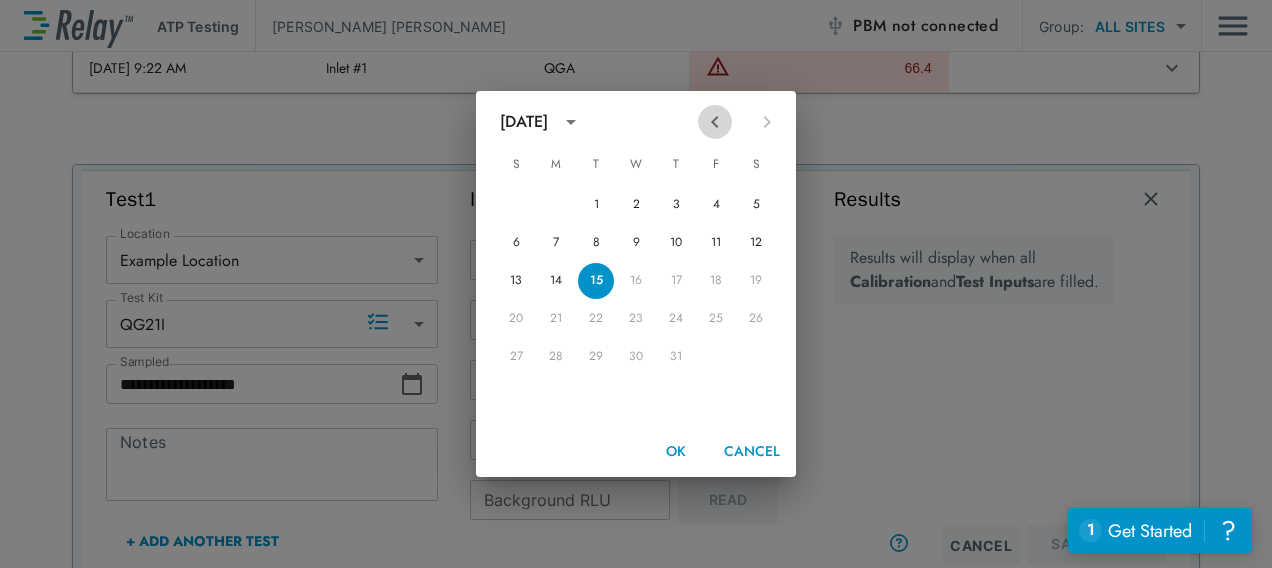 click 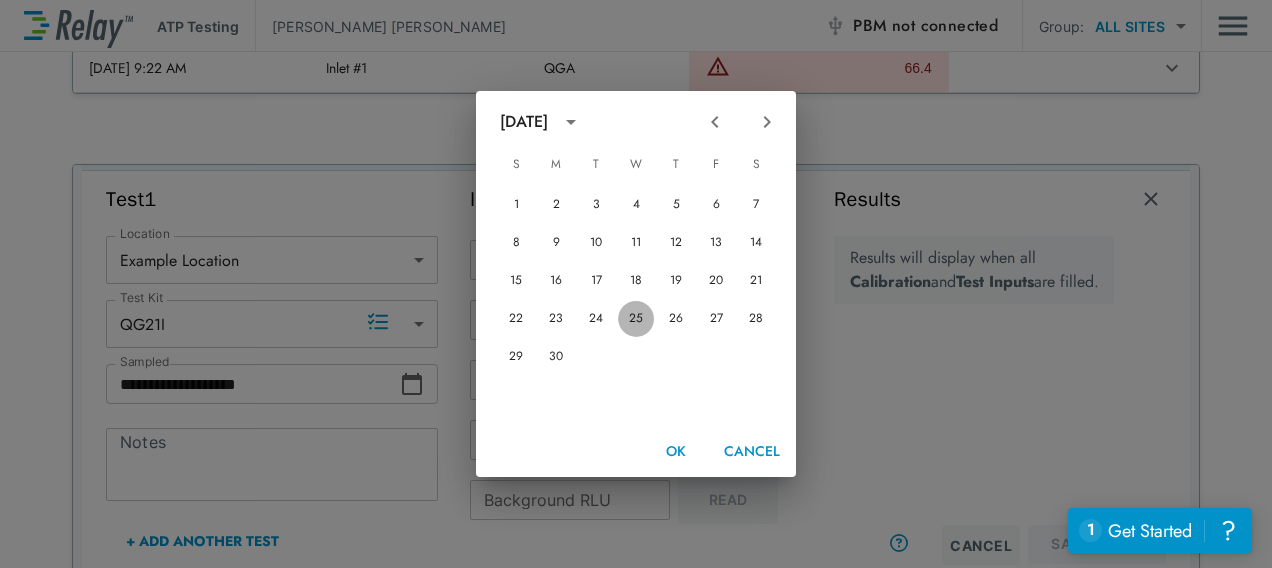 click on "25" at bounding box center [636, 319] 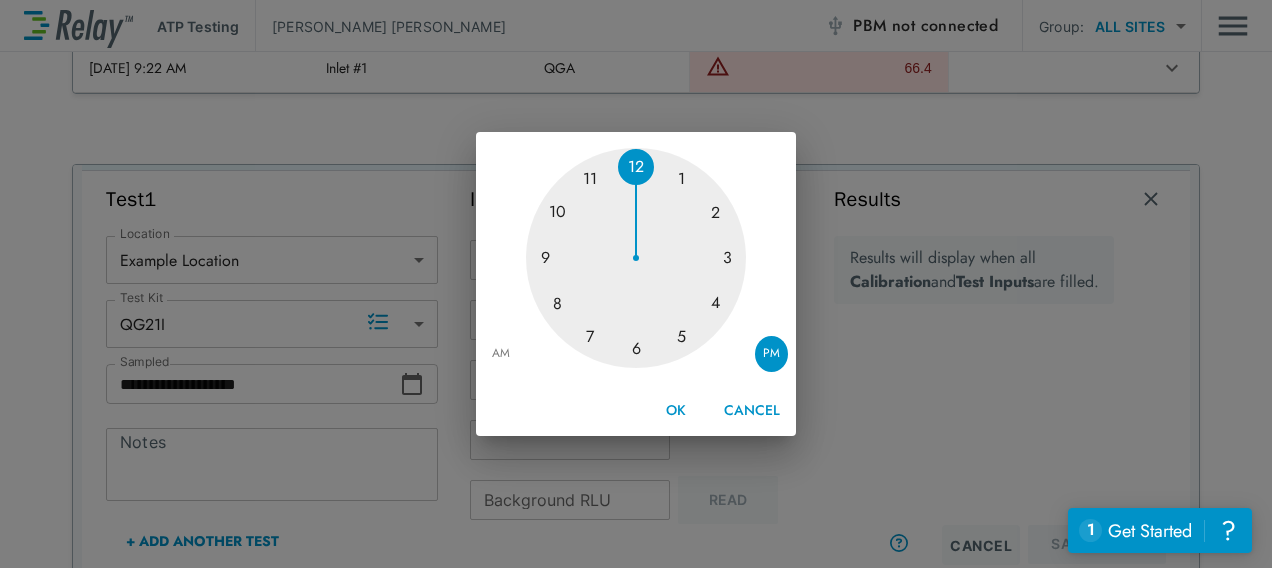 drag, startPoint x: 708, startPoint y: 206, endPoint x: 621, endPoint y: 170, distance: 94.15413 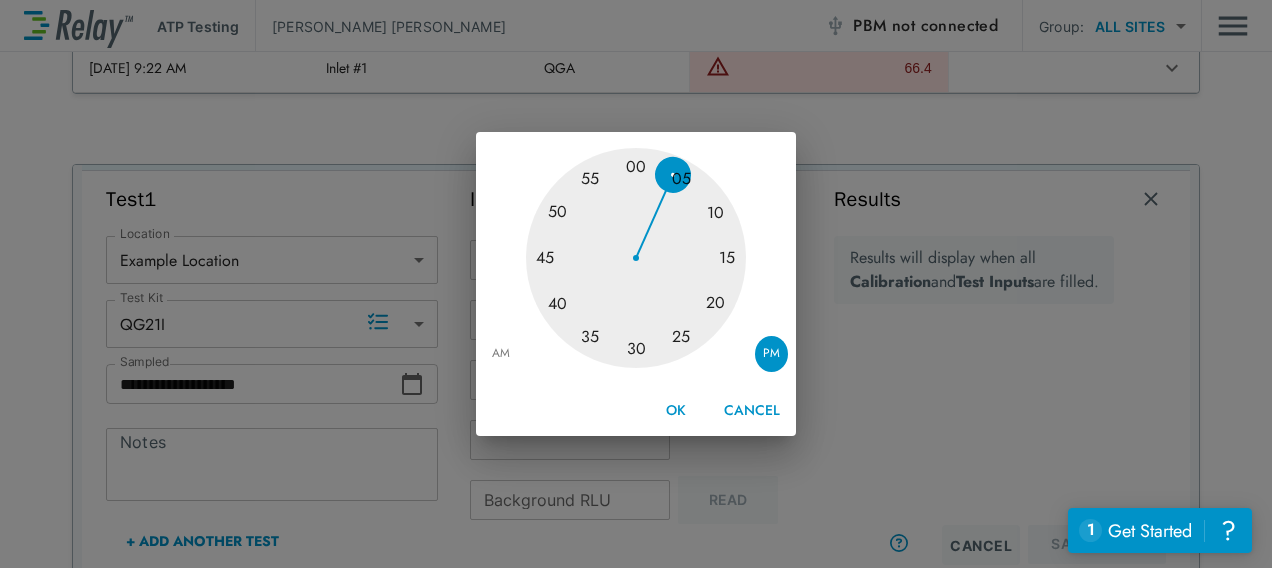 click on "OK" at bounding box center [676, 410] 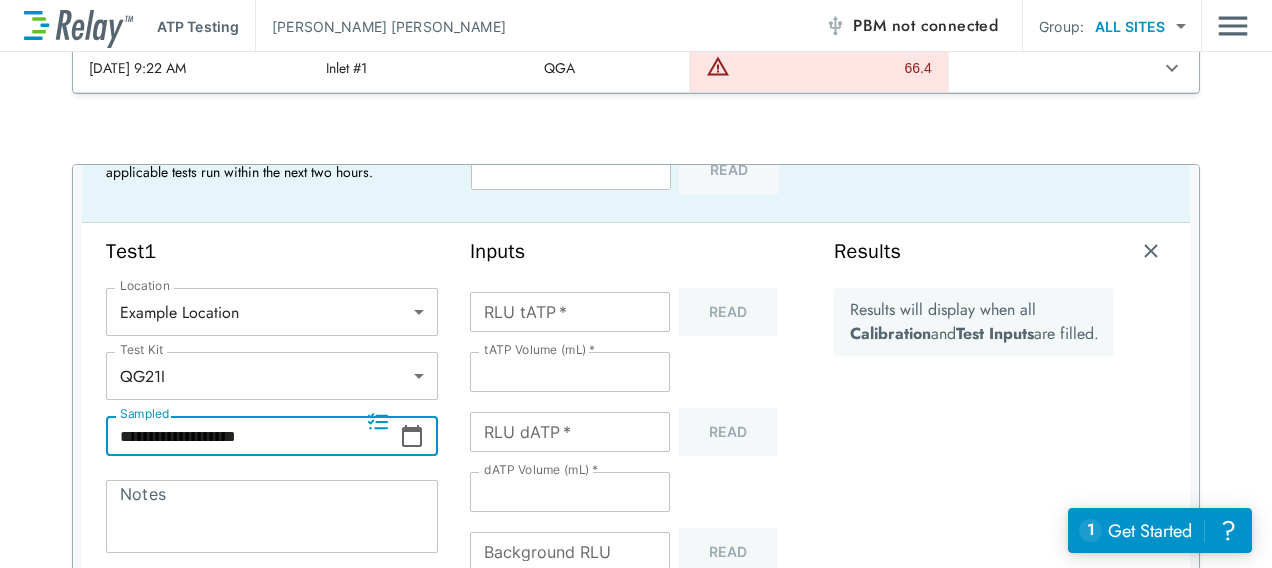 scroll, scrollTop: 100, scrollLeft: 0, axis: vertical 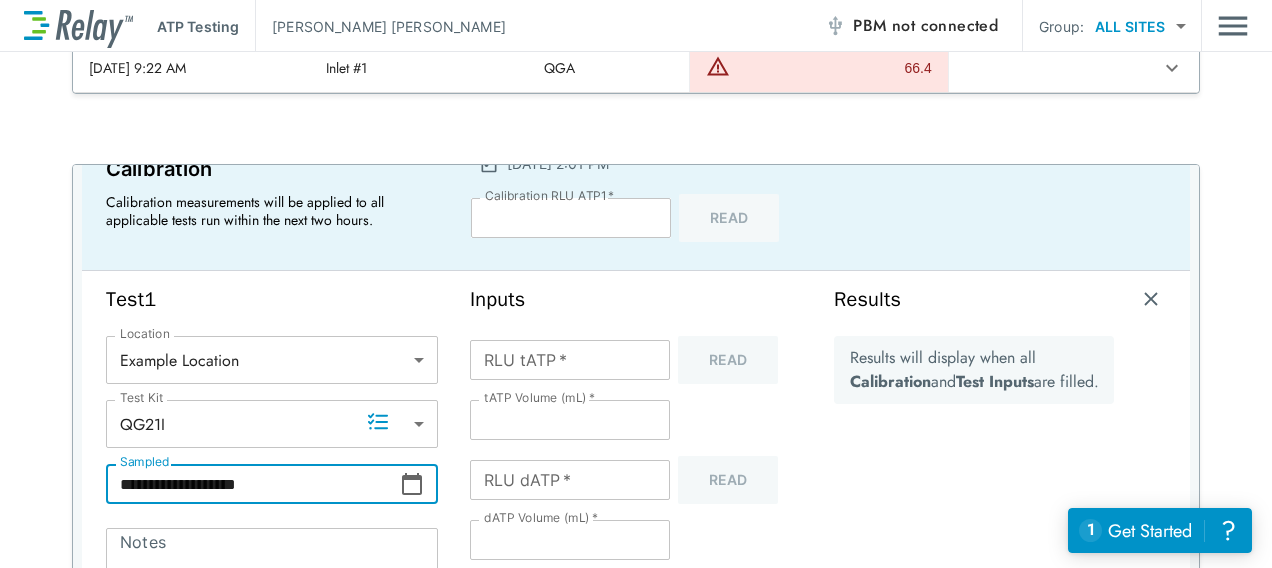 click on "RLU tATP   *" at bounding box center (570, 360) 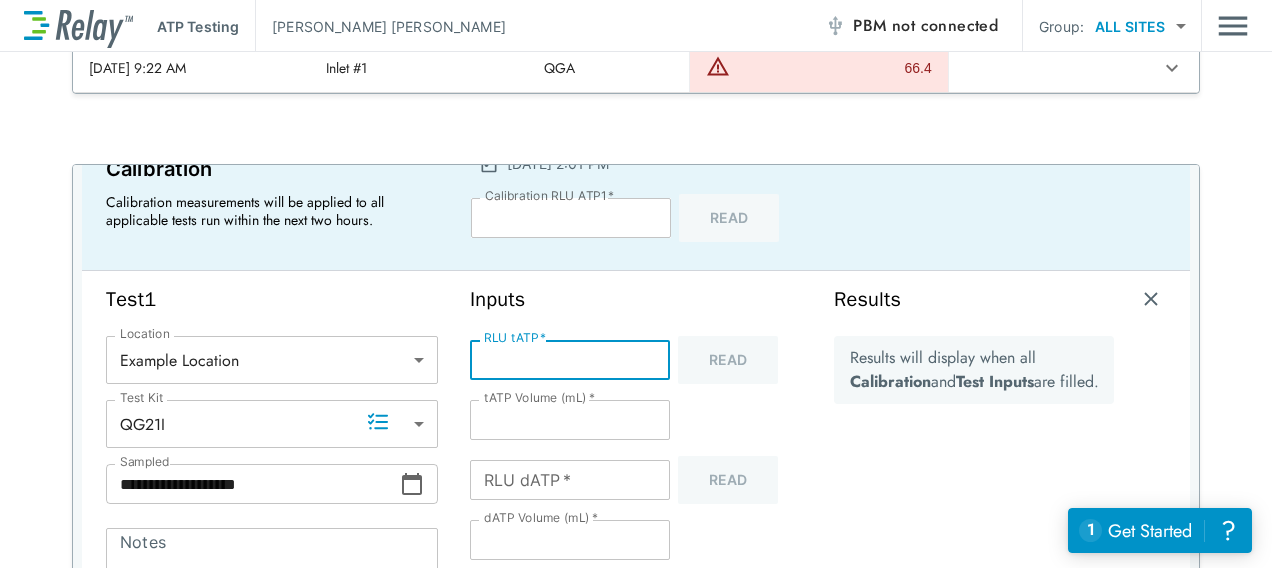 type on "***" 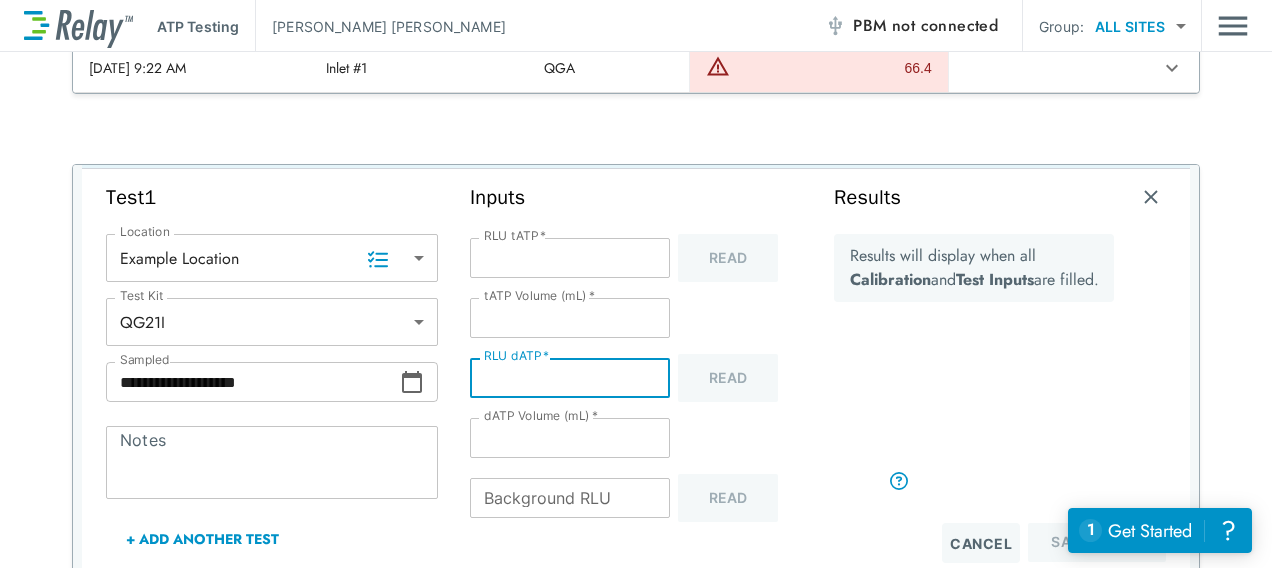scroll, scrollTop: 262, scrollLeft: 0, axis: vertical 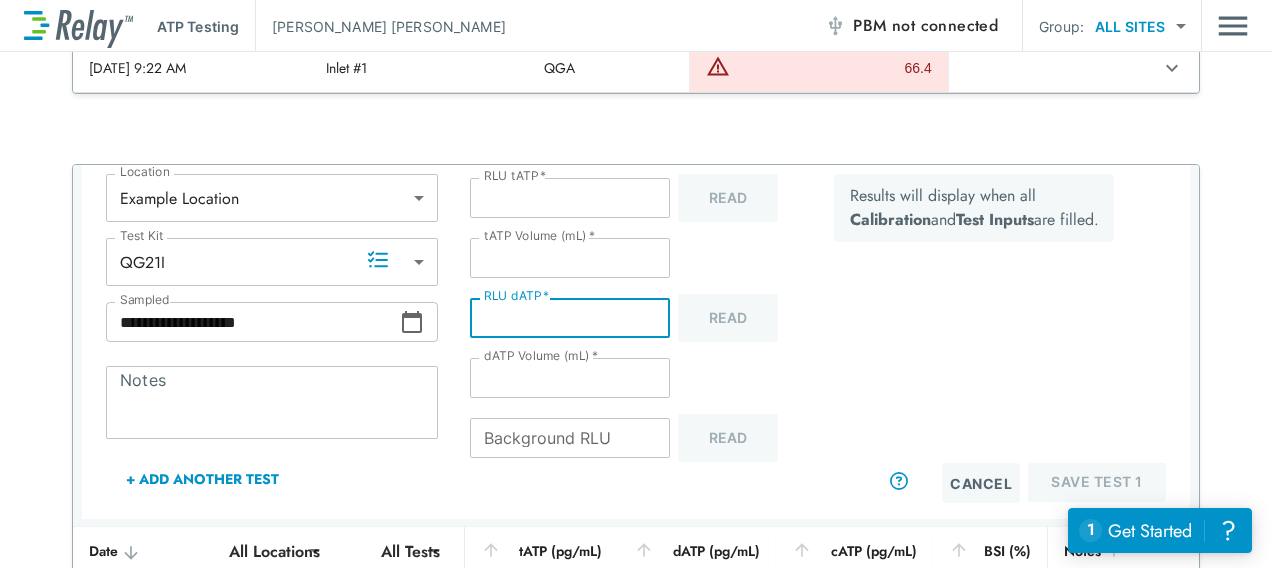 type on "**" 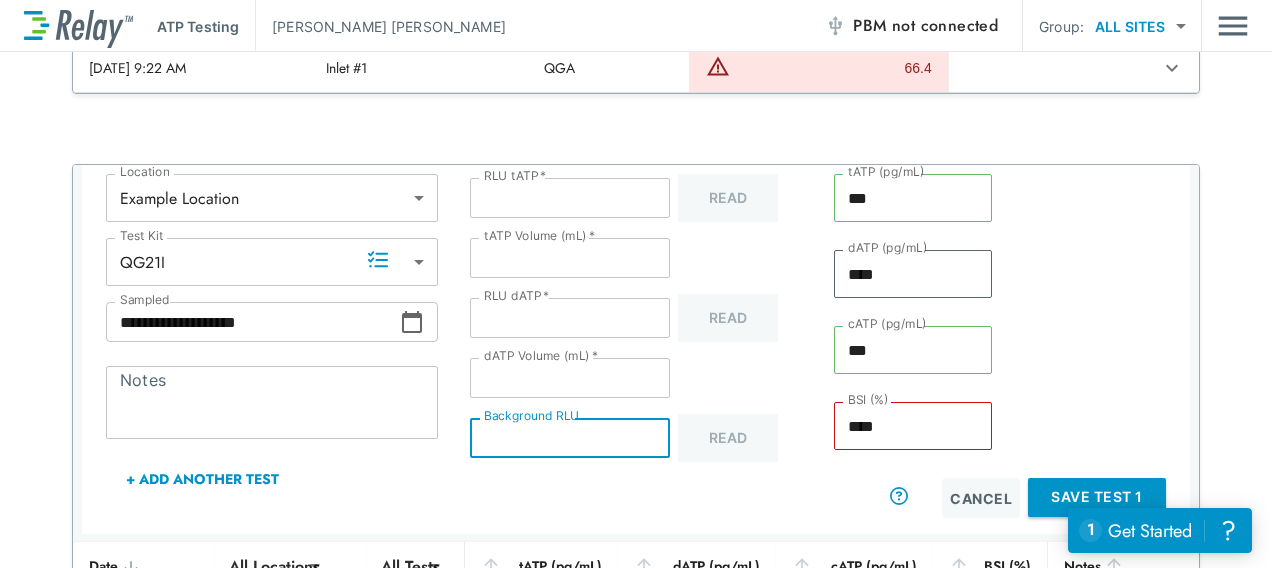 type on "*" 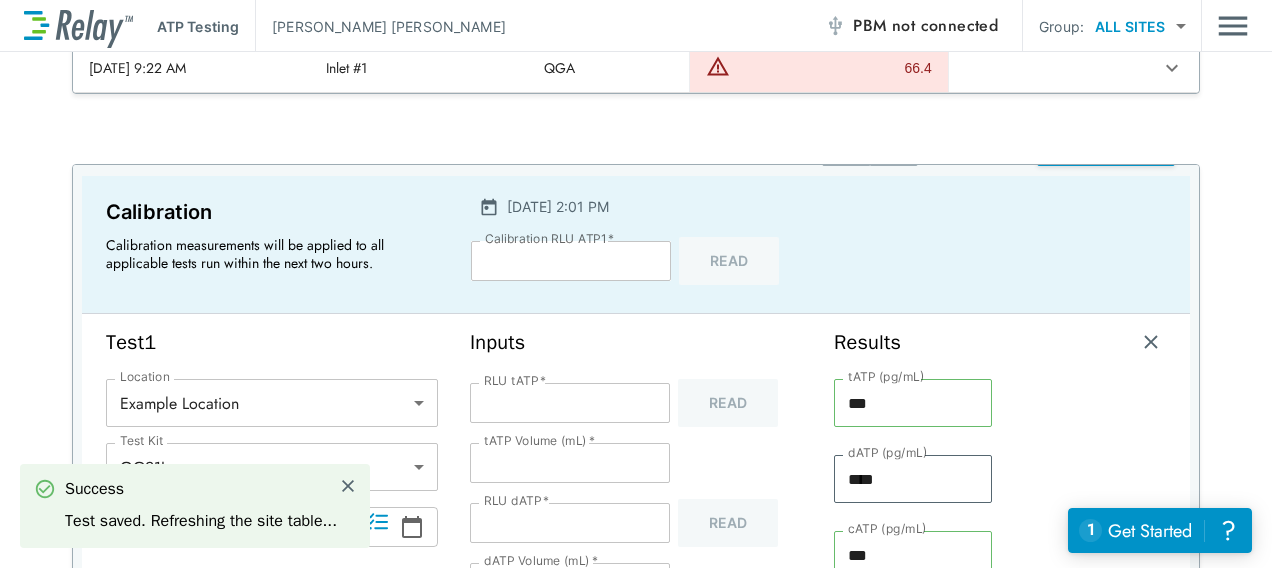 scroll, scrollTop: 0, scrollLeft: 0, axis: both 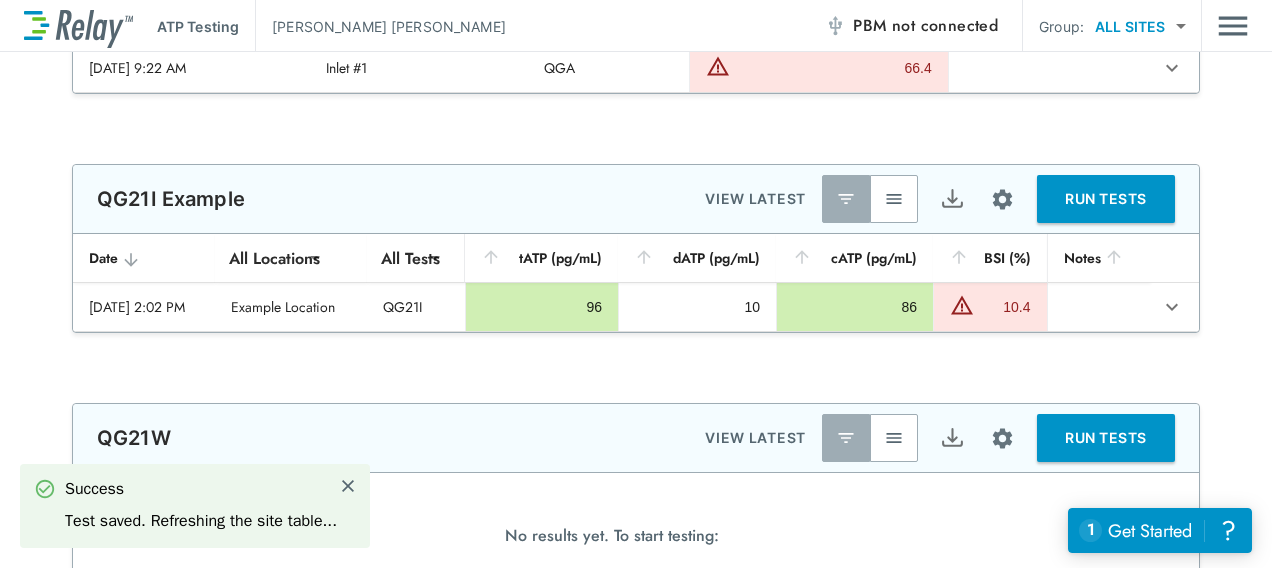 type on "******" 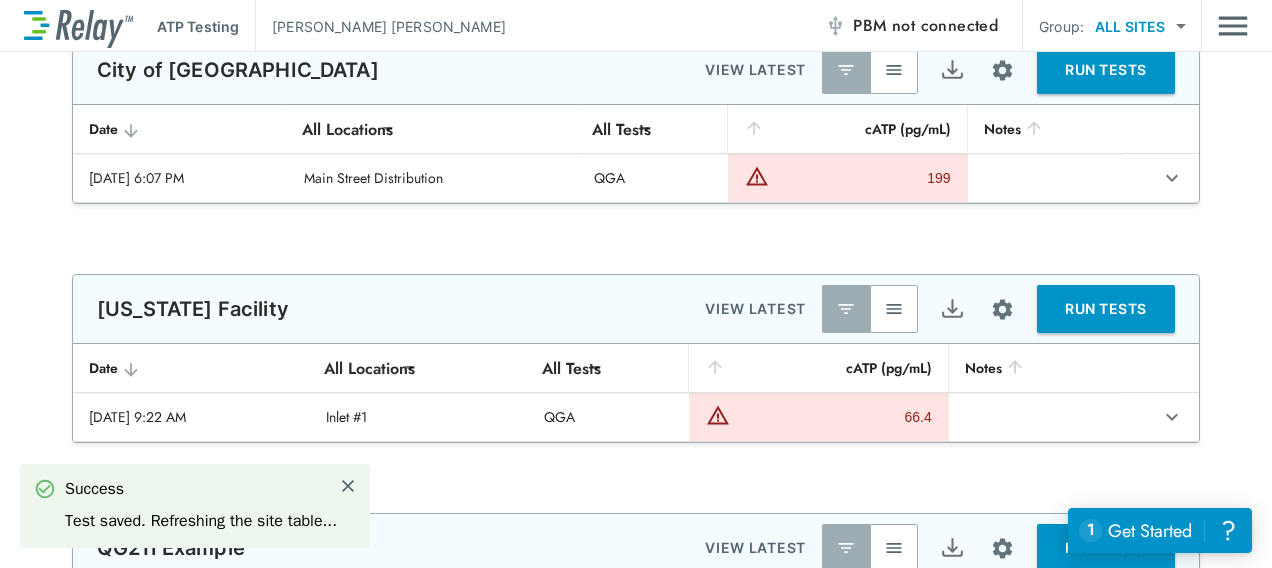 scroll, scrollTop: 0, scrollLeft: 0, axis: both 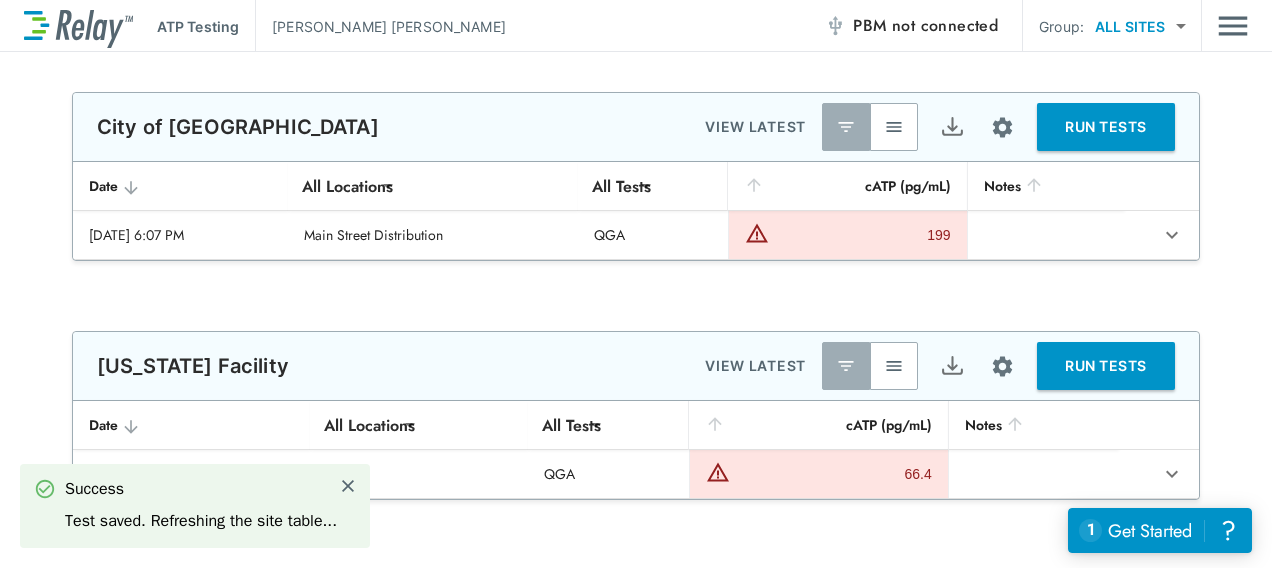 type on "**********" 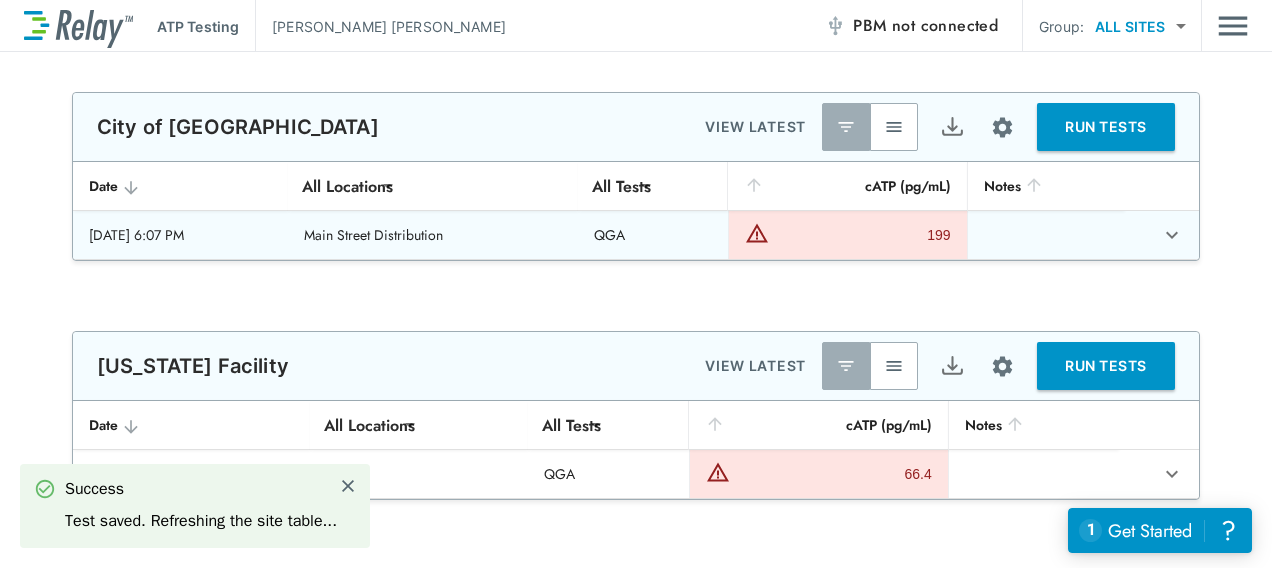 type on "***" 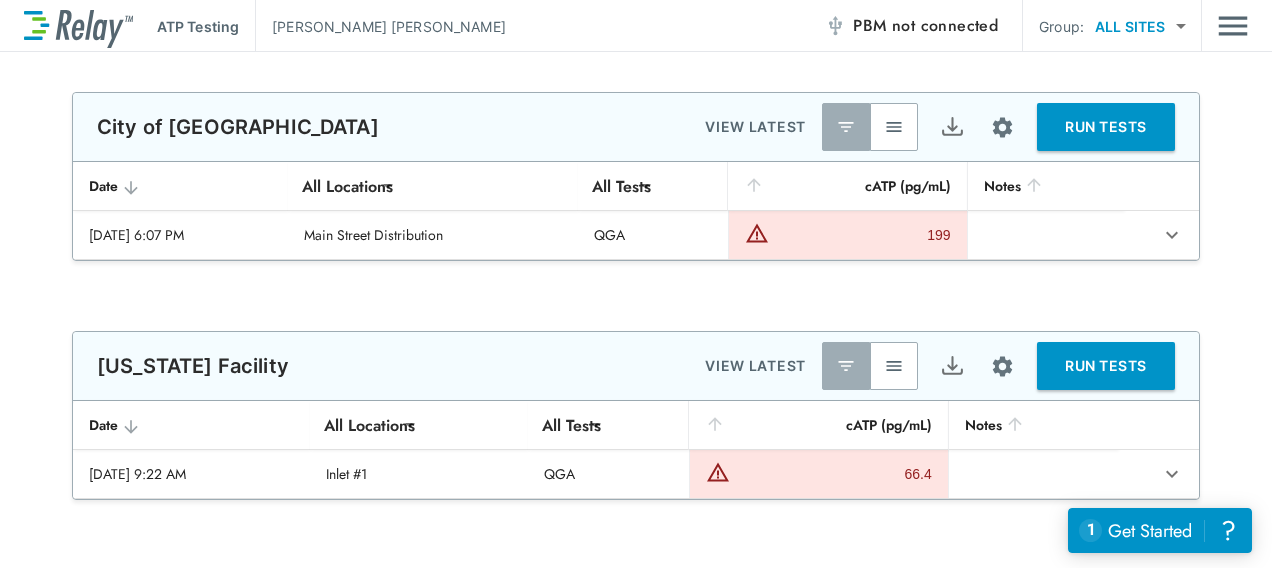 click on "[US_STATE] Facility" at bounding box center [193, 366] 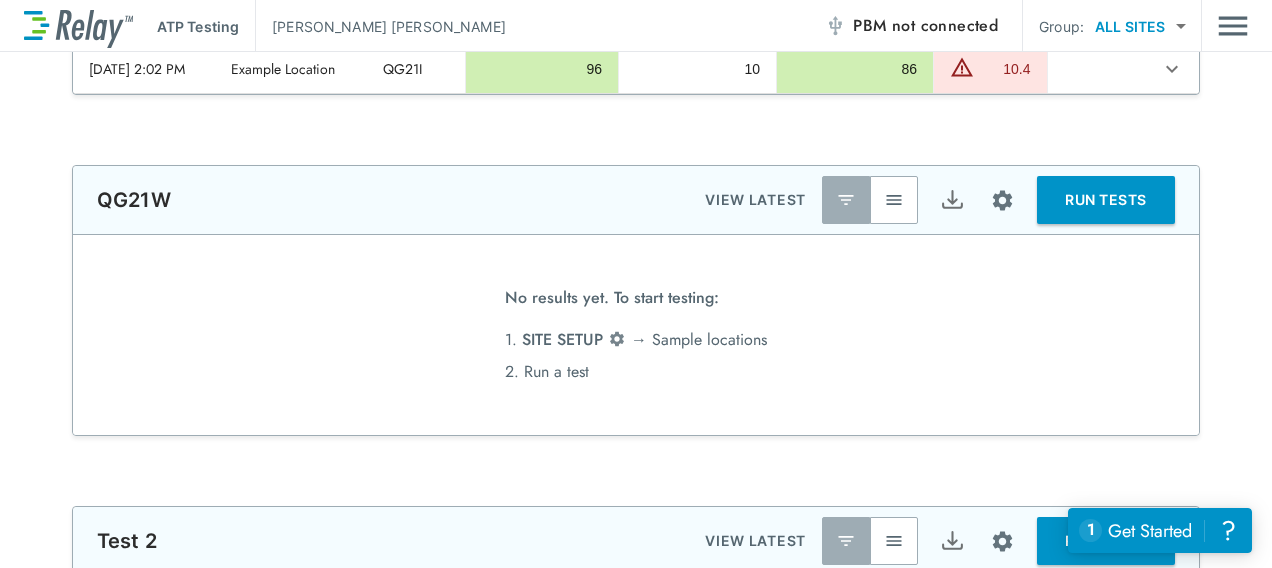 type on "******" 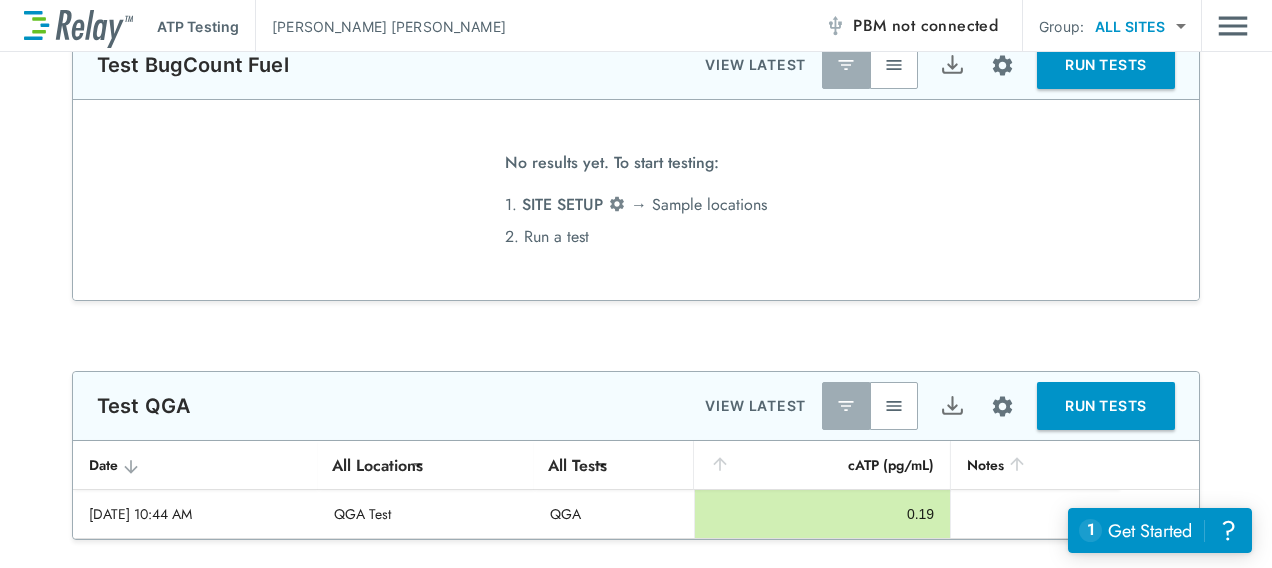 type on "********" 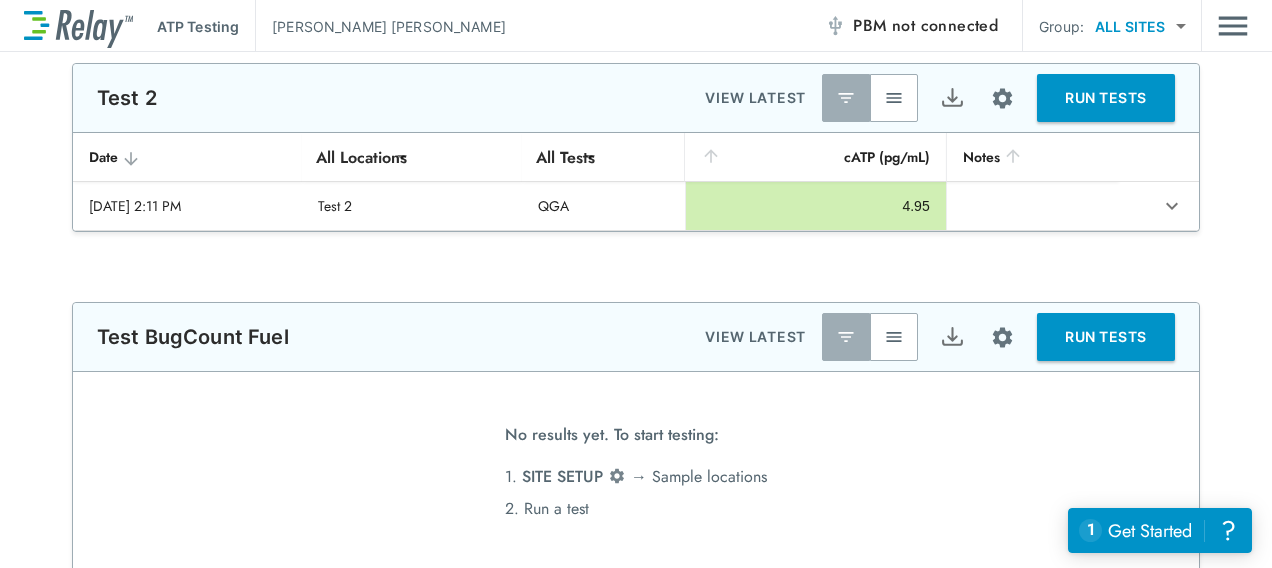 type on "********" 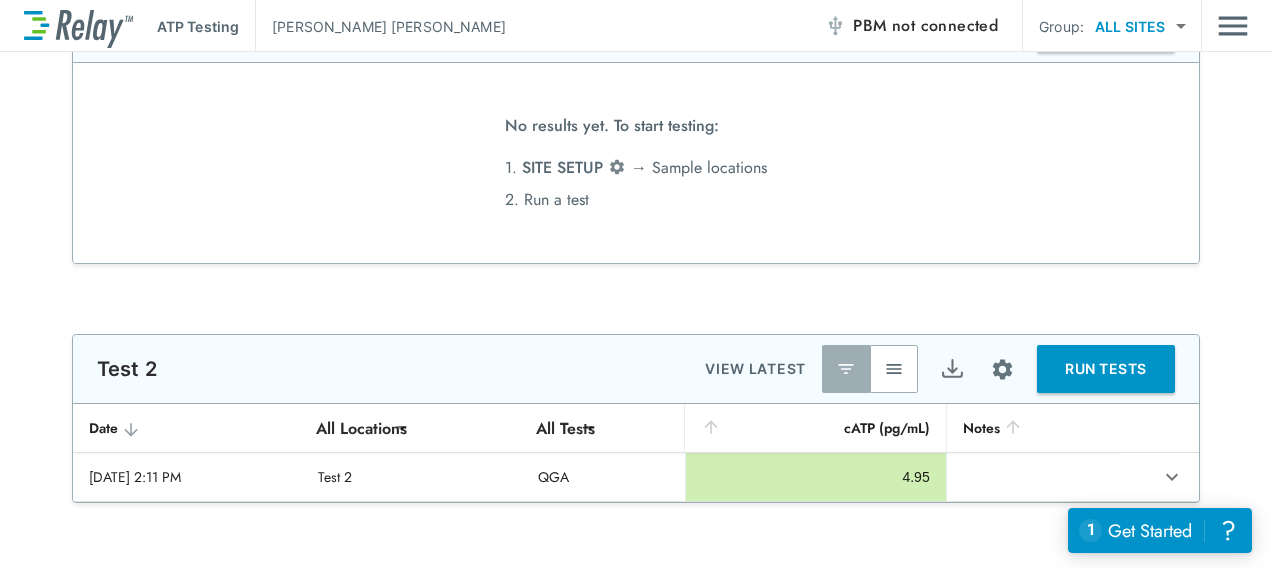 type on "**********" 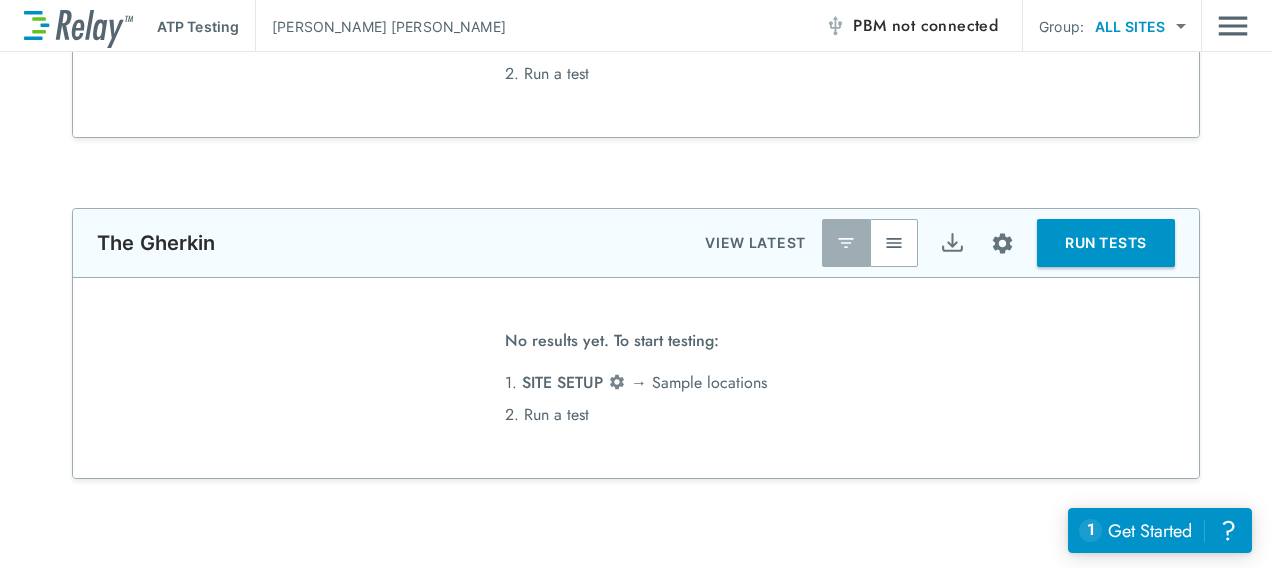 type on "**********" 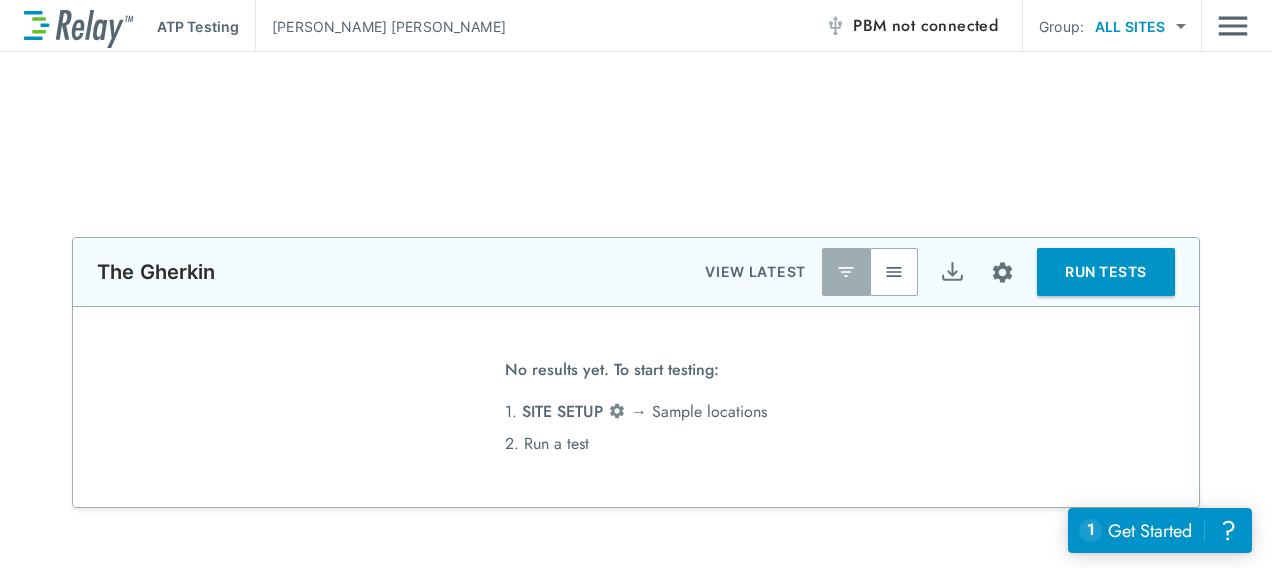 scroll, scrollTop: 92, scrollLeft: 0, axis: vertical 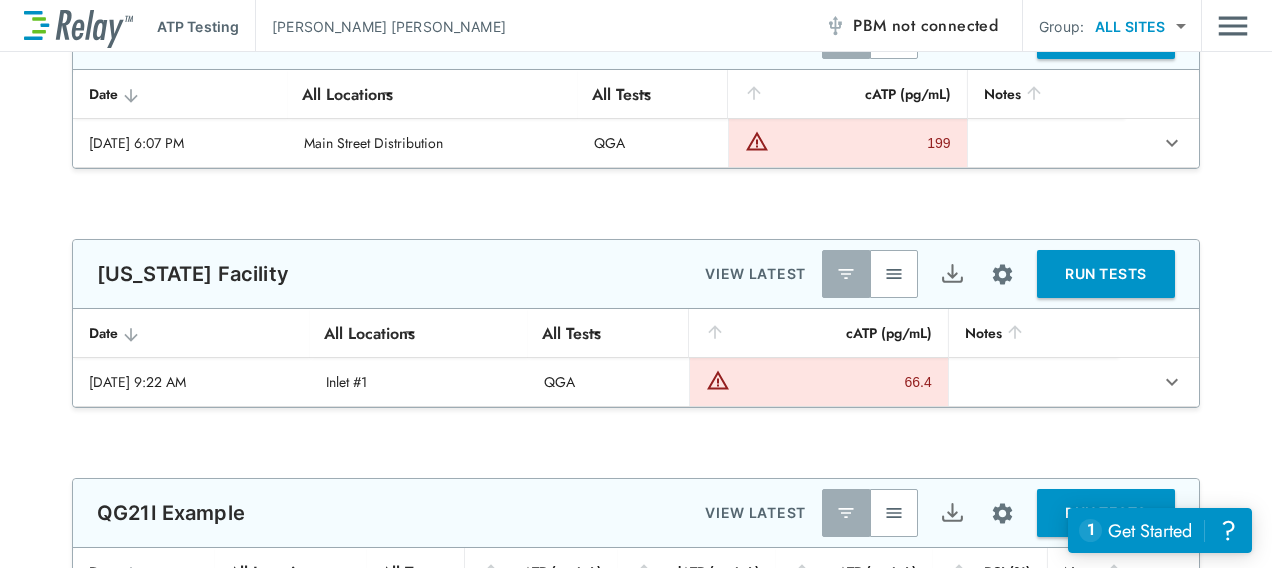 type on "**********" 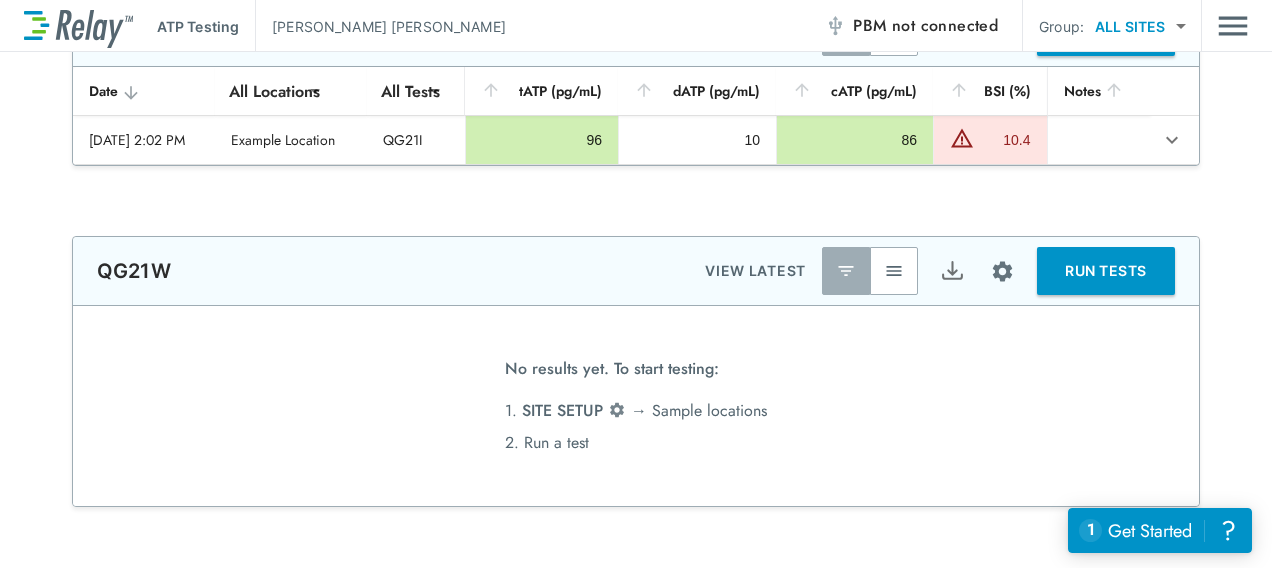 type on "******" 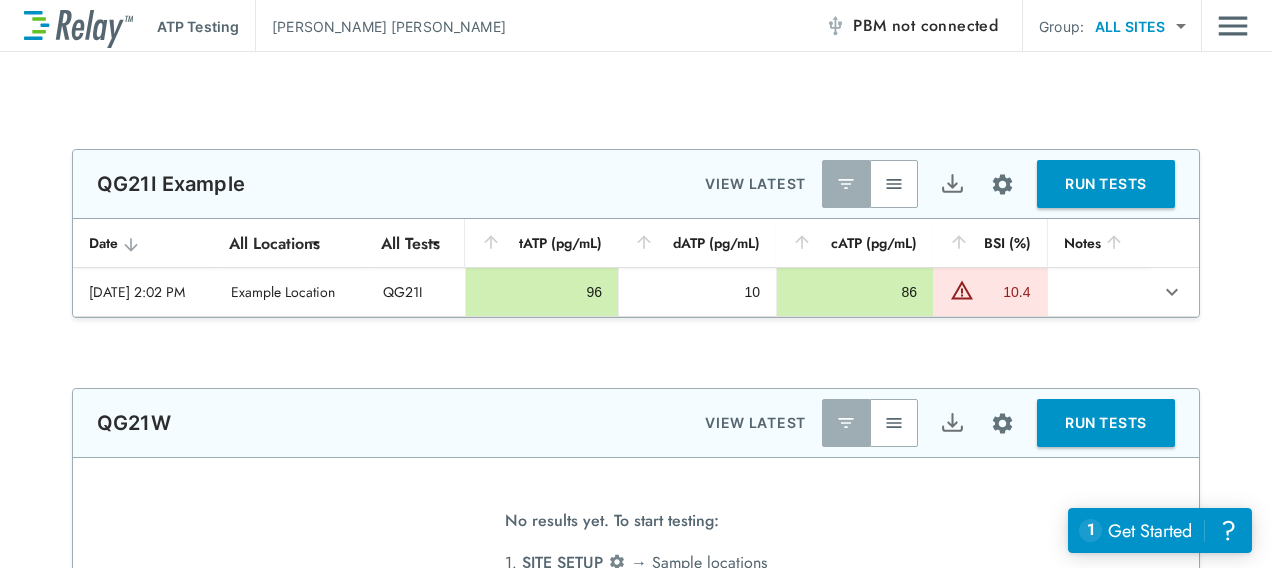 type on "***" 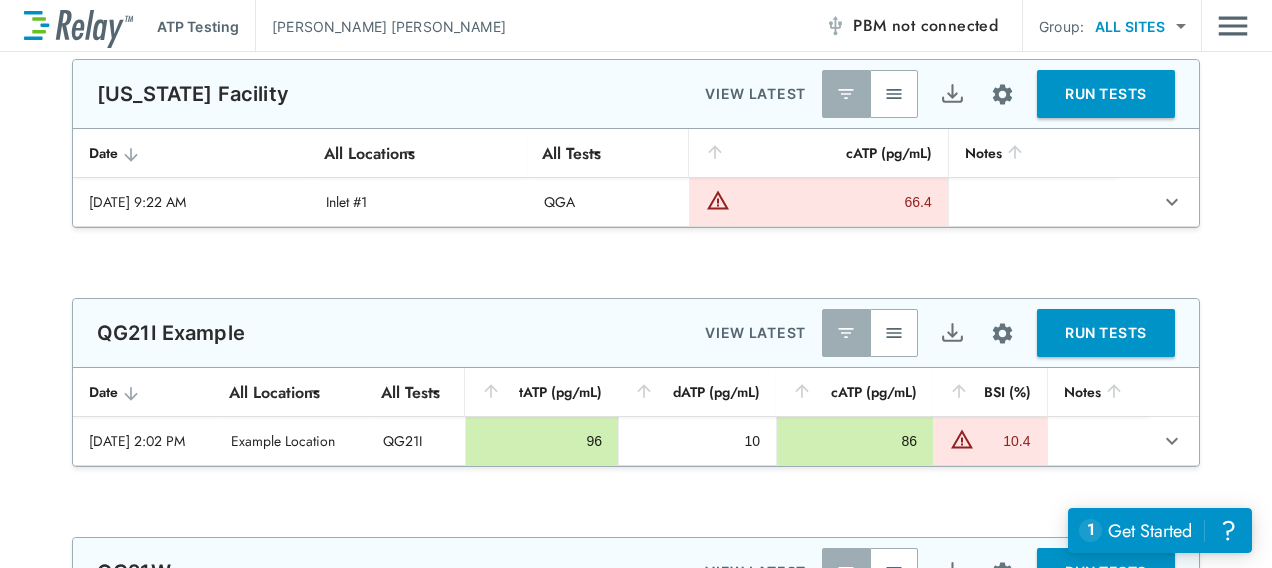 scroll, scrollTop: 192, scrollLeft: 0, axis: vertical 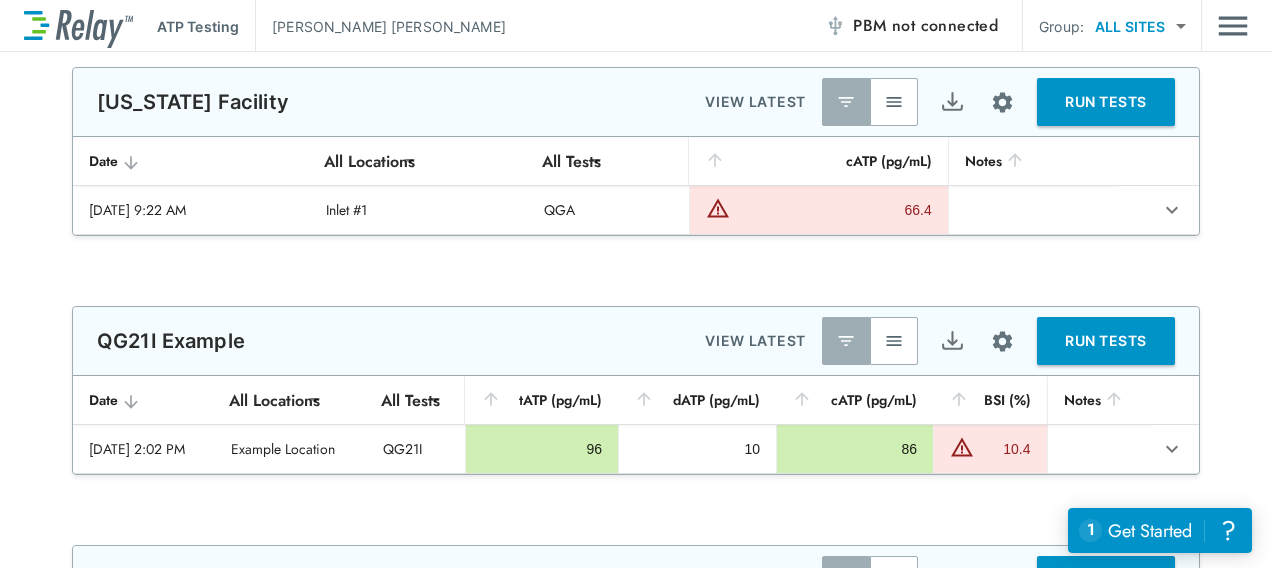 type on "********" 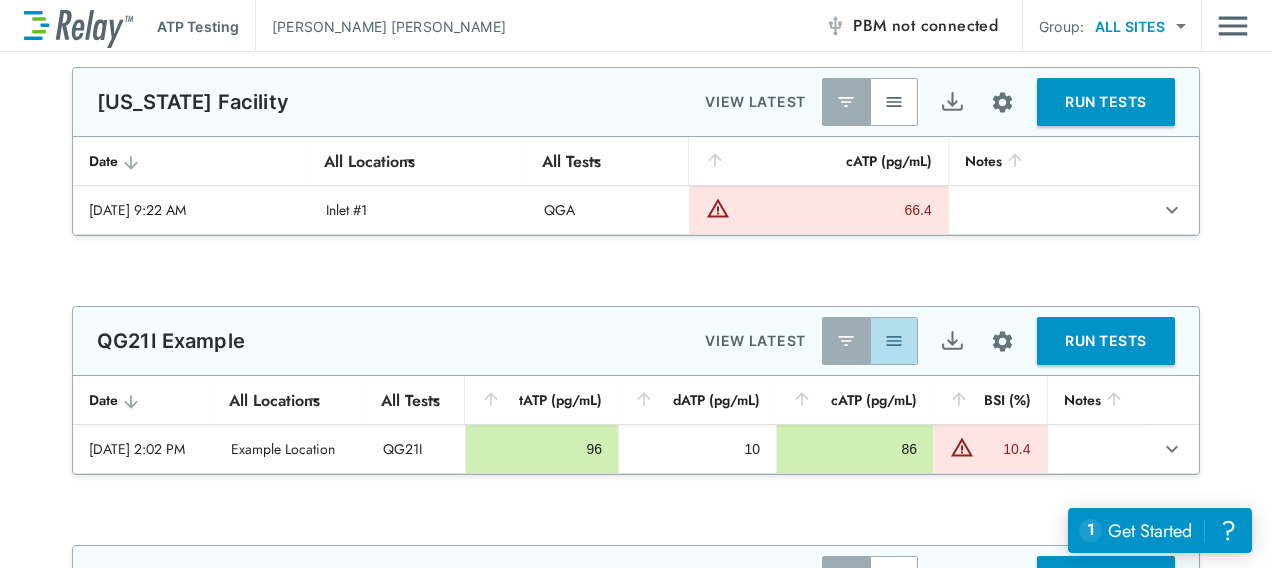 click at bounding box center (894, 341) 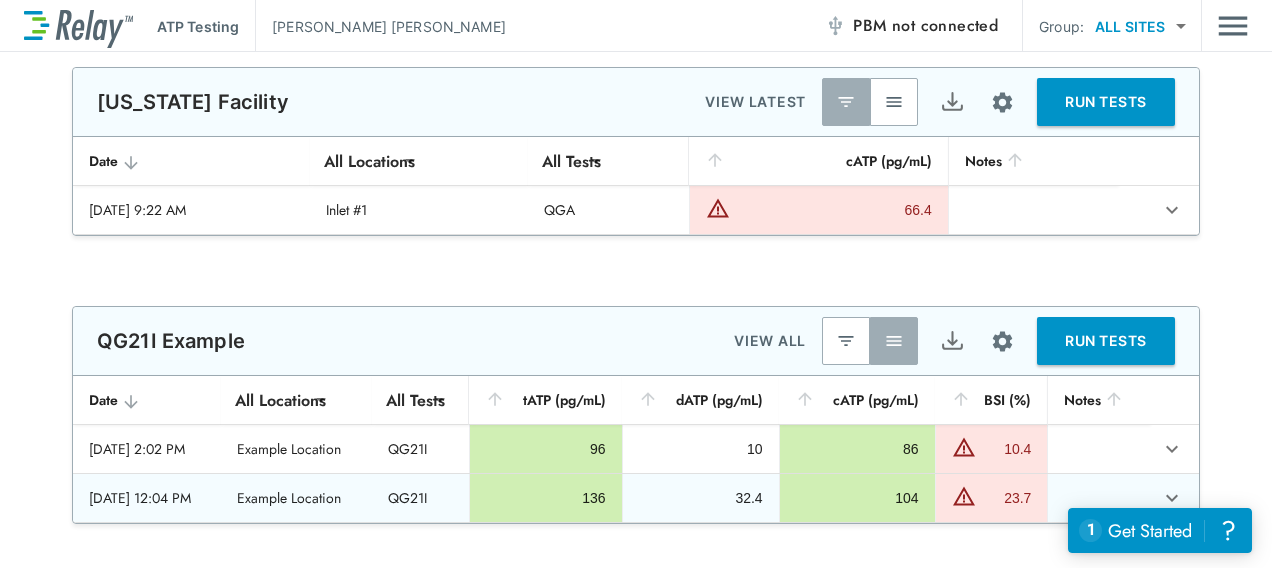scroll, scrollTop: 292, scrollLeft: 0, axis: vertical 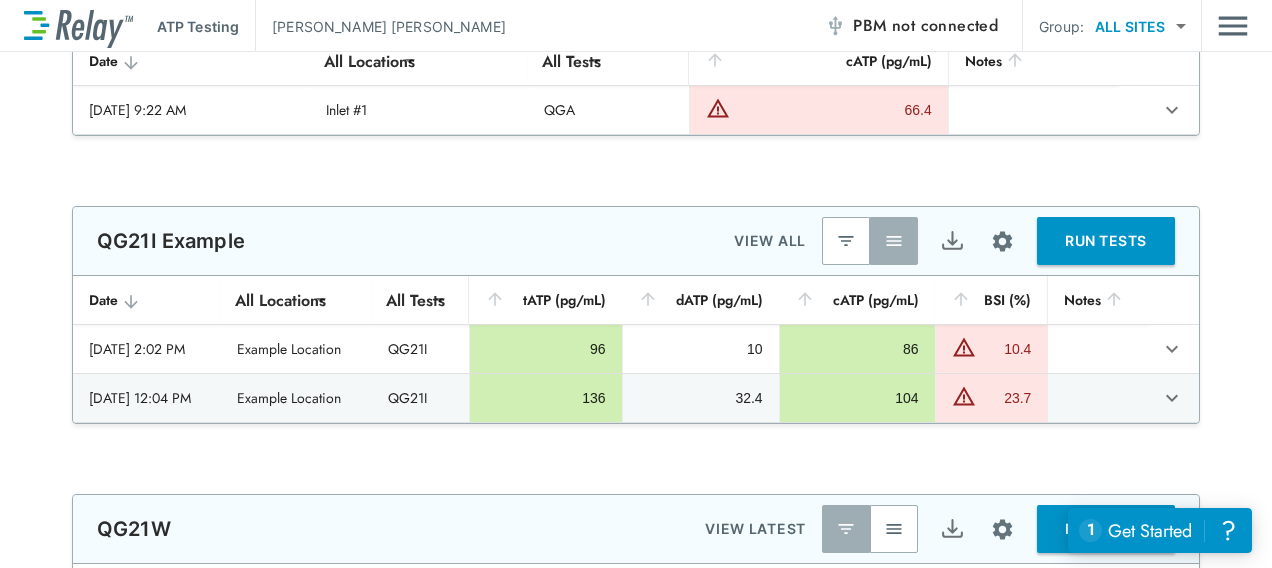 click at bounding box center [846, 241] 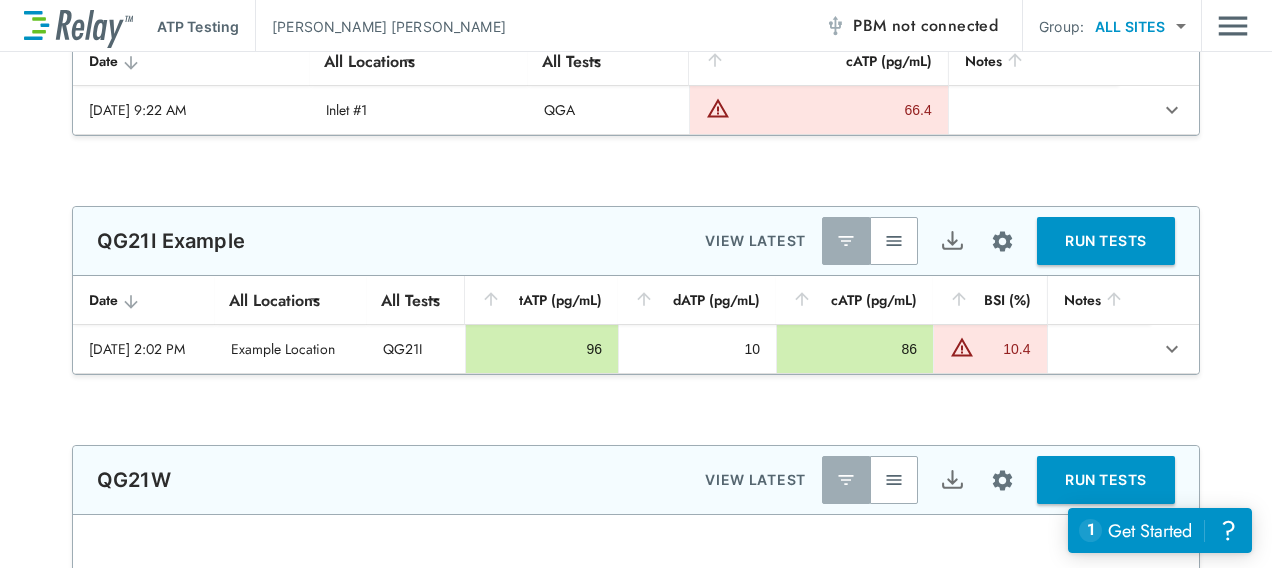 type on "******" 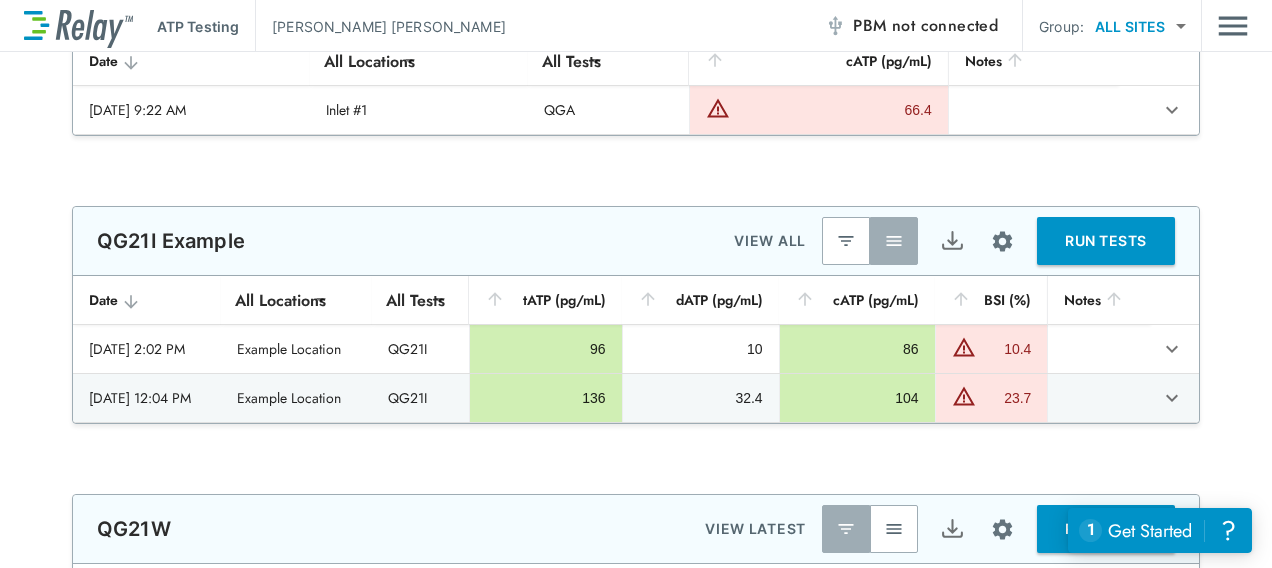 click on "QG21I Example  VIEW ALL RUN TESTS" at bounding box center [636, 241] 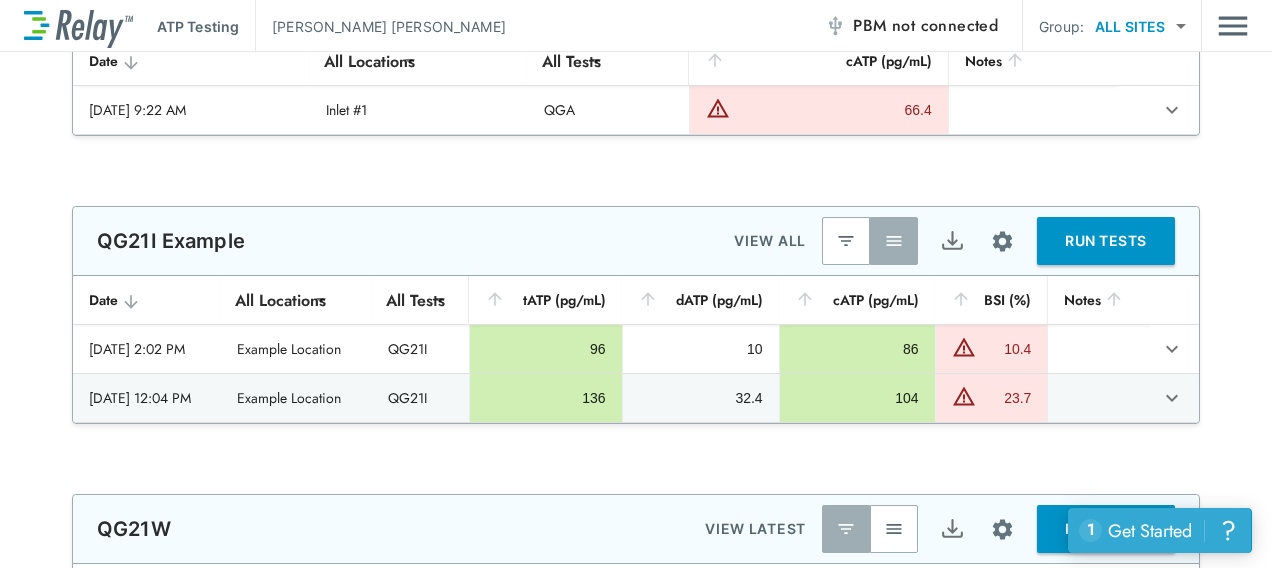 click on "Get Started" at bounding box center [1150, 531] 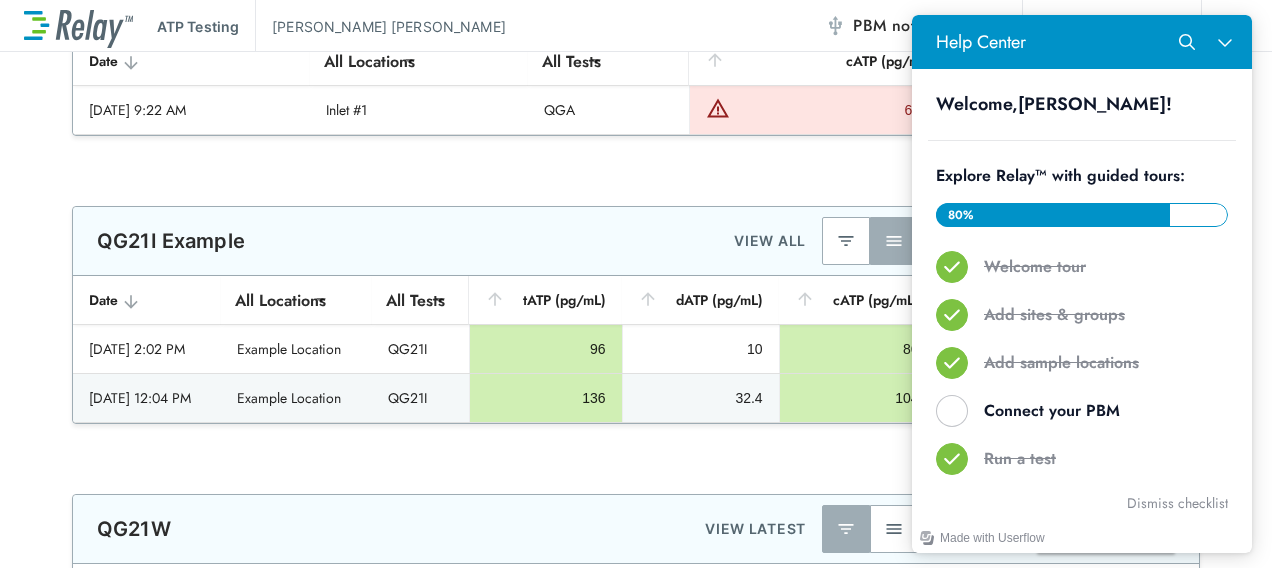 scroll, scrollTop: 341, scrollLeft: 0, axis: vertical 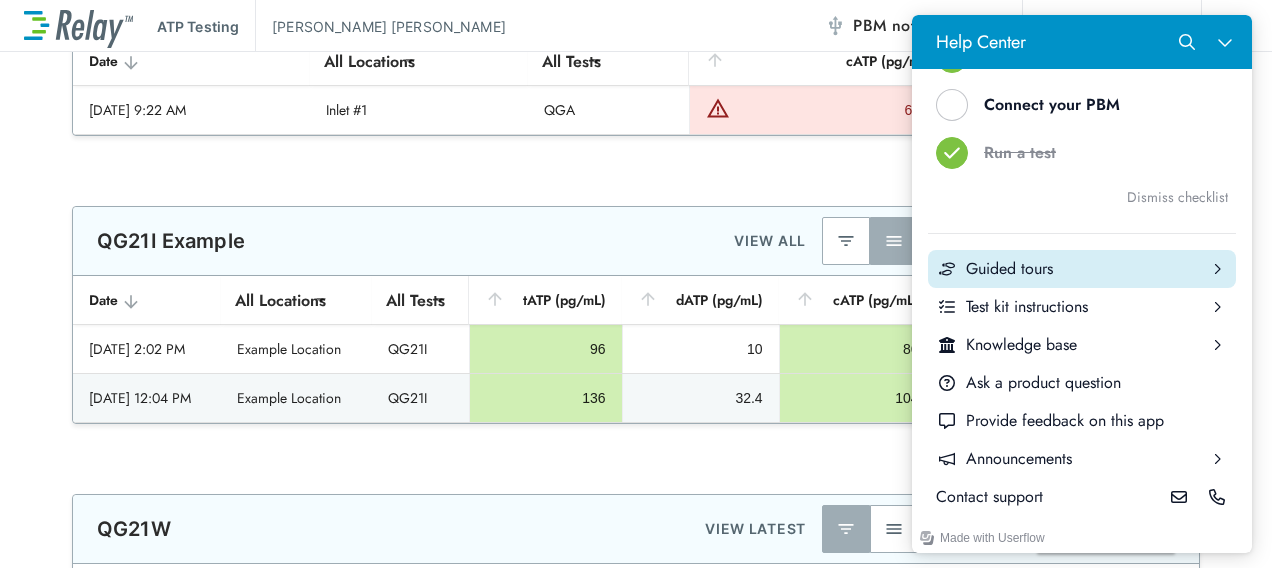 click on "Guided tours" at bounding box center [1082, 269] 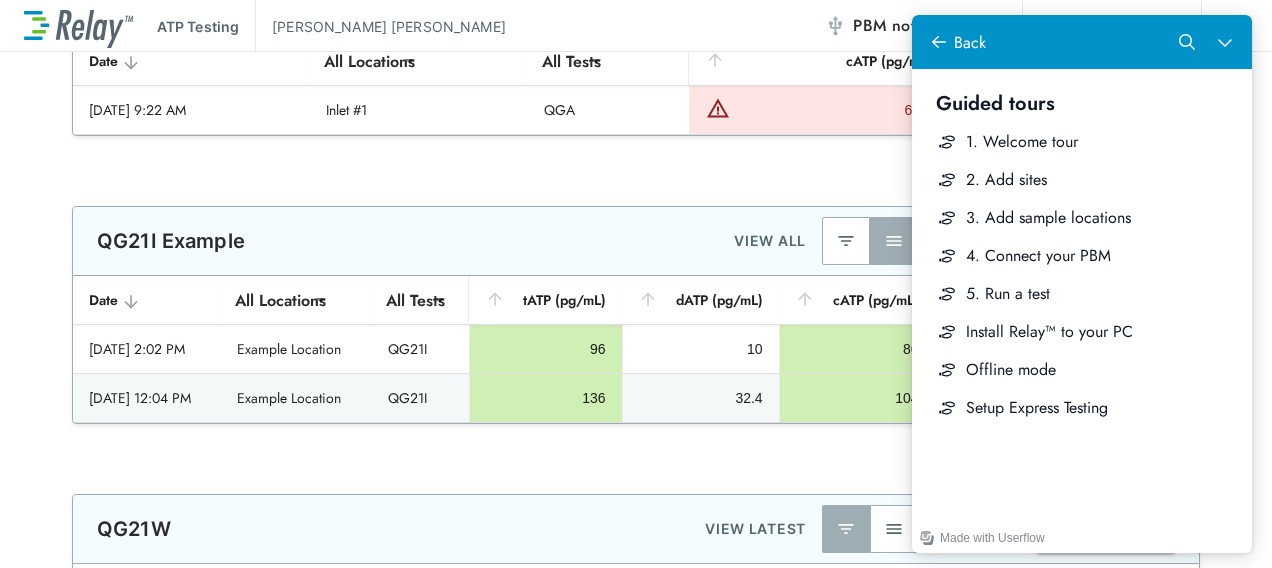 click on "**********" at bounding box center [636, 531] 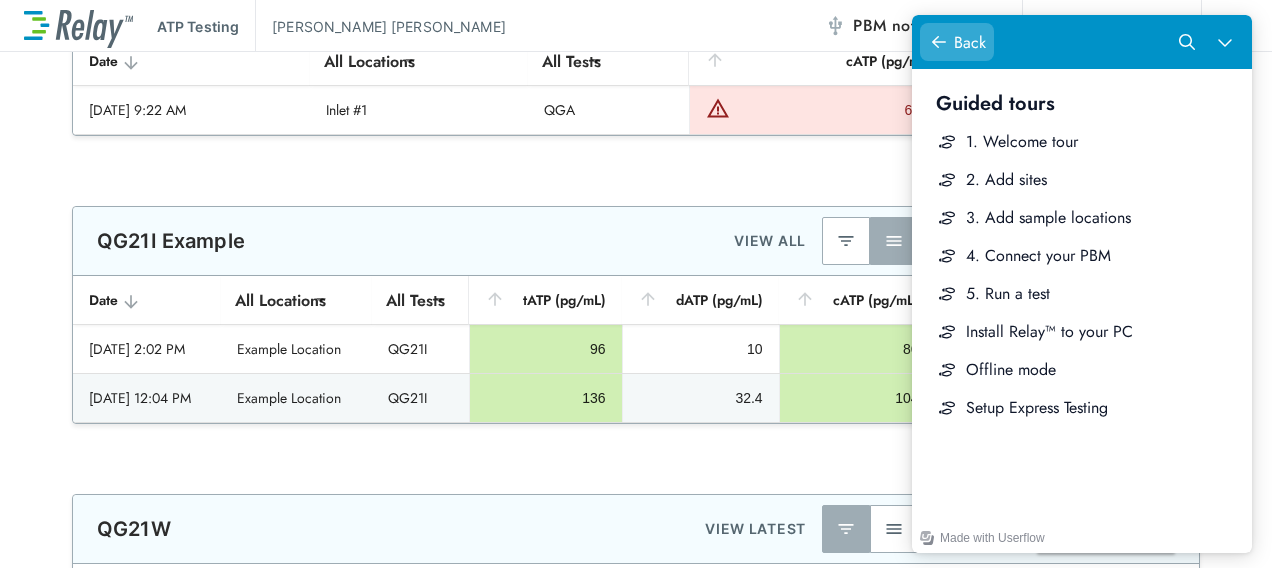 click on "Back" at bounding box center [970, 42] 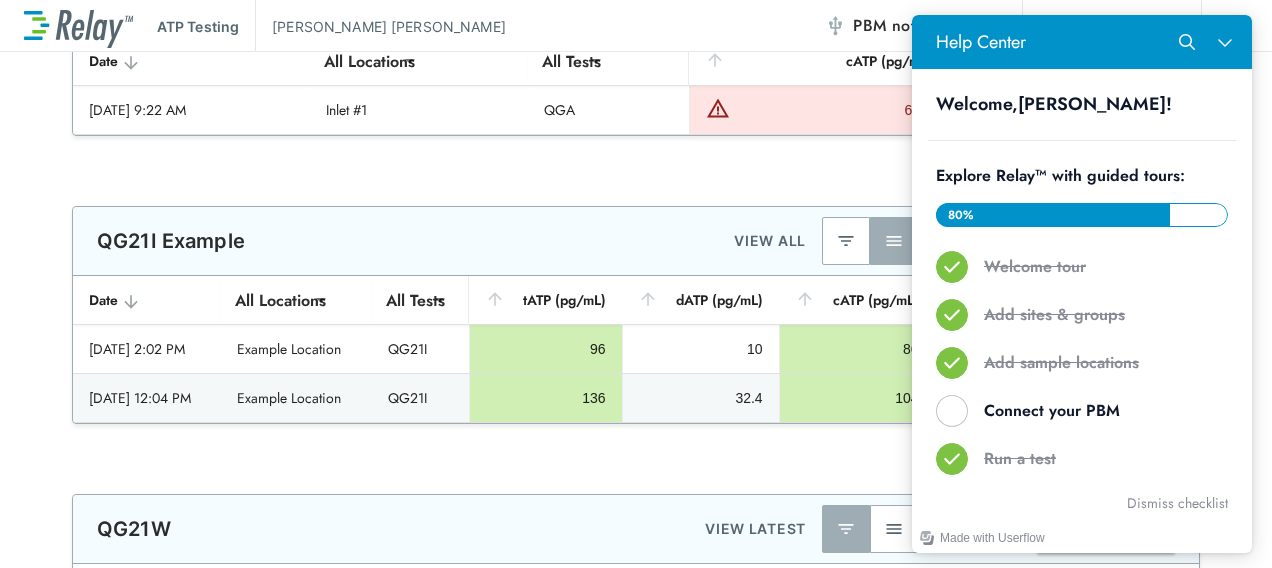 click on "**********" at bounding box center (636, 531) 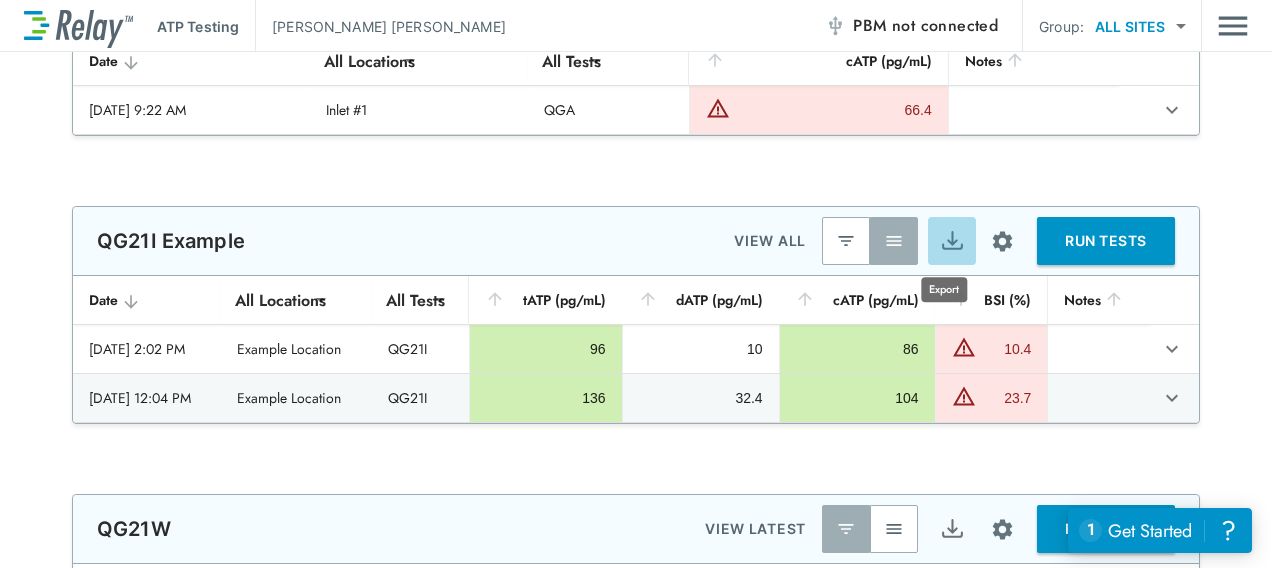 click at bounding box center [952, 241] 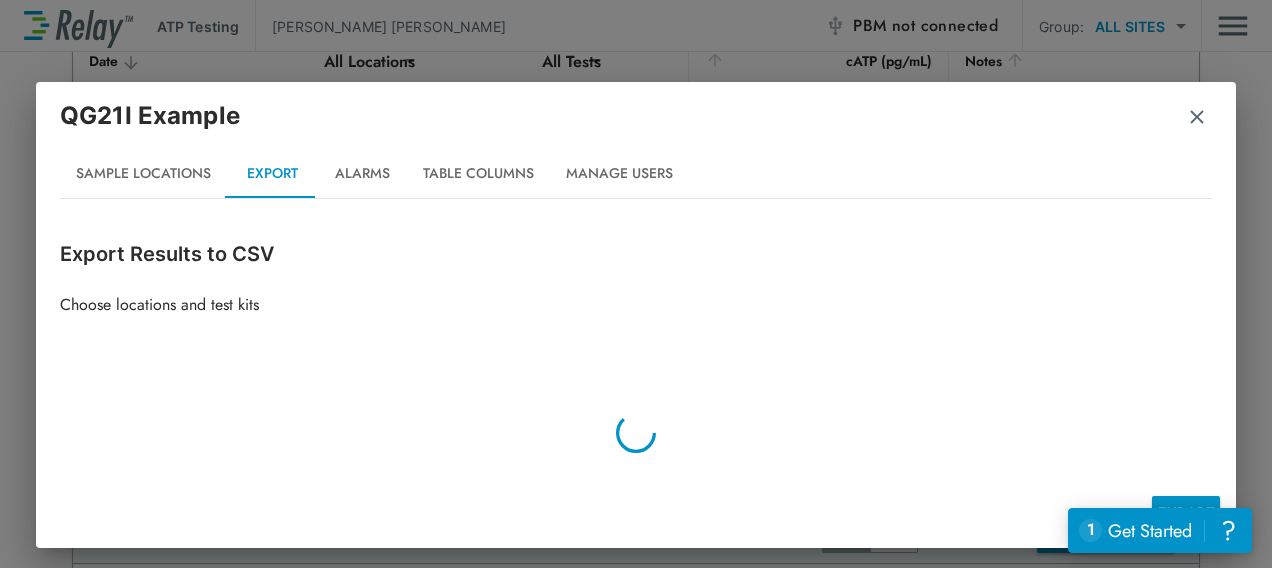 click at bounding box center (1197, 117) 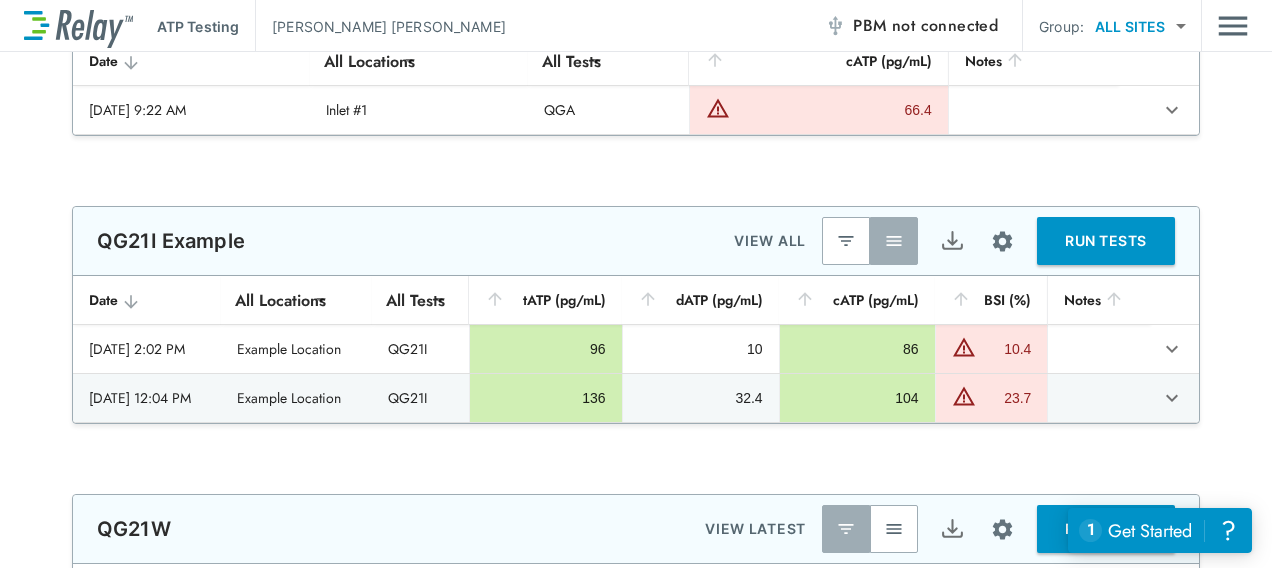 click on "**********" at bounding box center [636, 531] 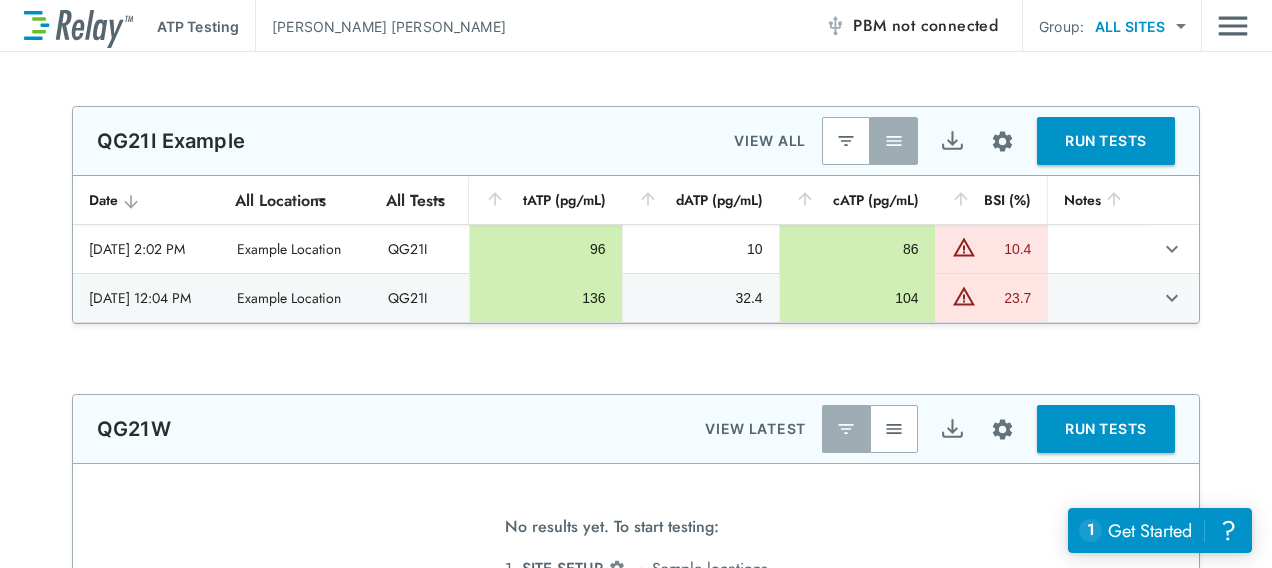 type on "******" 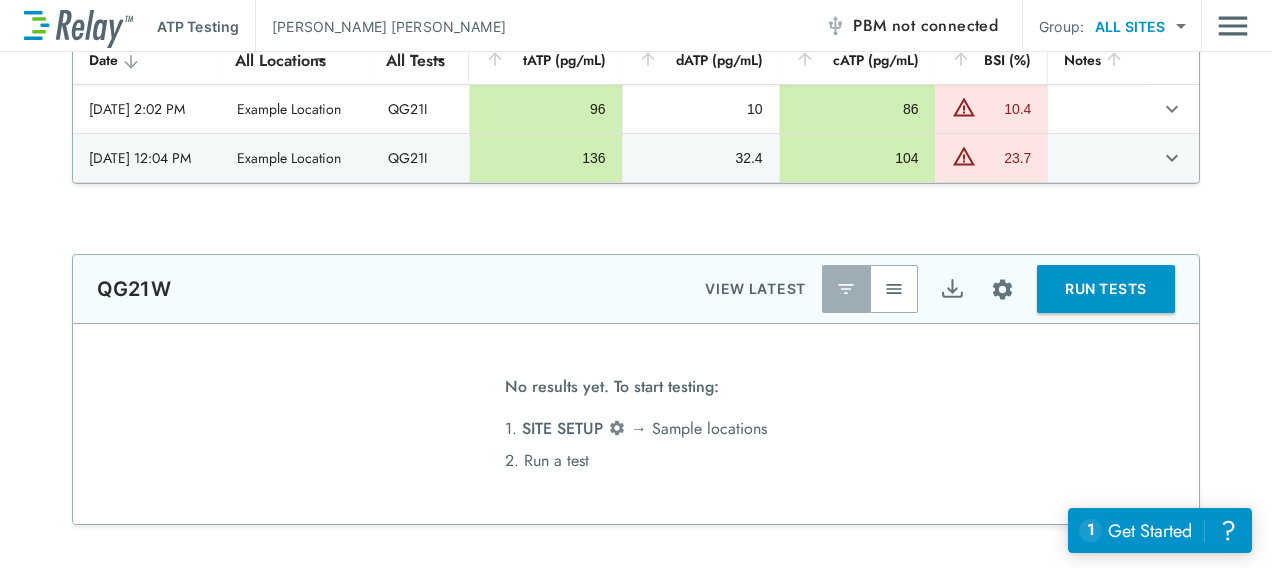 scroll, scrollTop: 492, scrollLeft: 0, axis: vertical 